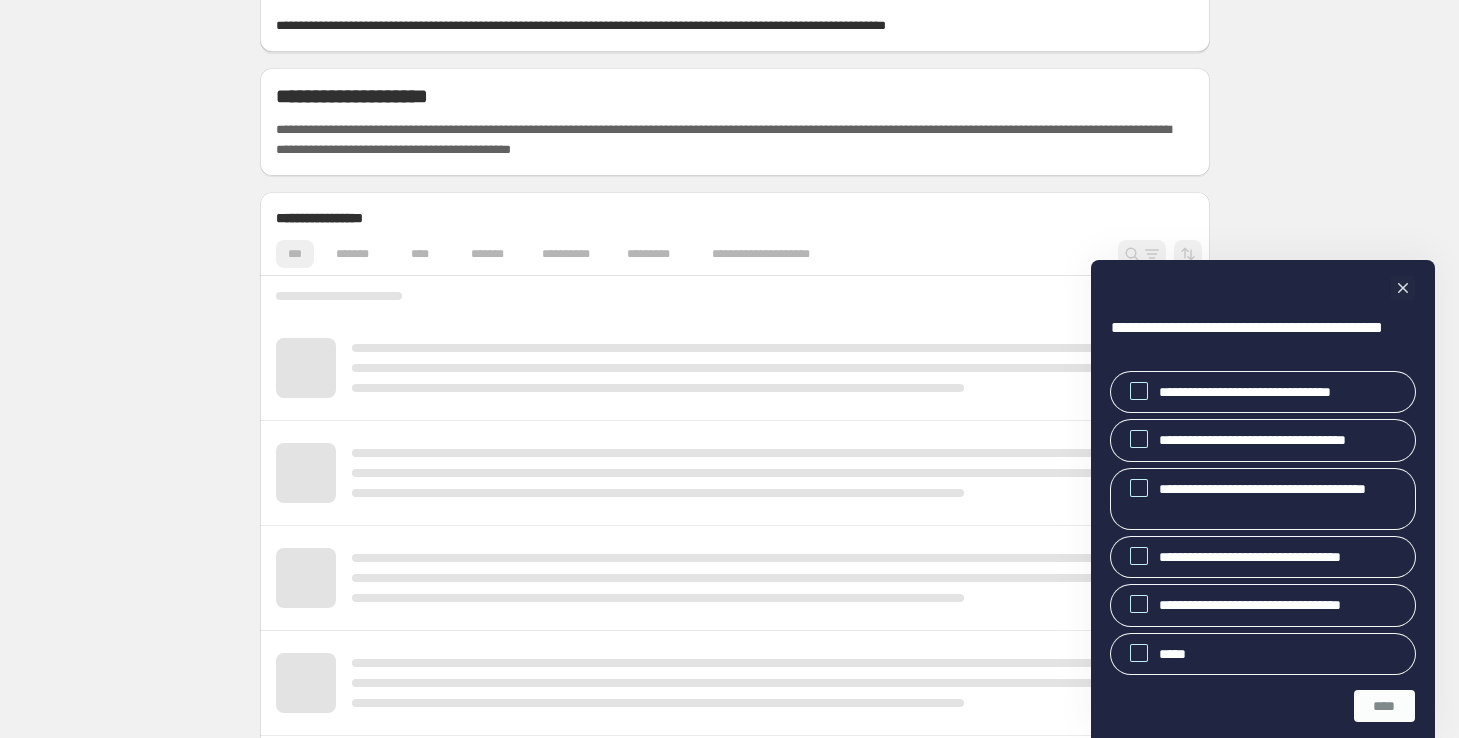 scroll, scrollTop: 112, scrollLeft: 0, axis: vertical 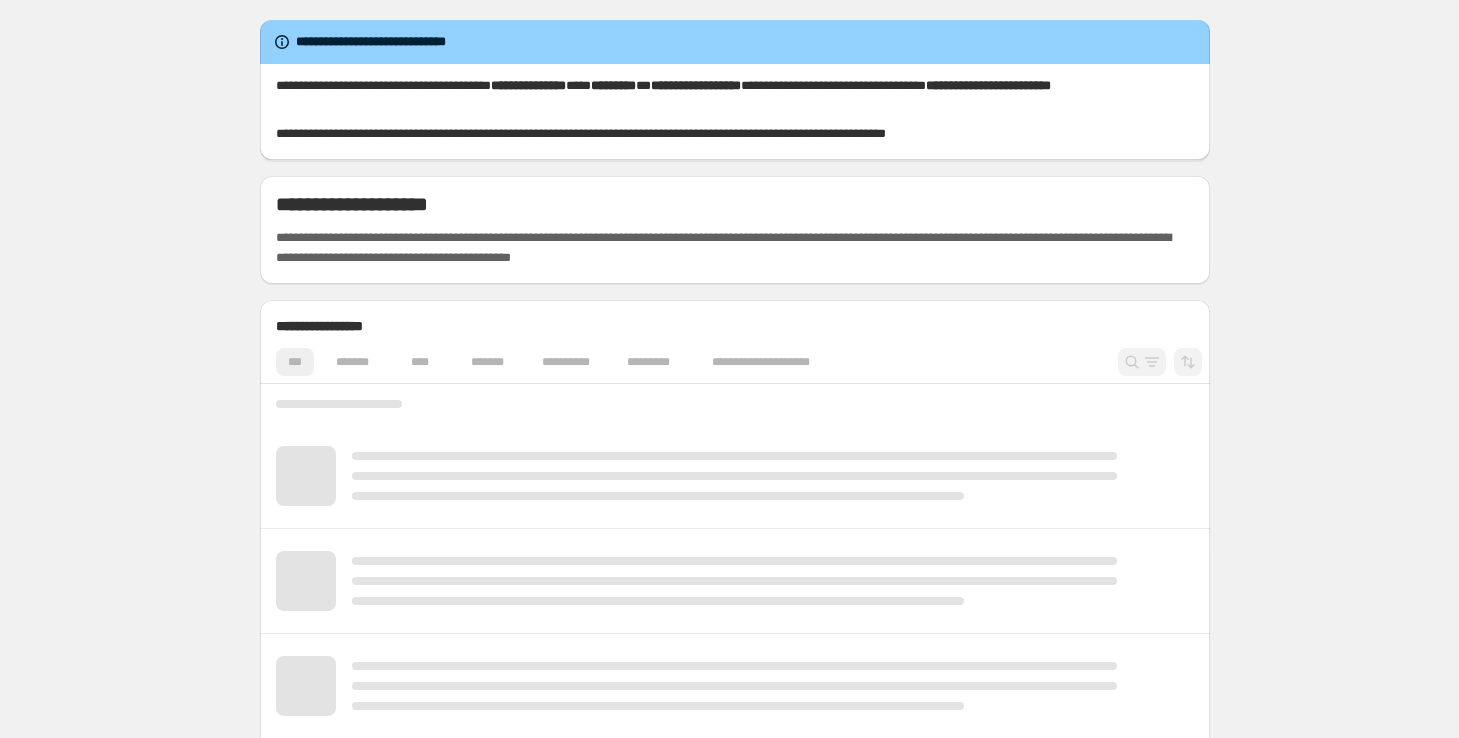 click on "**********" at bounding box center [735, 730] 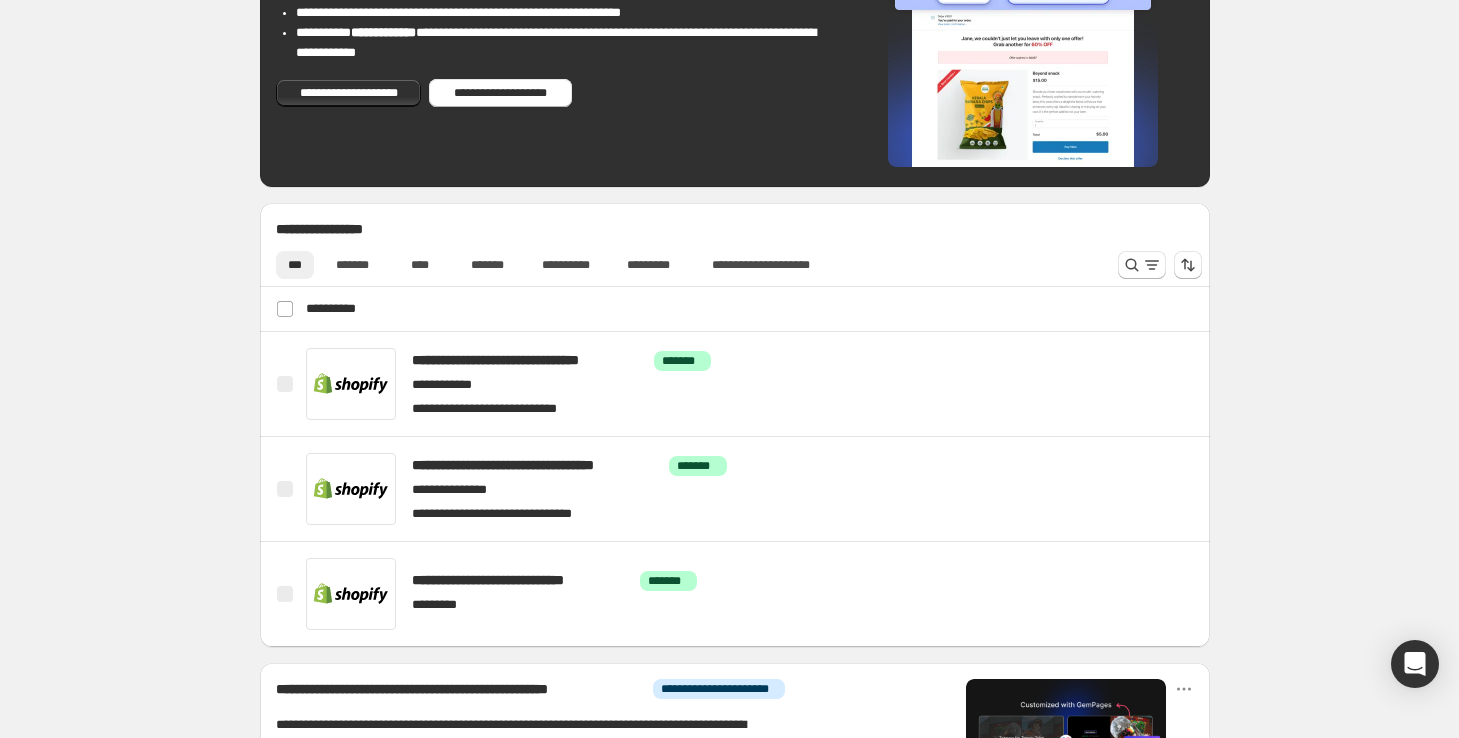 scroll, scrollTop: 651, scrollLeft: 0, axis: vertical 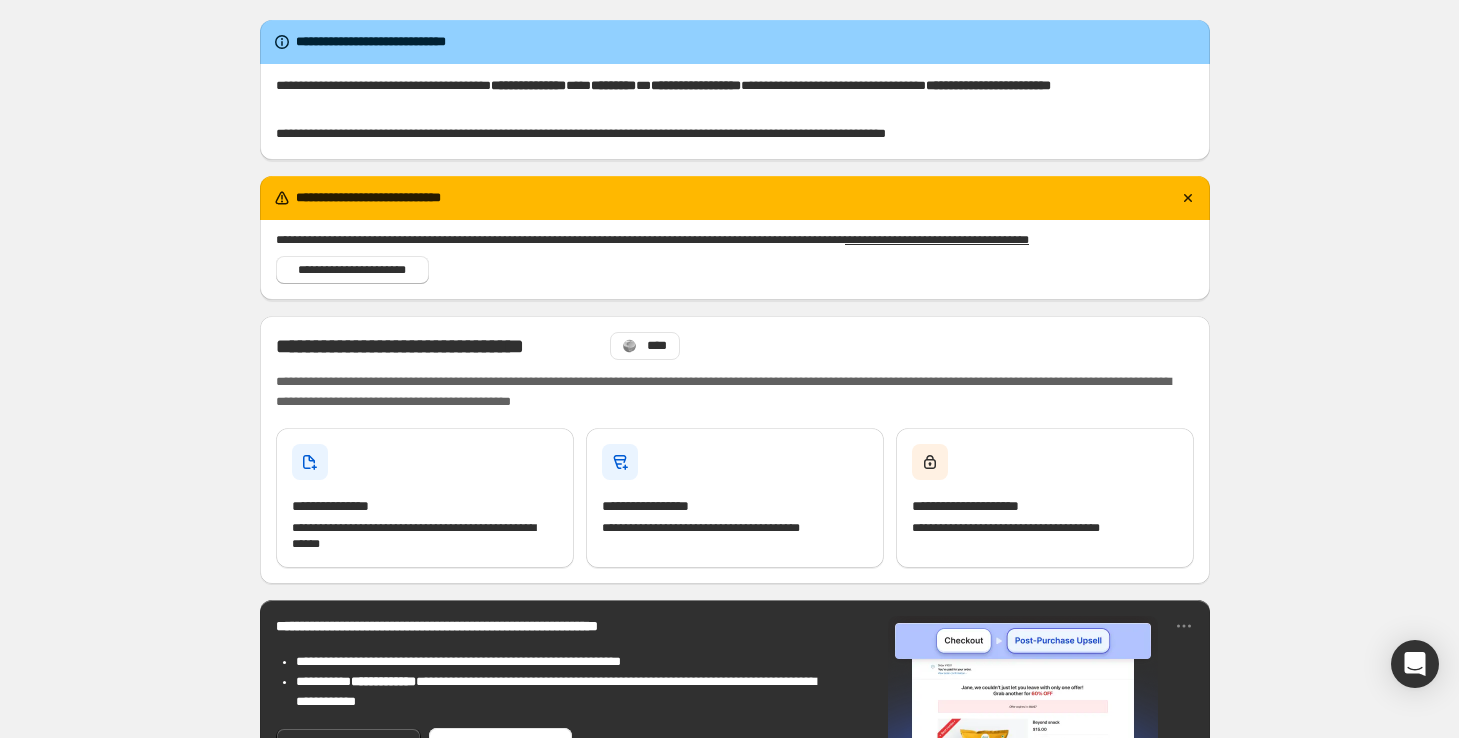 click on "**********" at bounding box center (727, 240) 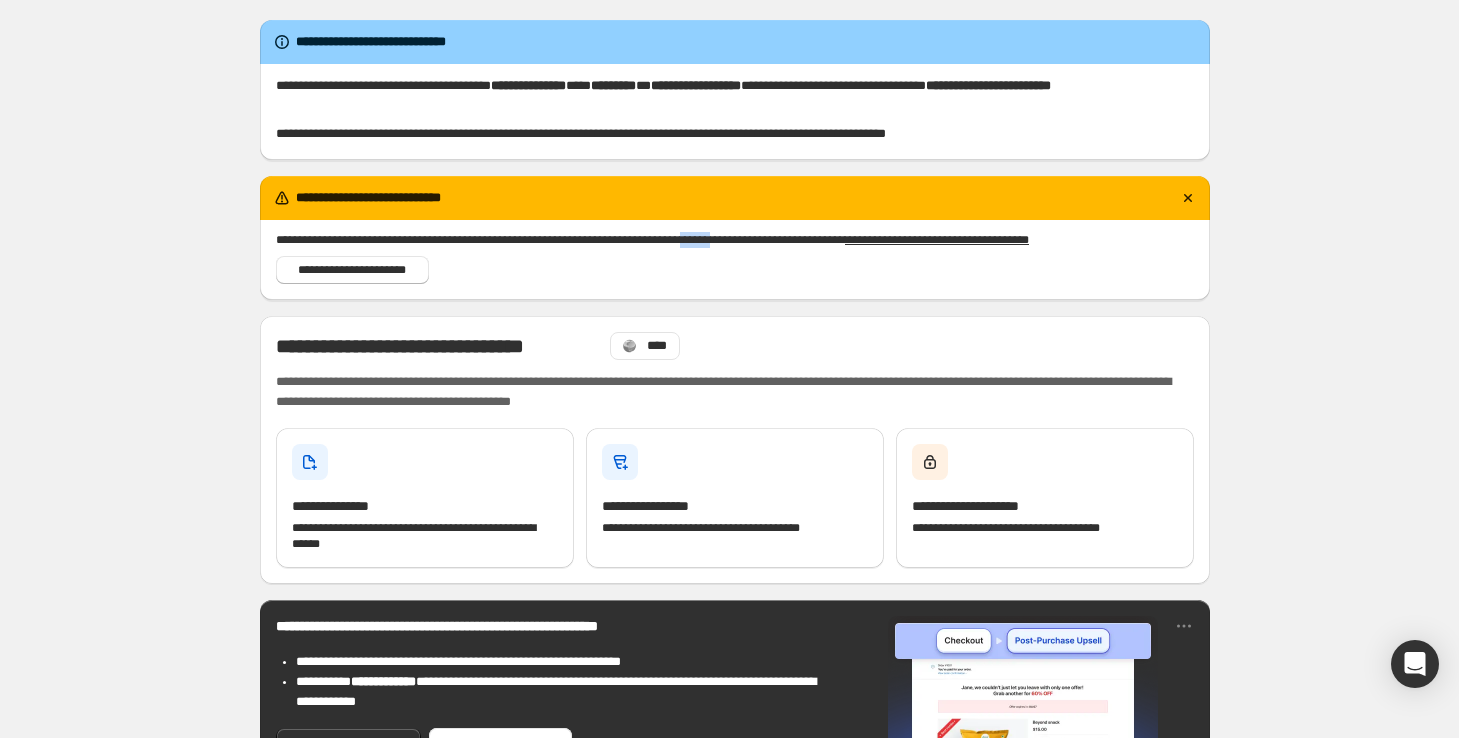 click on "**********" at bounding box center [727, 240] 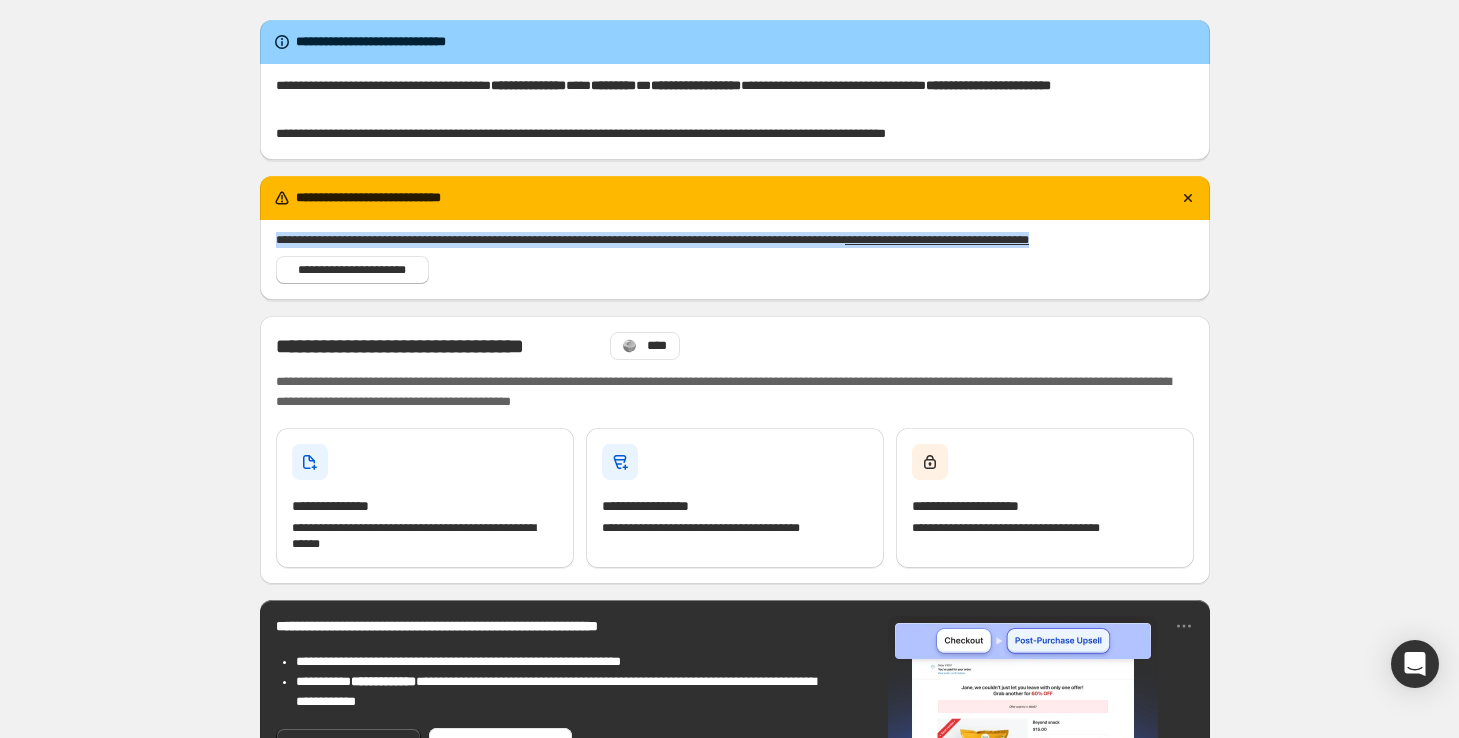click on "**********" at bounding box center (727, 240) 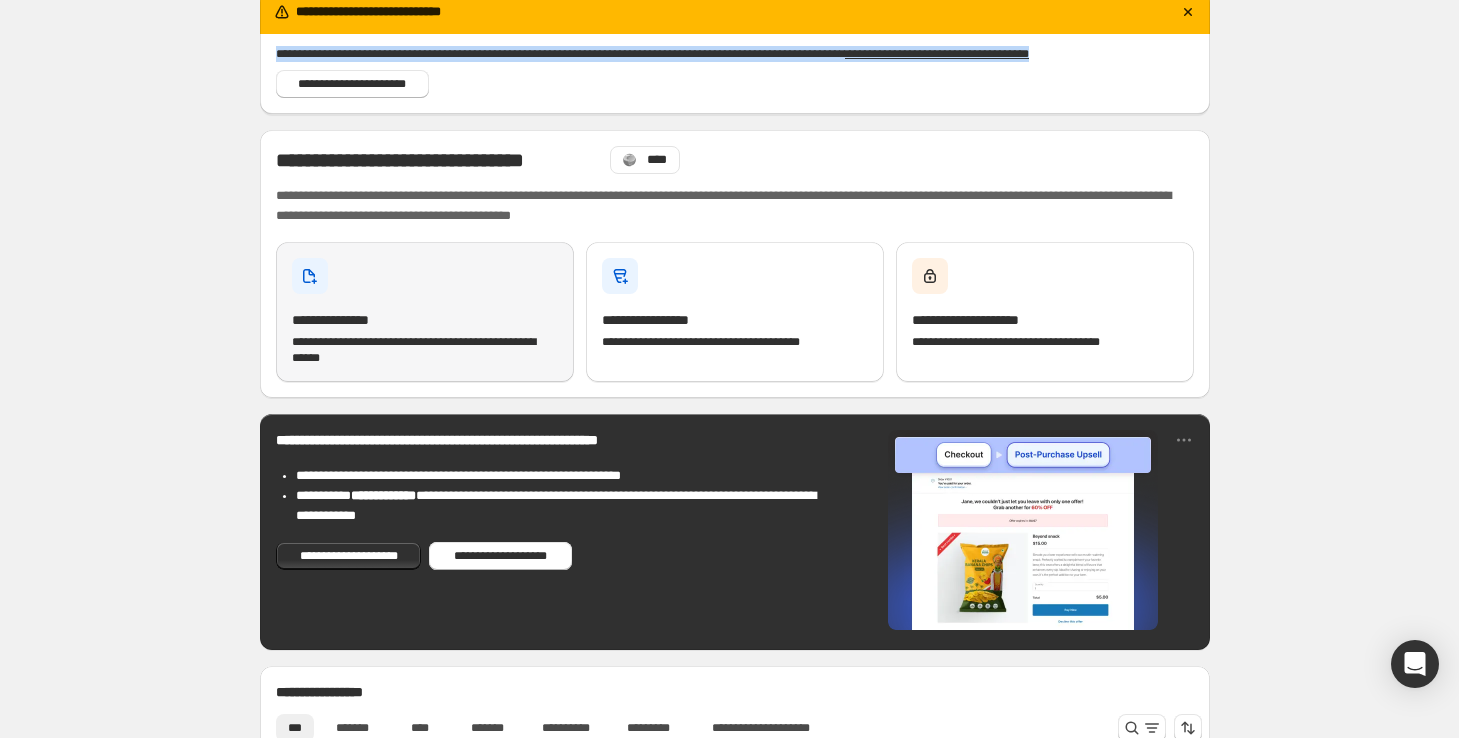 scroll, scrollTop: 191, scrollLeft: 0, axis: vertical 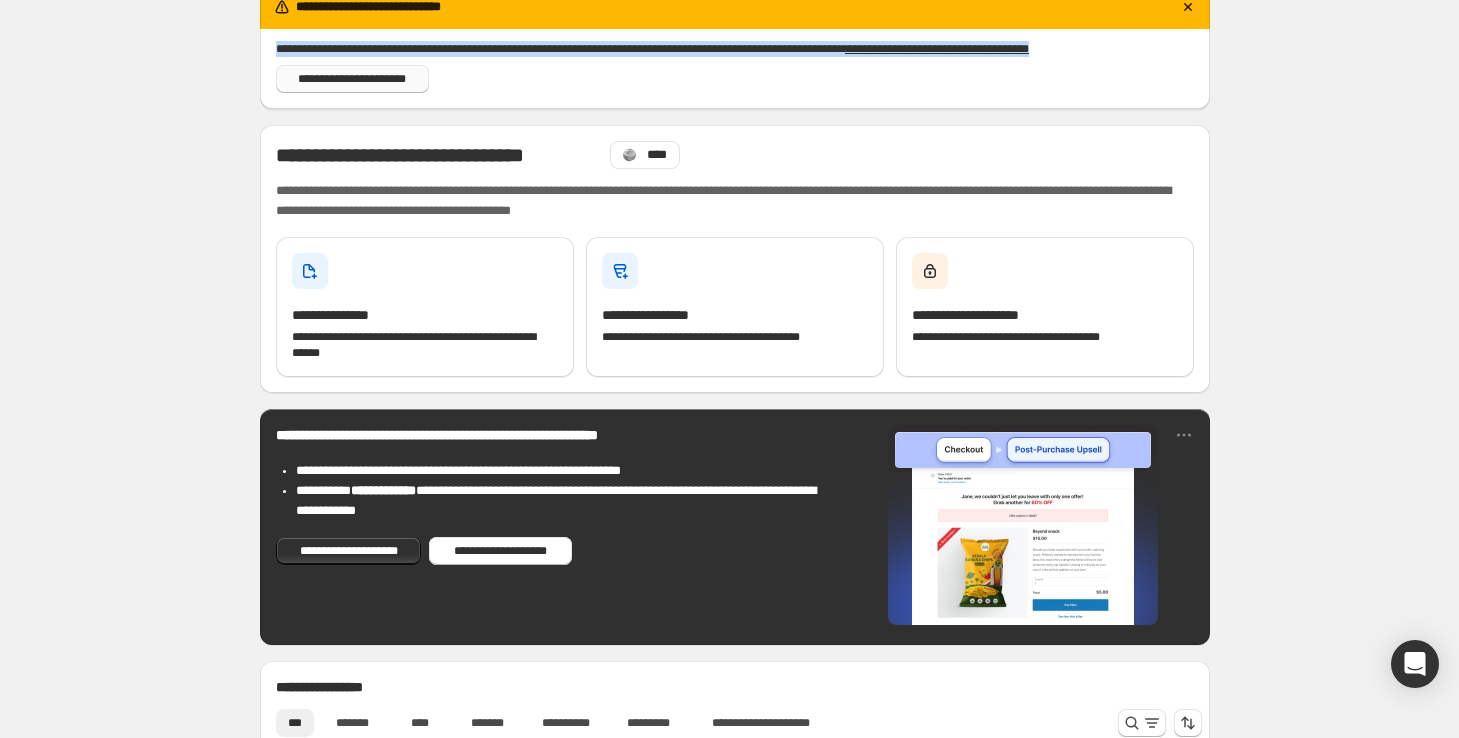 click on "**********" at bounding box center [352, 79] 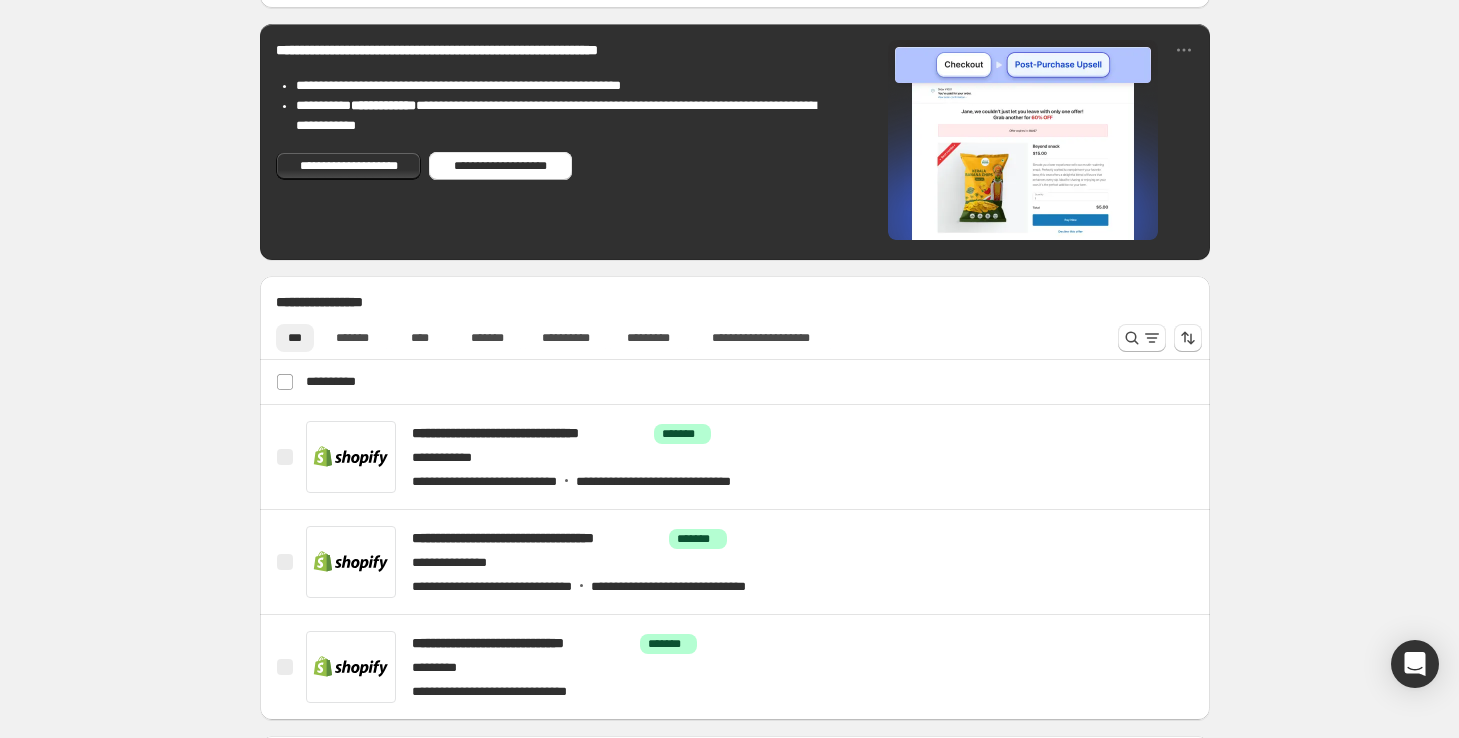 scroll, scrollTop: 471, scrollLeft: 0, axis: vertical 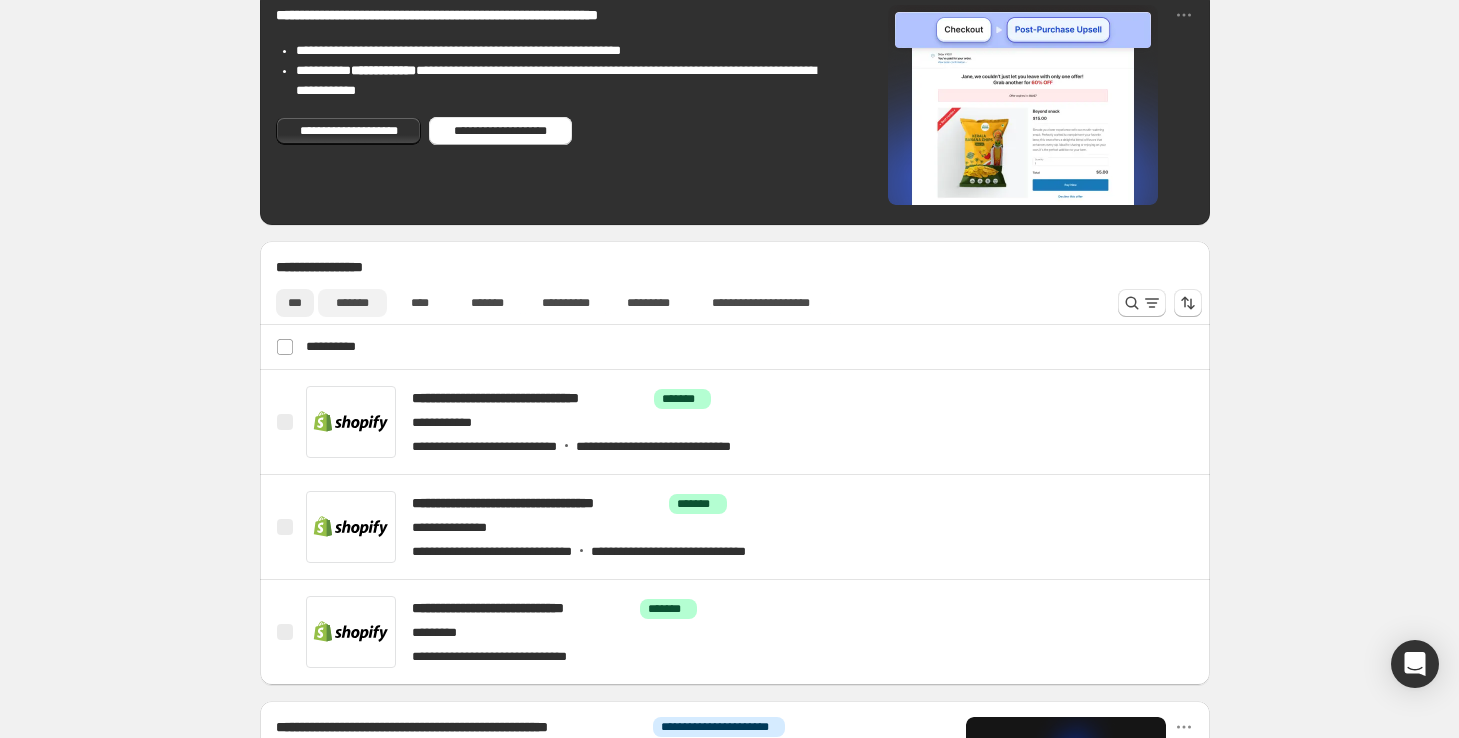 click on "*******" at bounding box center [352, 303] 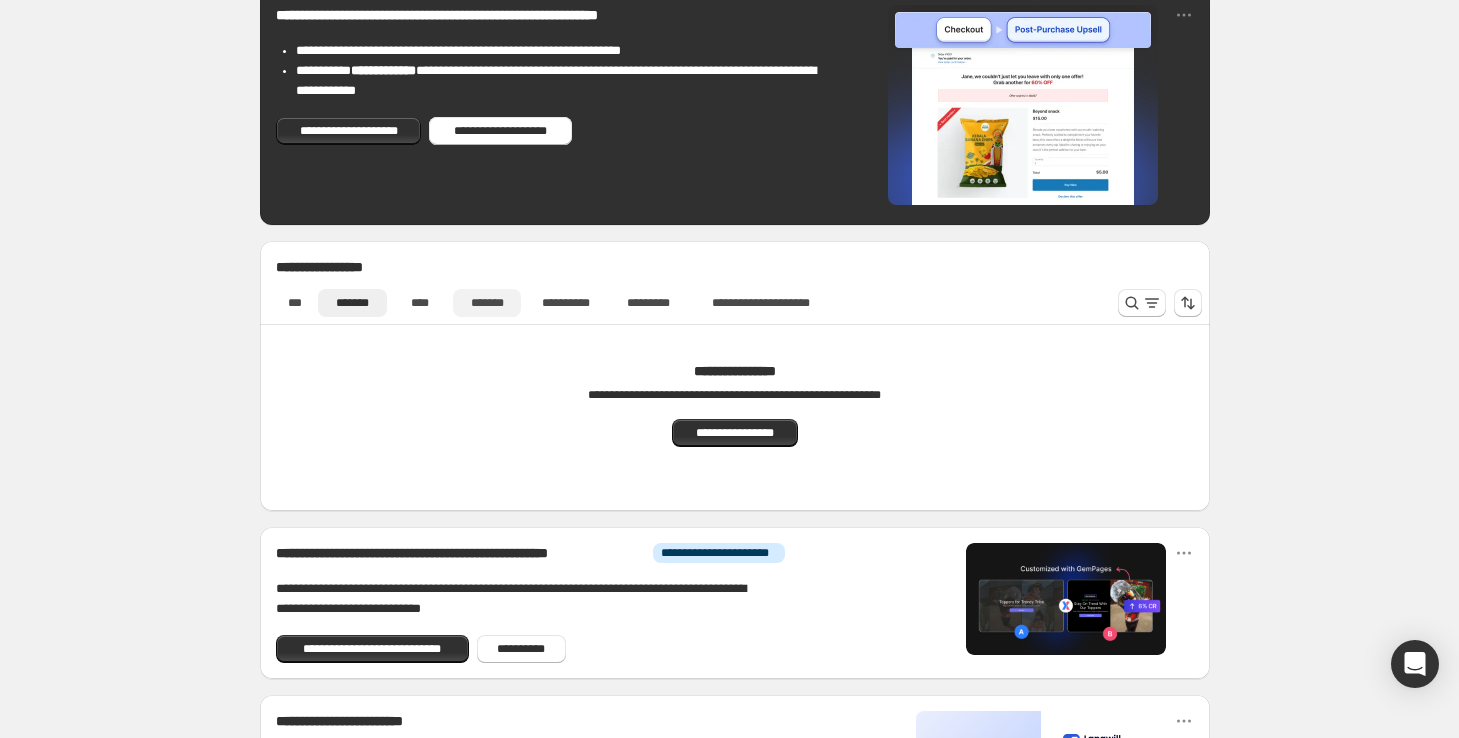 click on "*******" at bounding box center [487, 303] 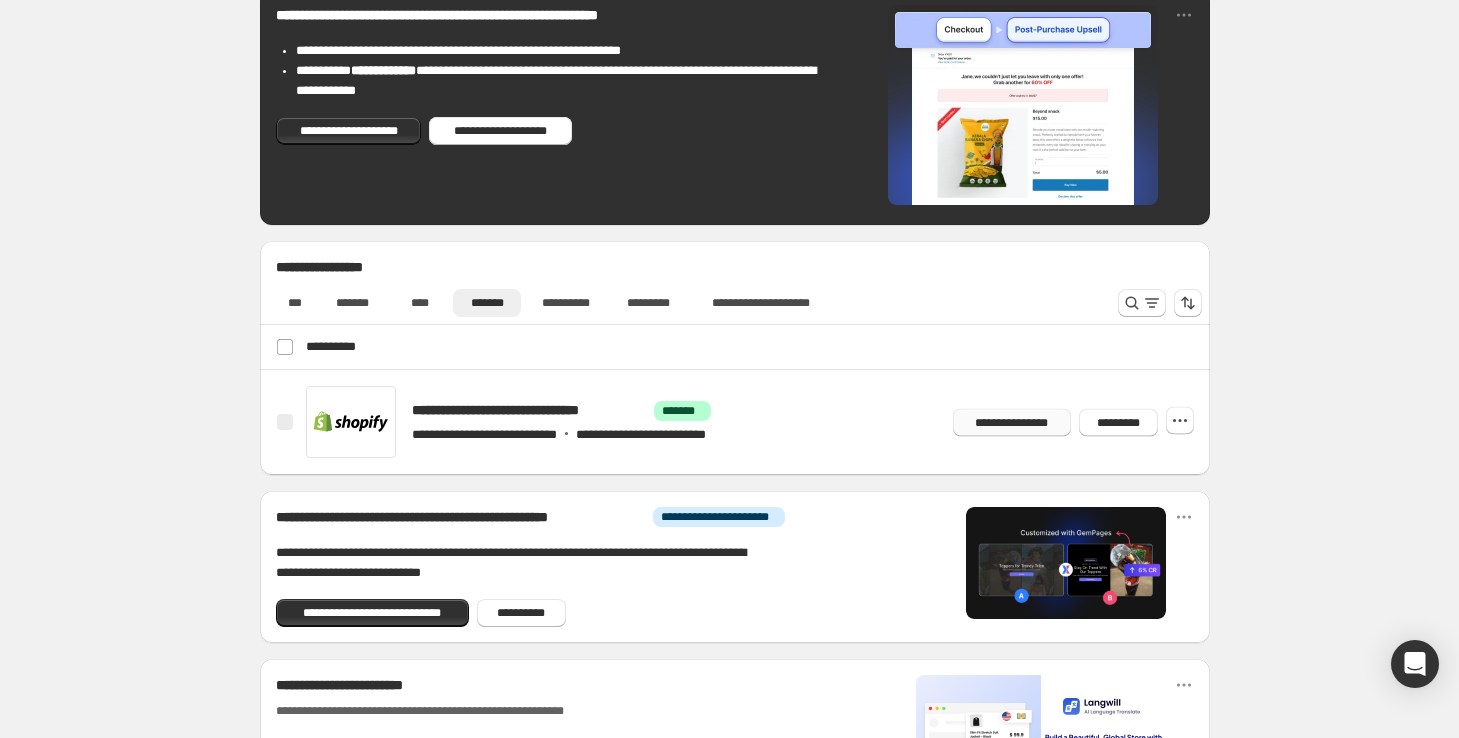 click on "**********" at bounding box center (1012, 422) 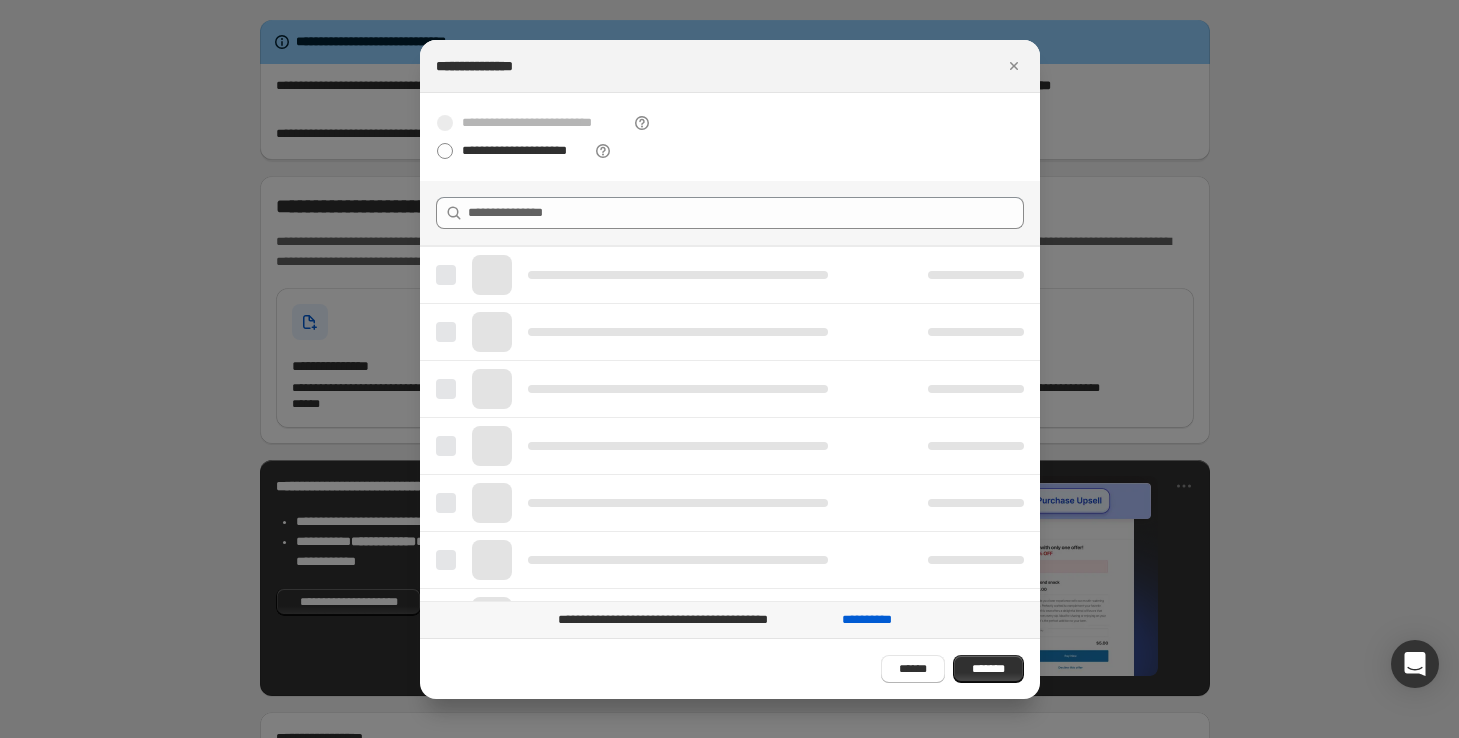 scroll, scrollTop: 0, scrollLeft: 0, axis: both 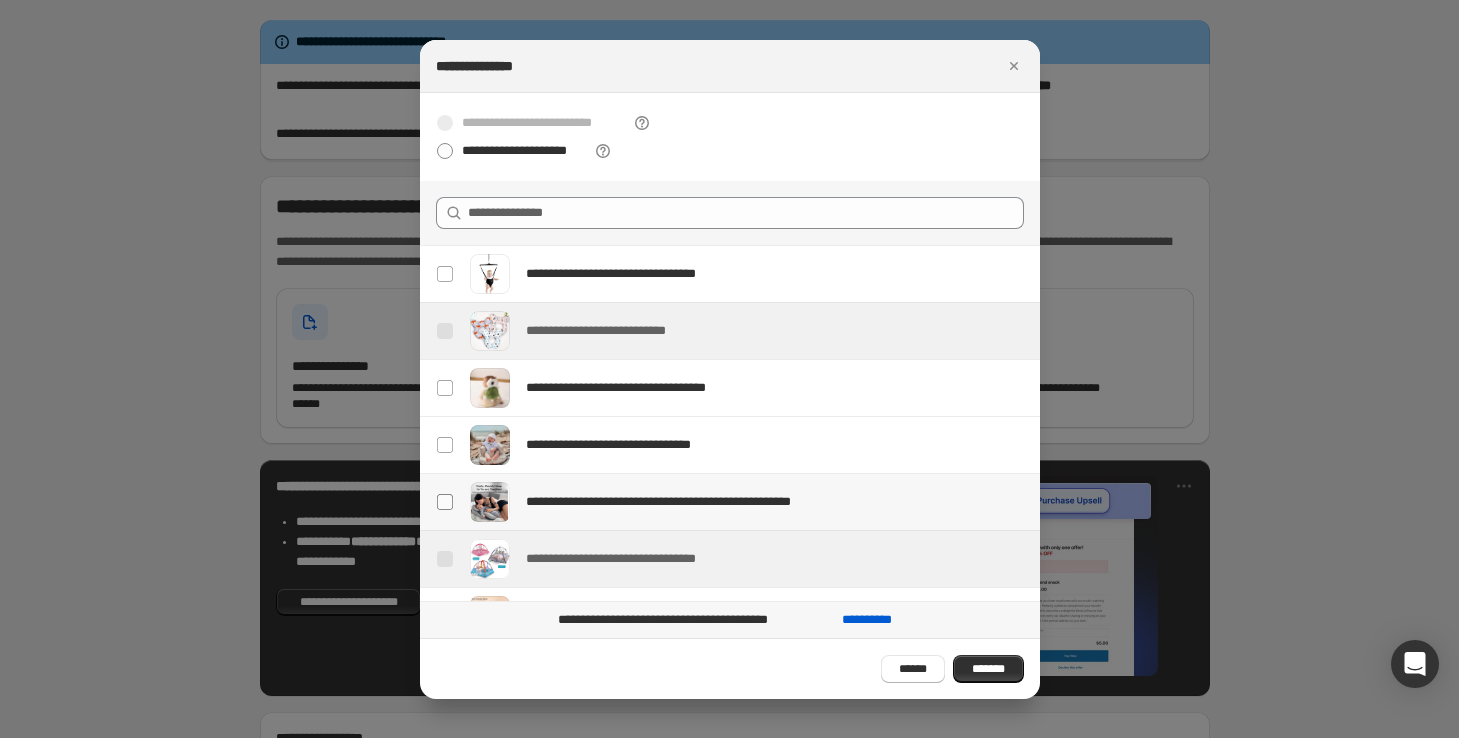 click at bounding box center (445, 502) 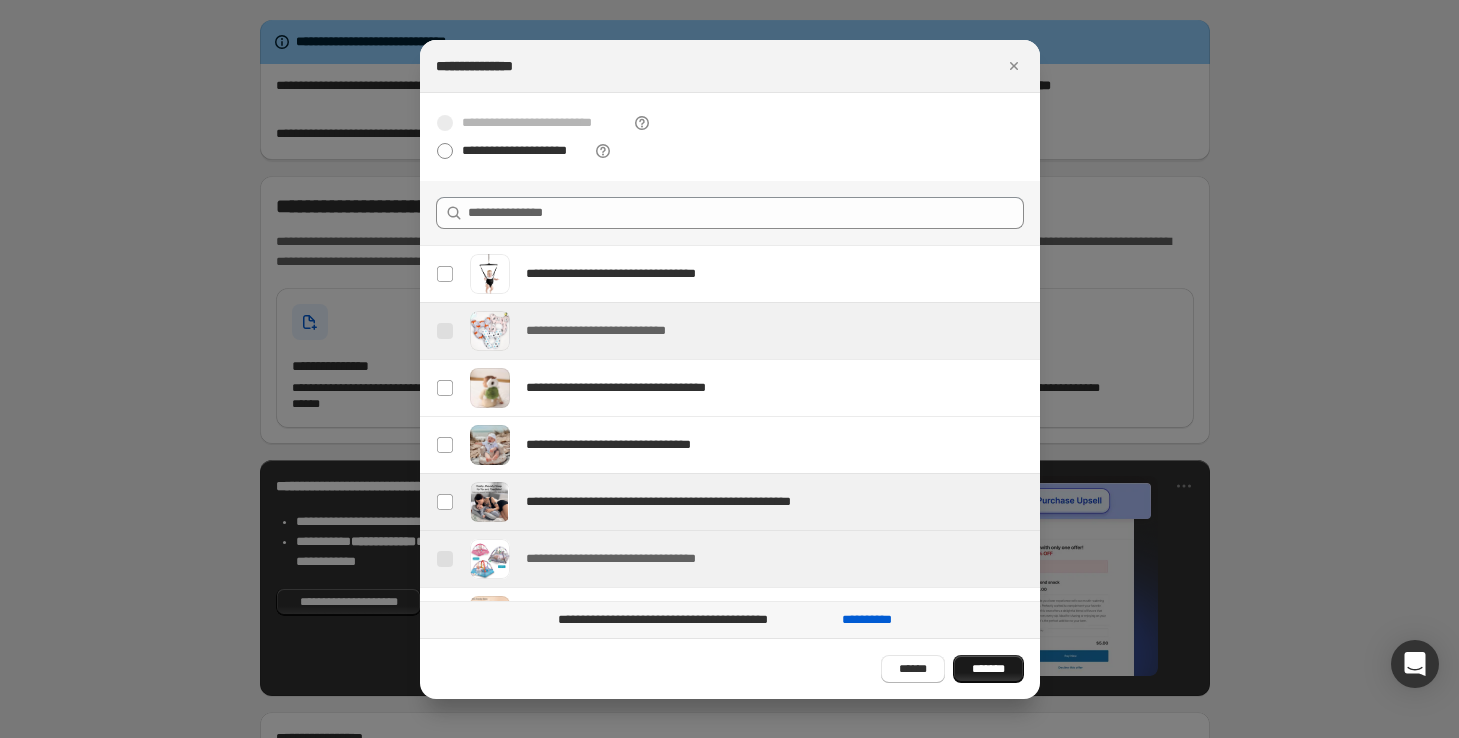 click on "*******" at bounding box center (988, 669) 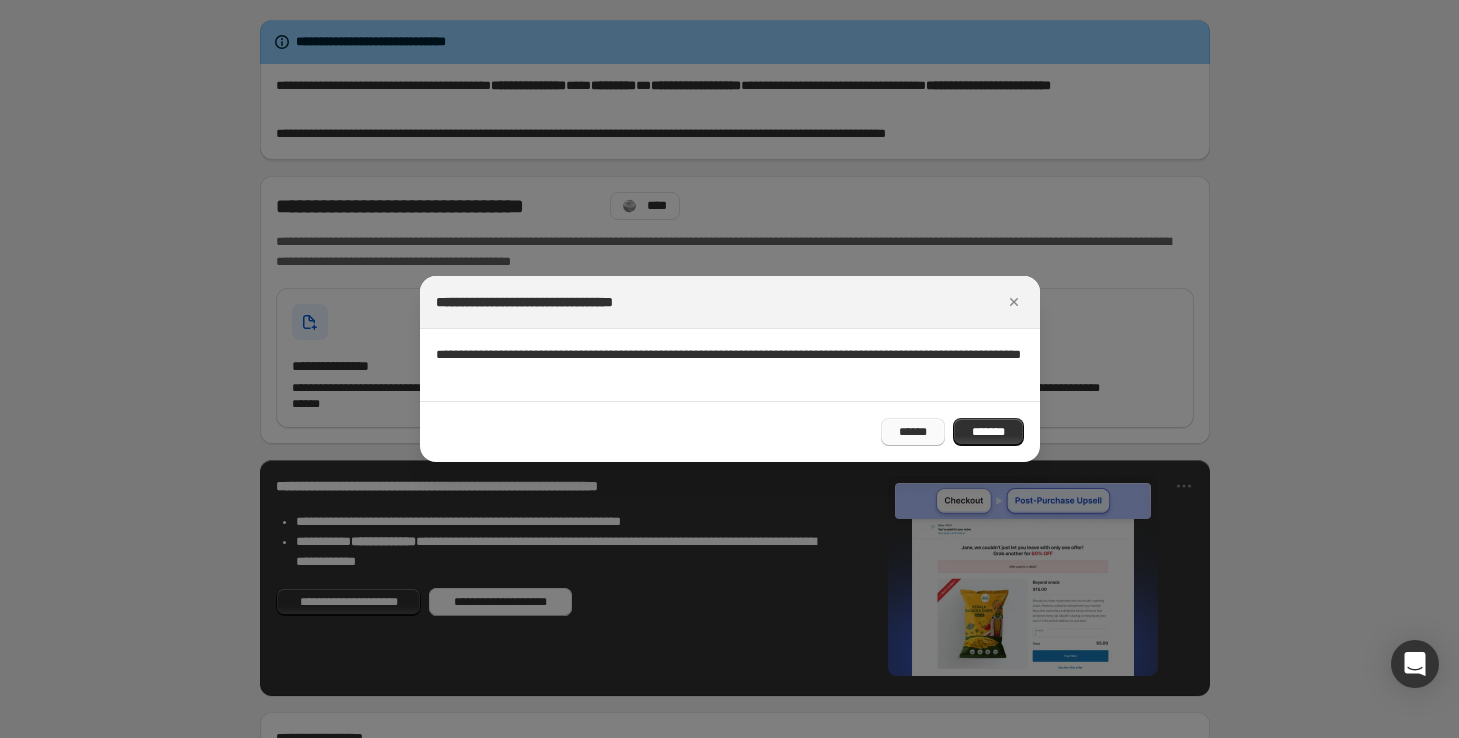 click on "******" at bounding box center [913, 432] 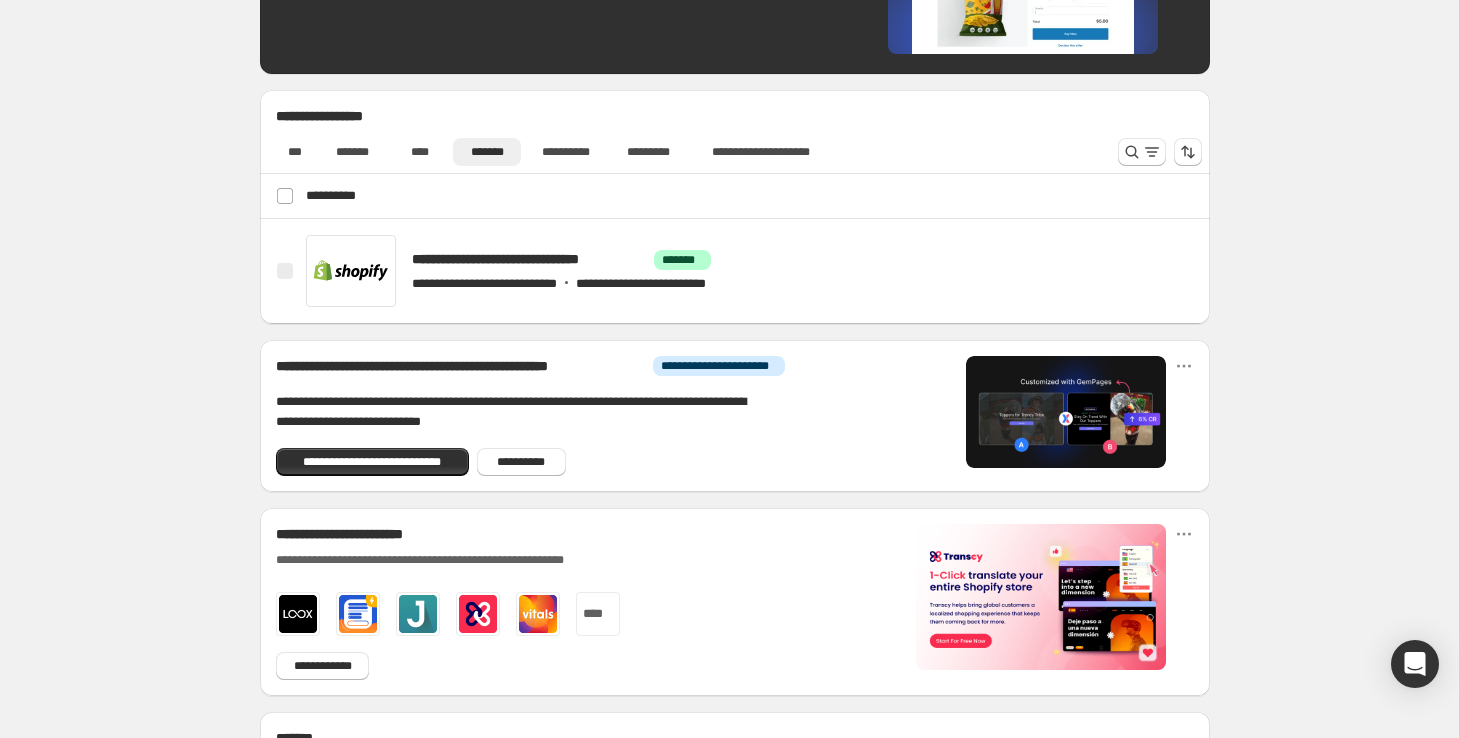 scroll, scrollTop: 621, scrollLeft: 0, axis: vertical 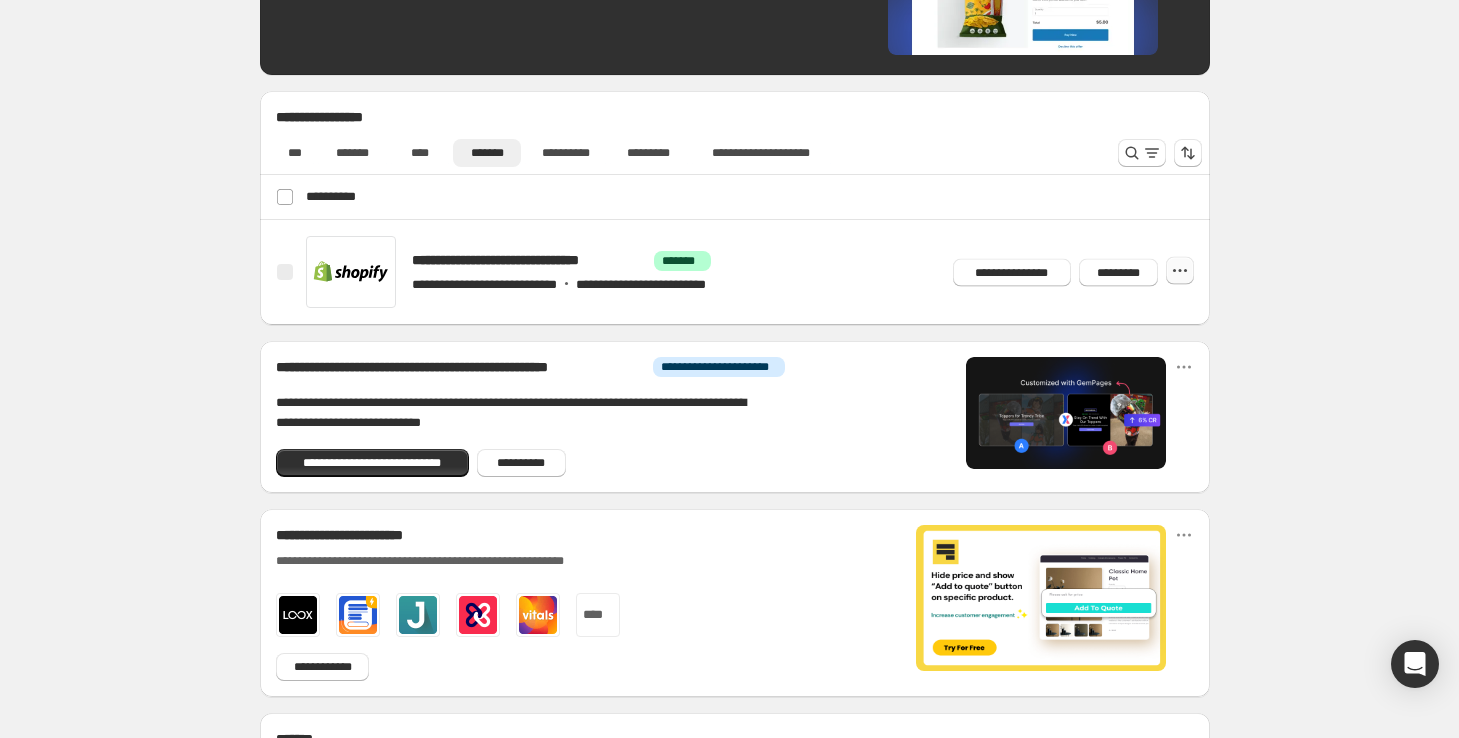click 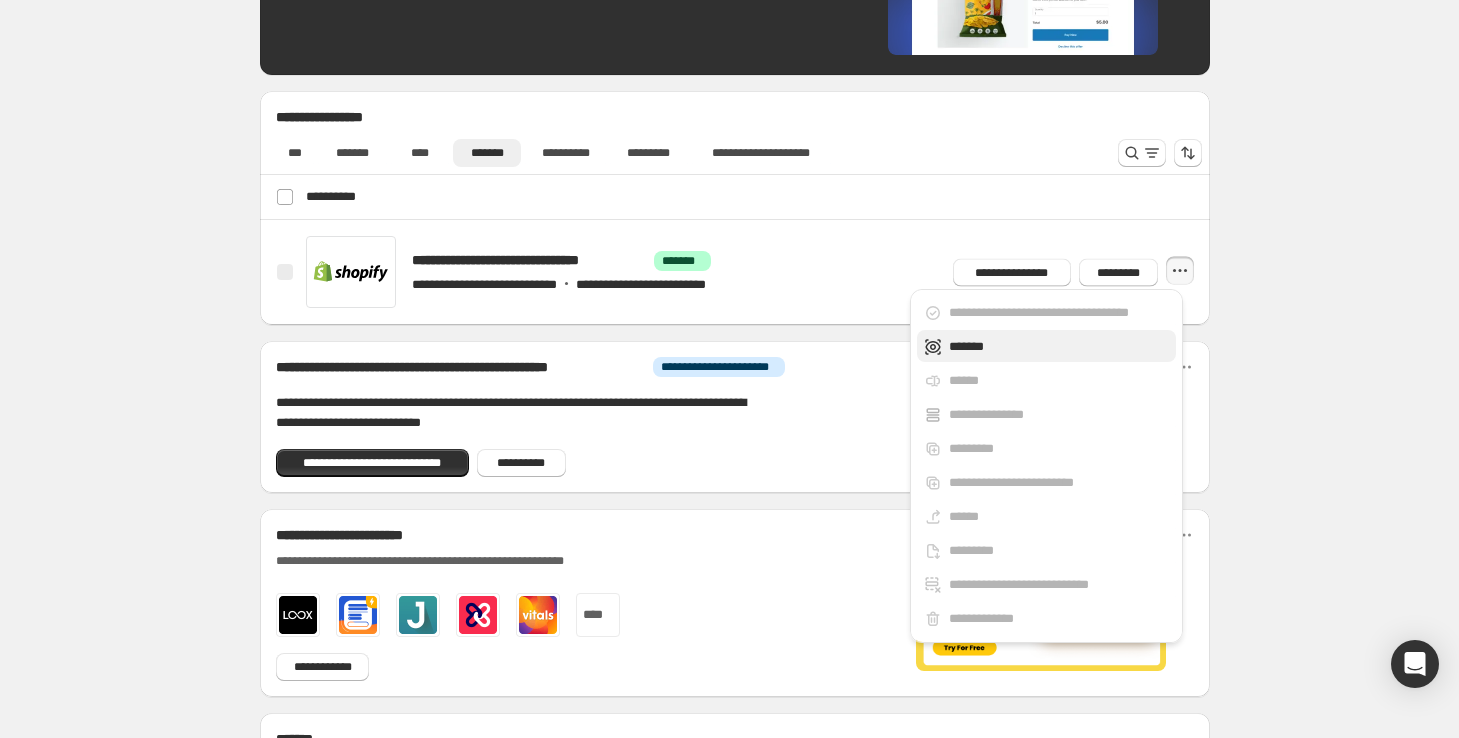 click on "*******" at bounding box center (1059, 347) 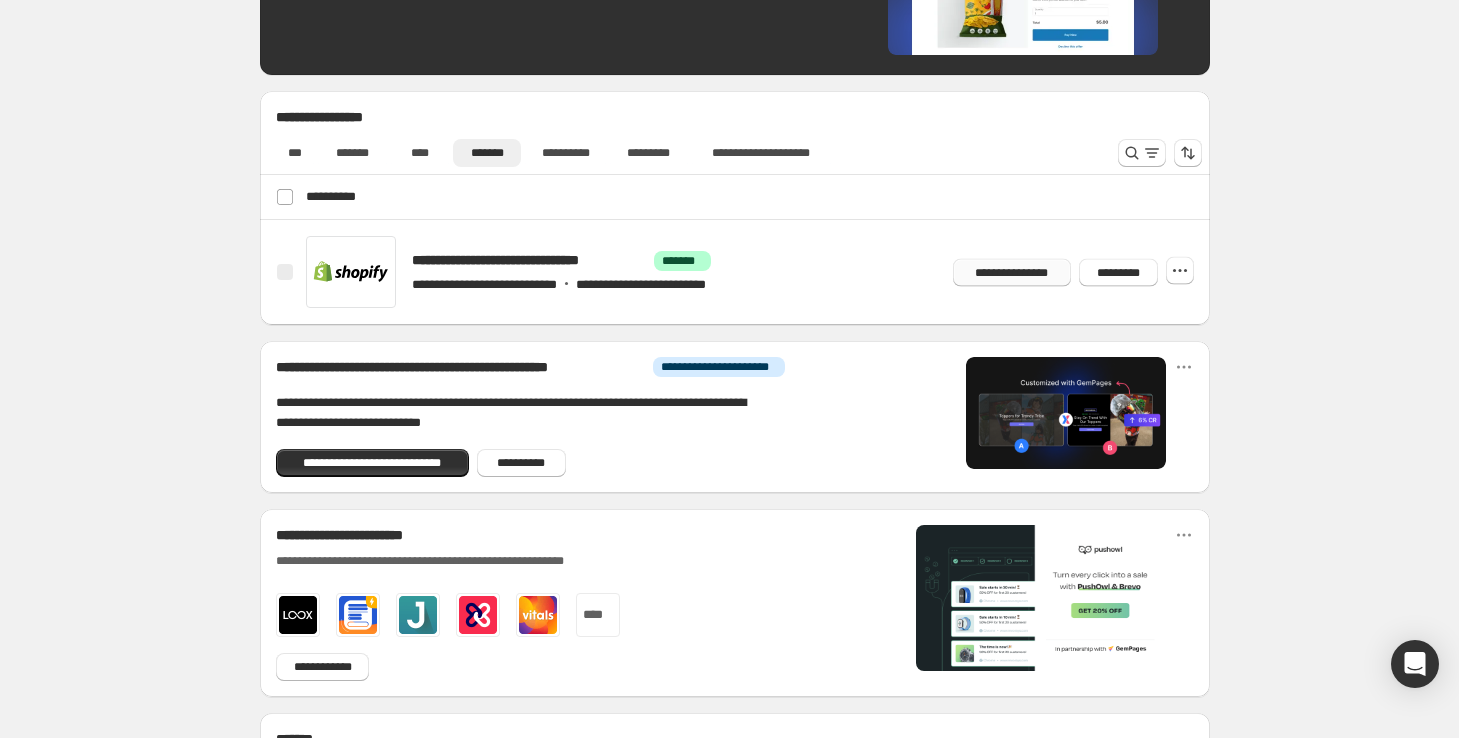 click on "**********" at bounding box center [1012, 272] 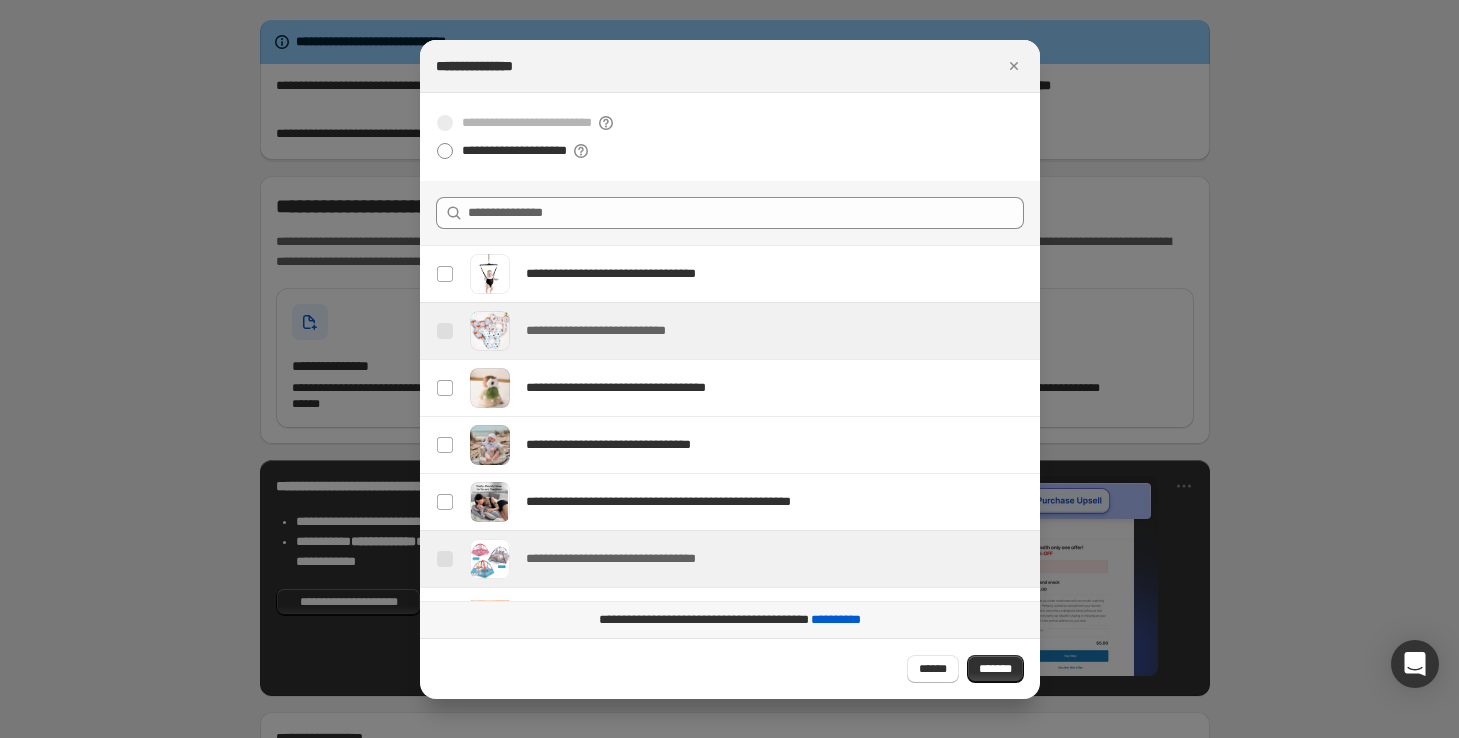 scroll, scrollTop: 0, scrollLeft: 0, axis: both 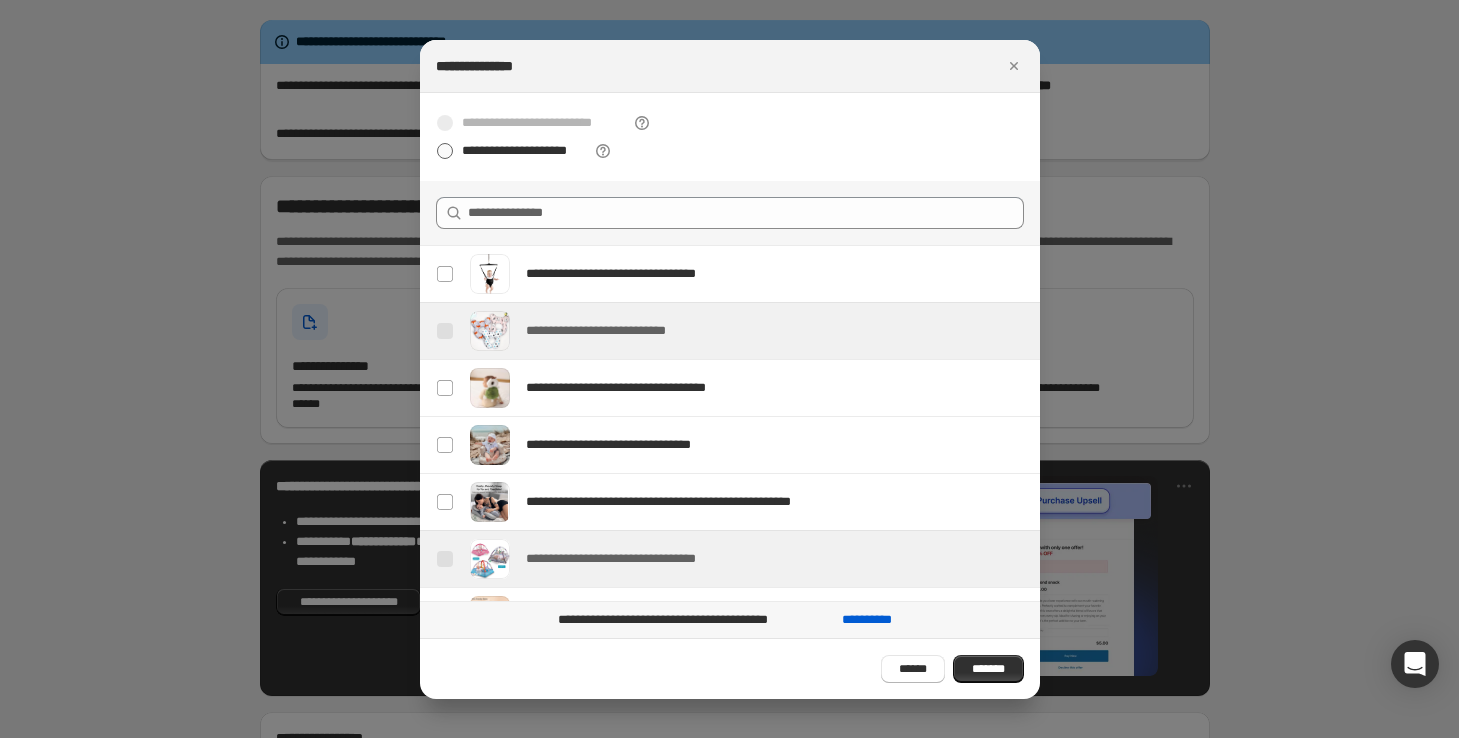 click at bounding box center [445, 151] 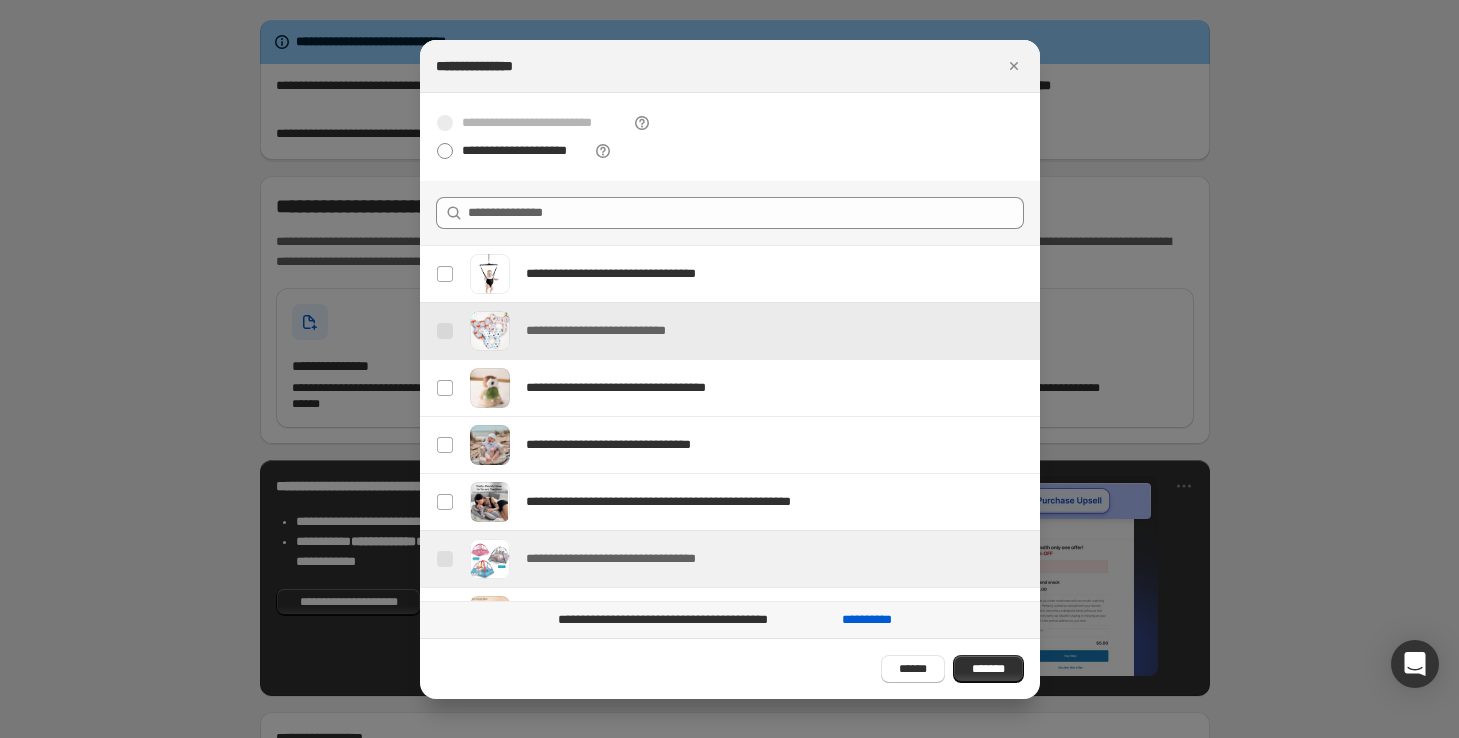 click at bounding box center (445, 331) 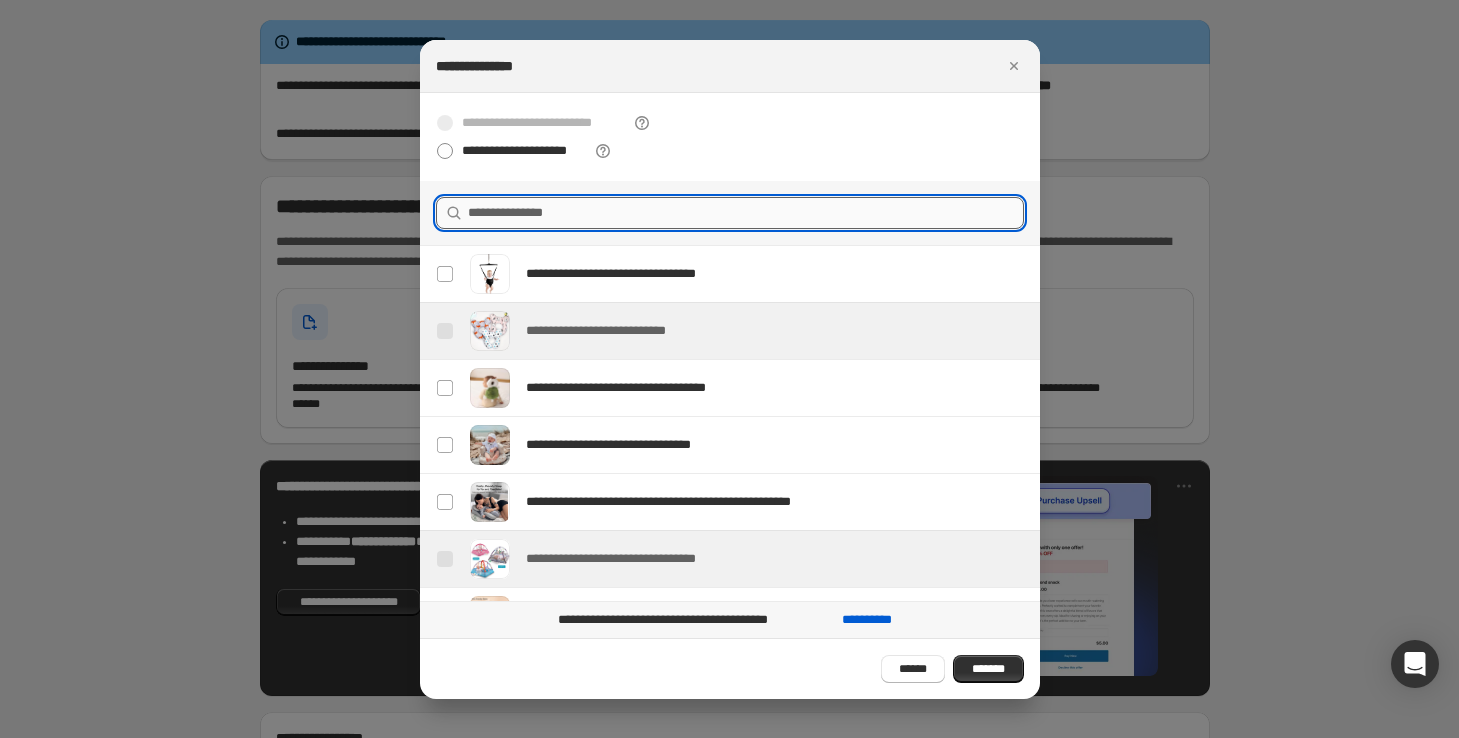 click at bounding box center [746, 213] 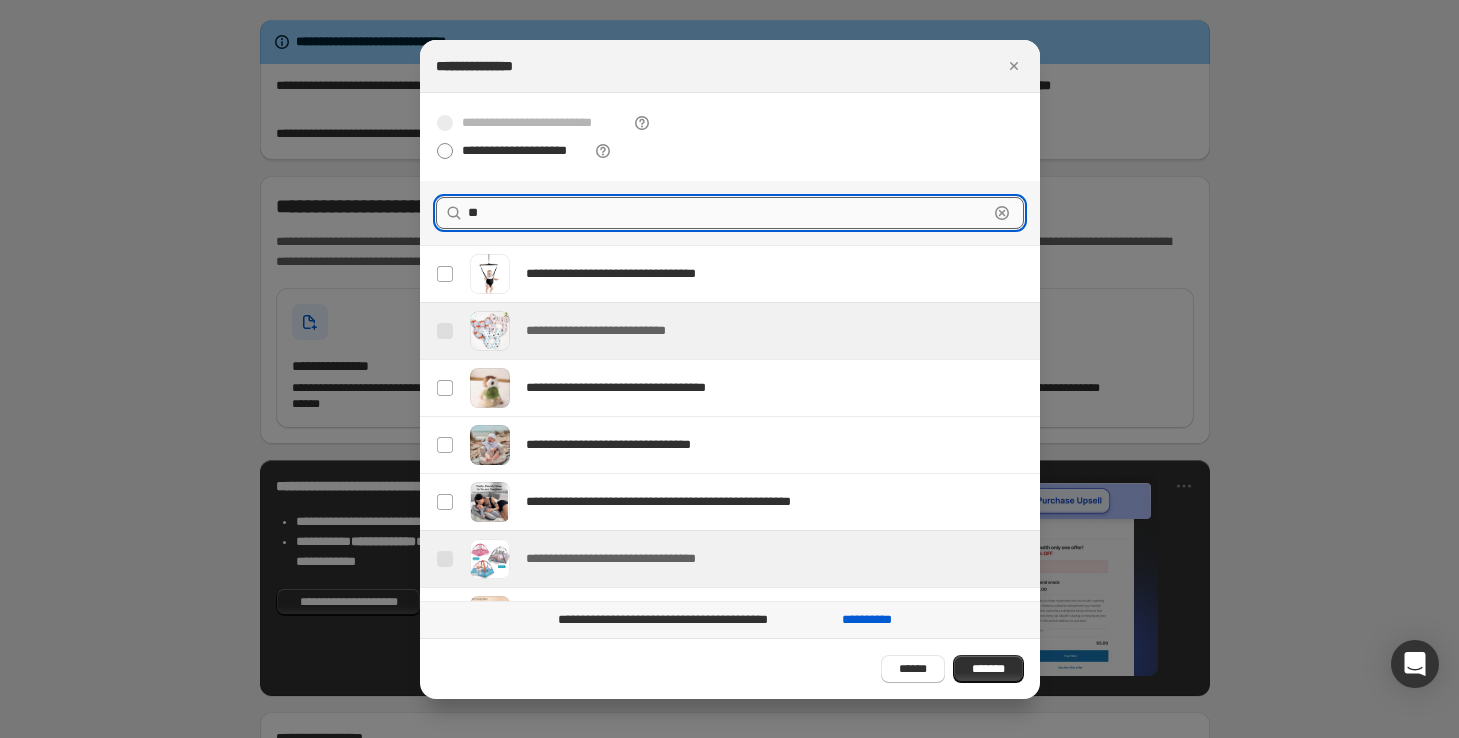 type on "*" 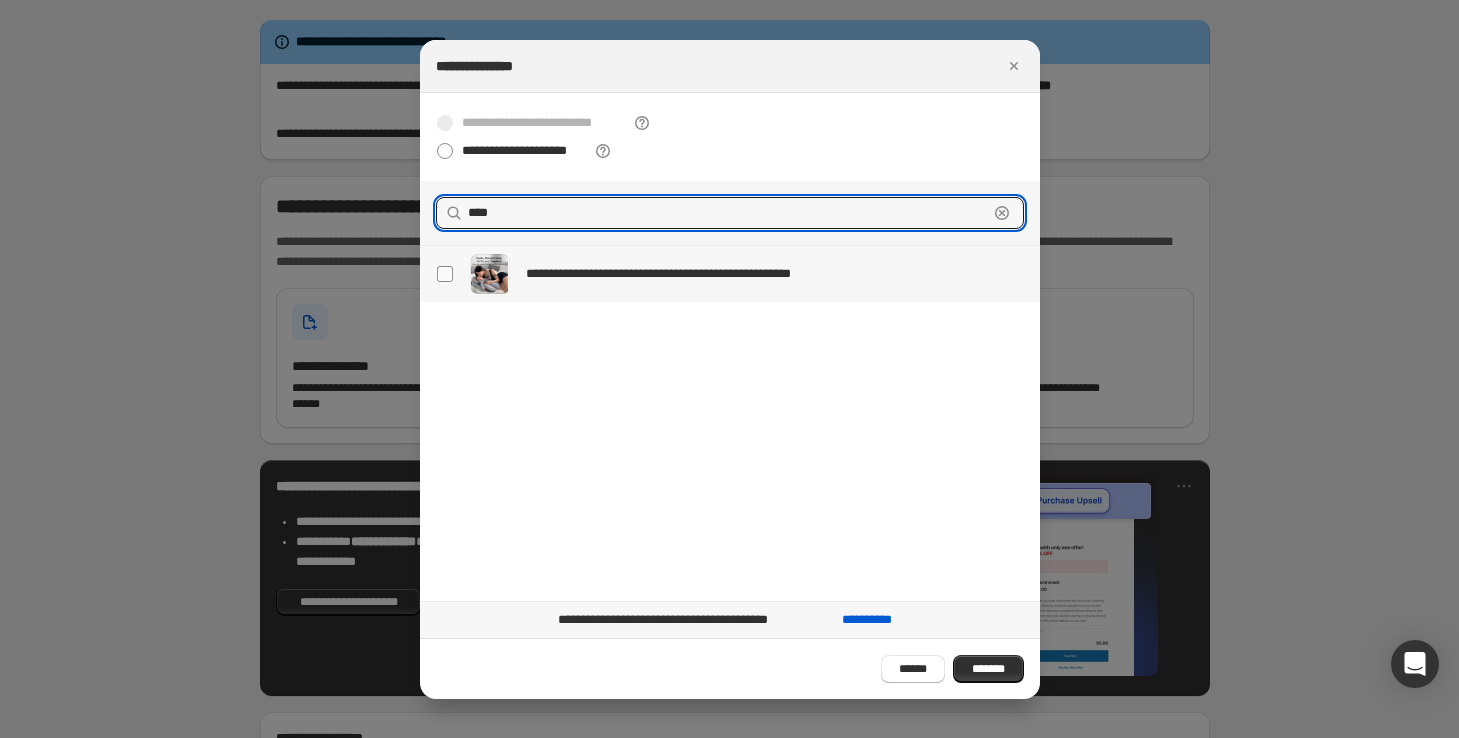 type on "****" 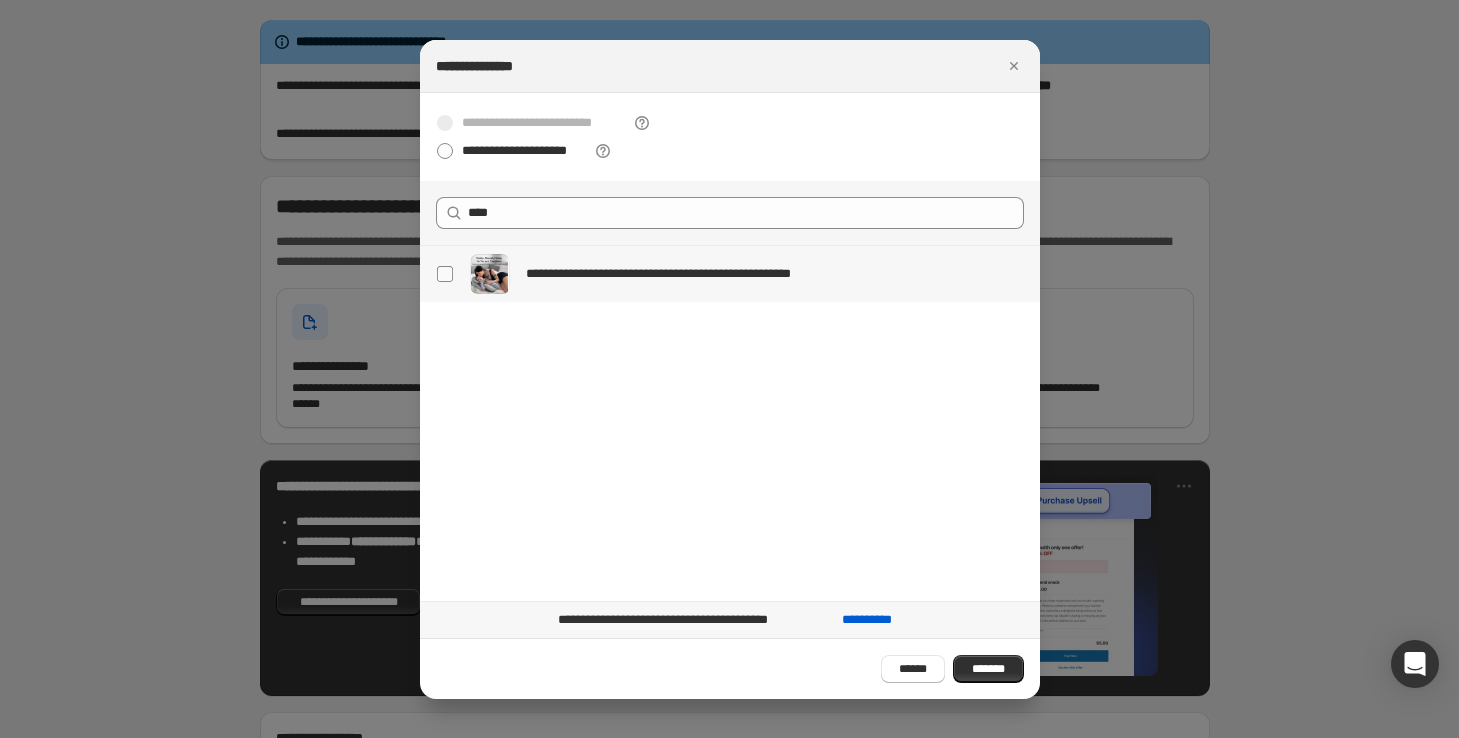 click at bounding box center [445, 274] 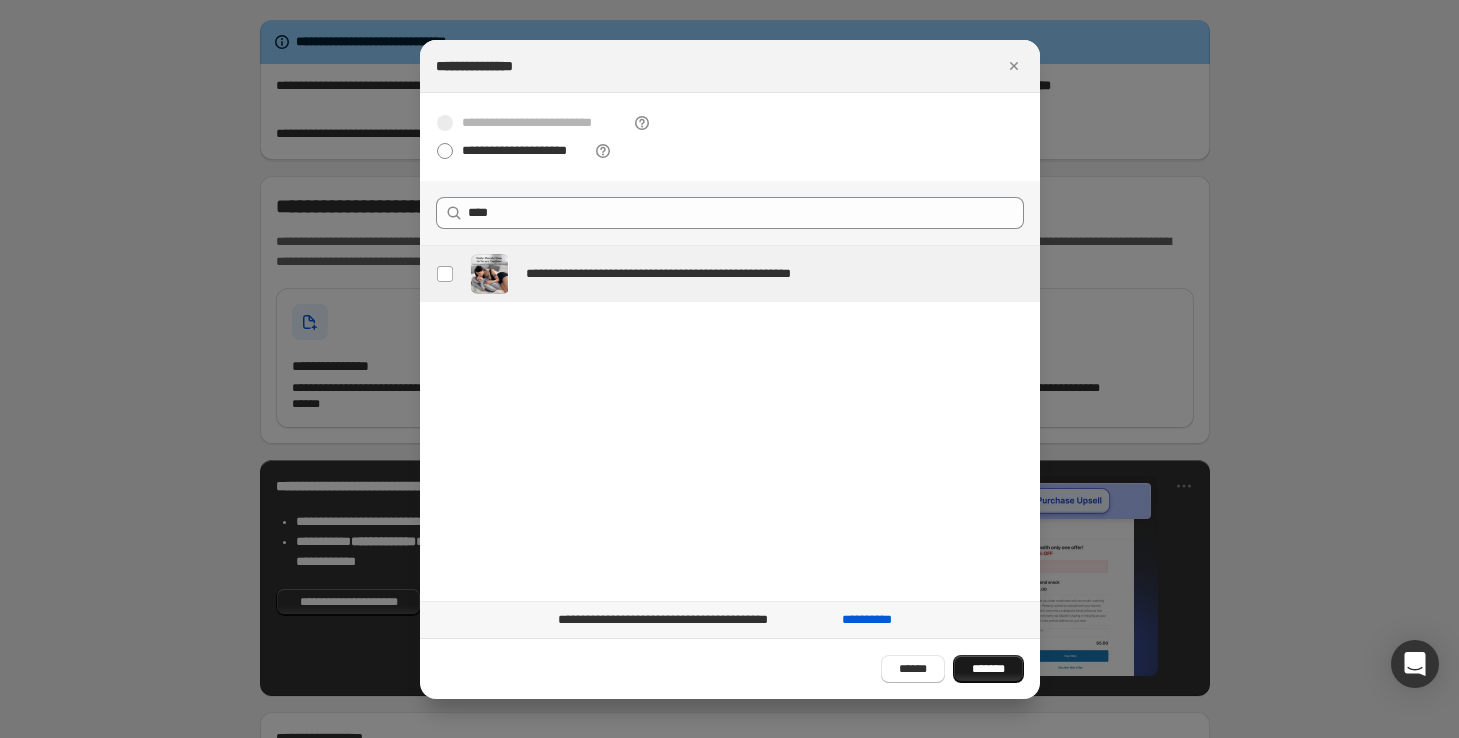 click on "*******" at bounding box center (988, 669) 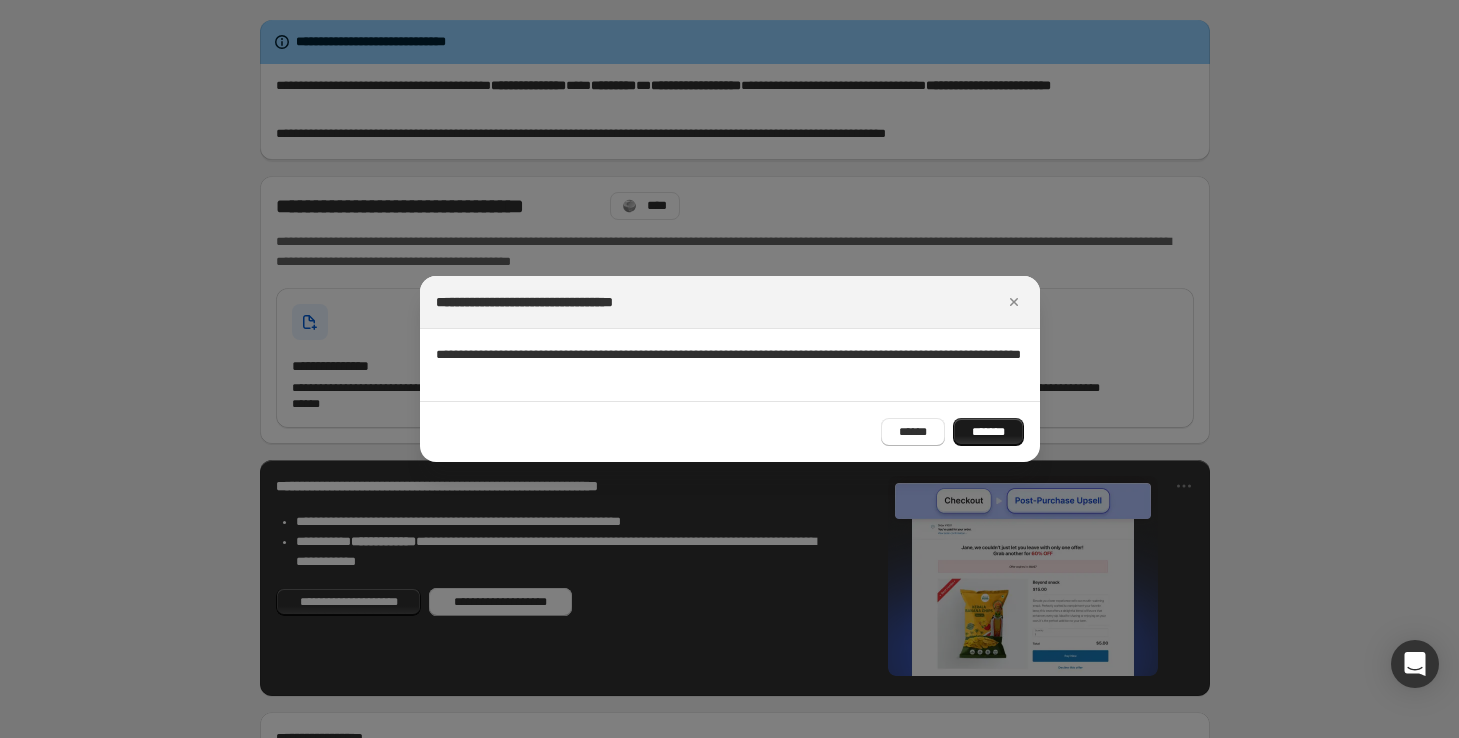 click on "*******" at bounding box center (988, 432) 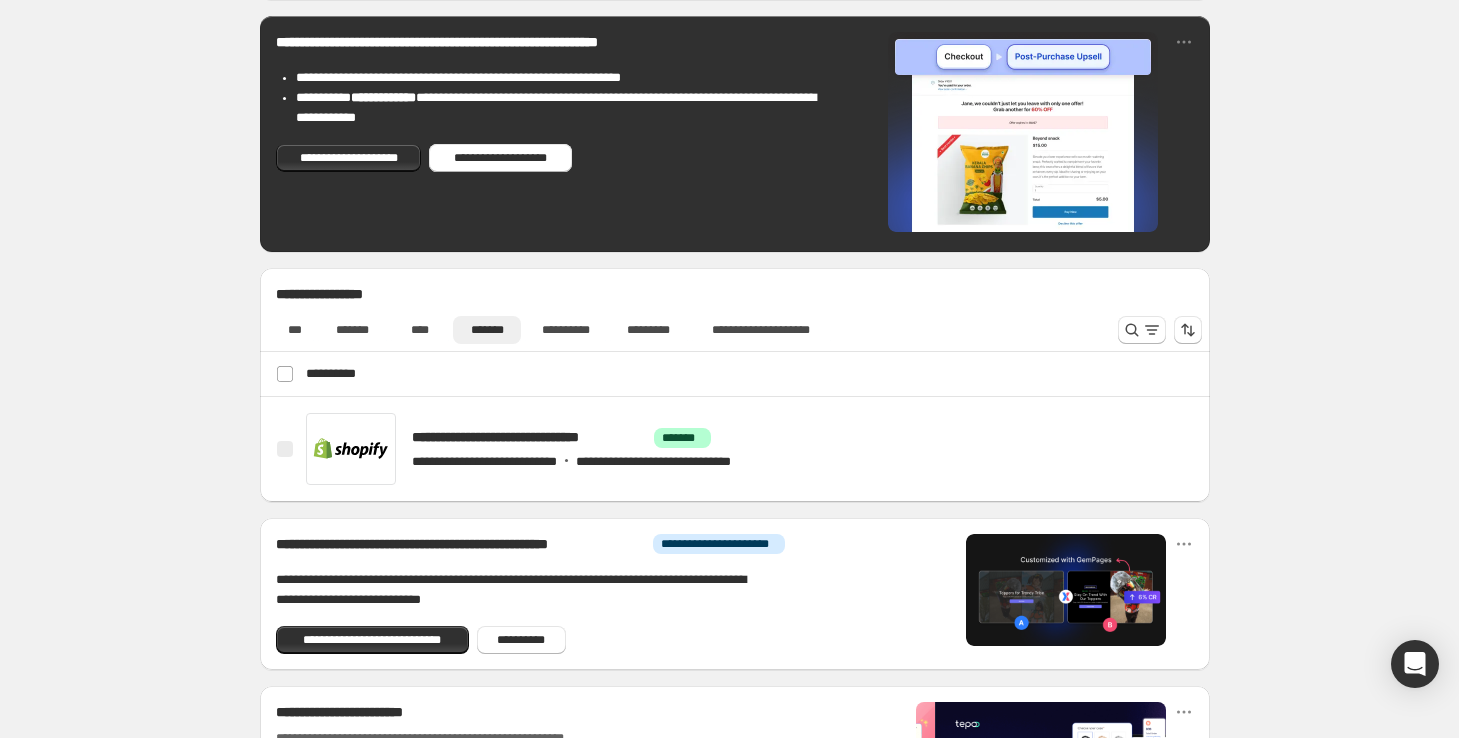 scroll, scrollTop: 446, scrollLeft: 0, axis: vertical 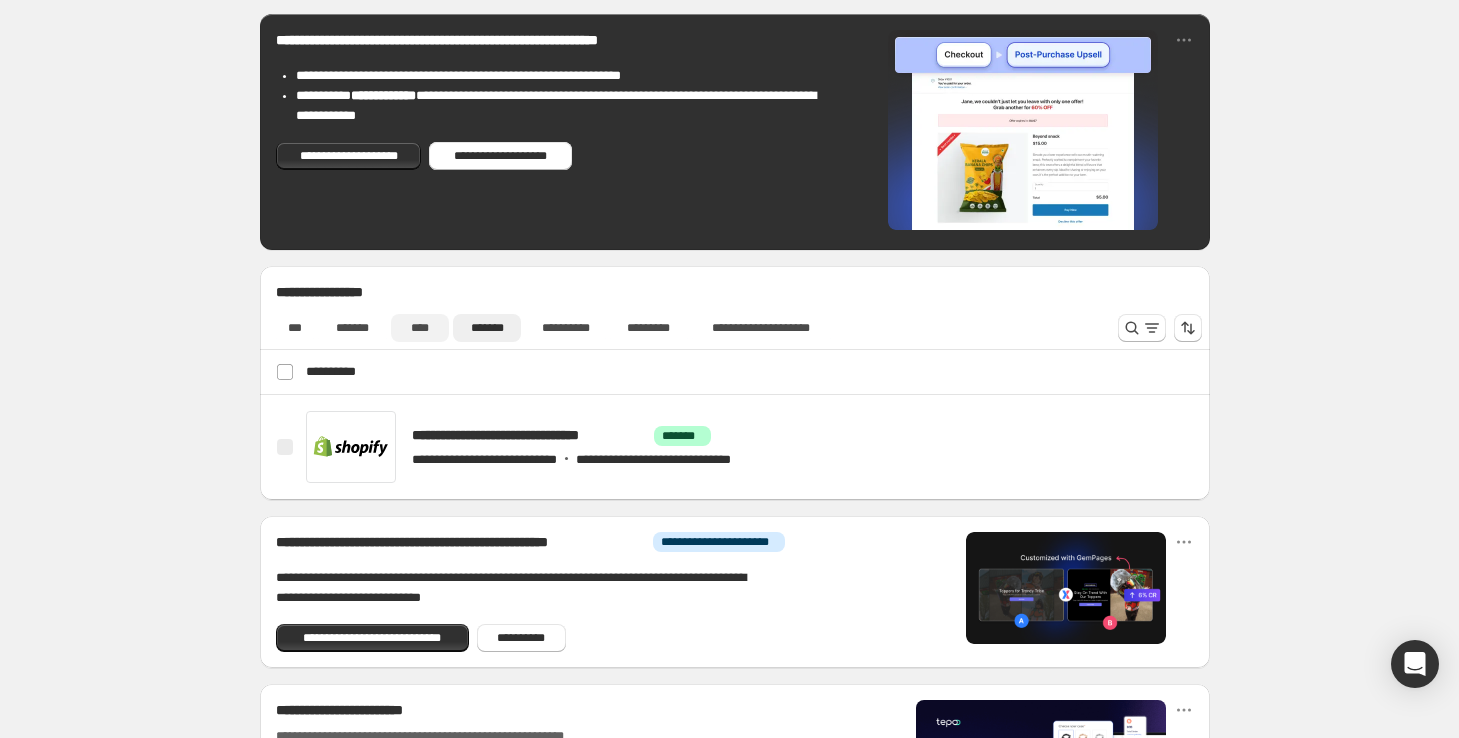 click on "****" at bounding box center [420, 328] 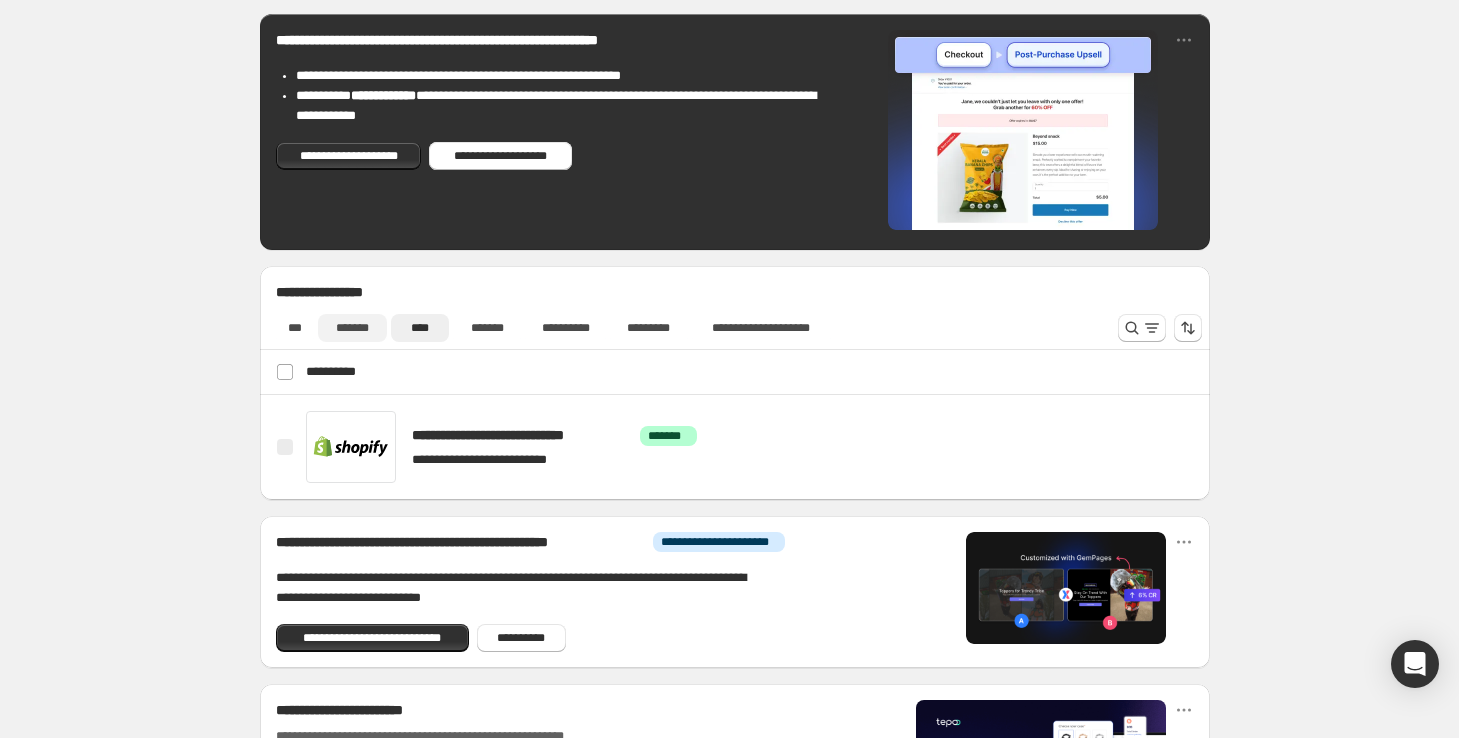 click on "*******" at bounding box center (352, 328) 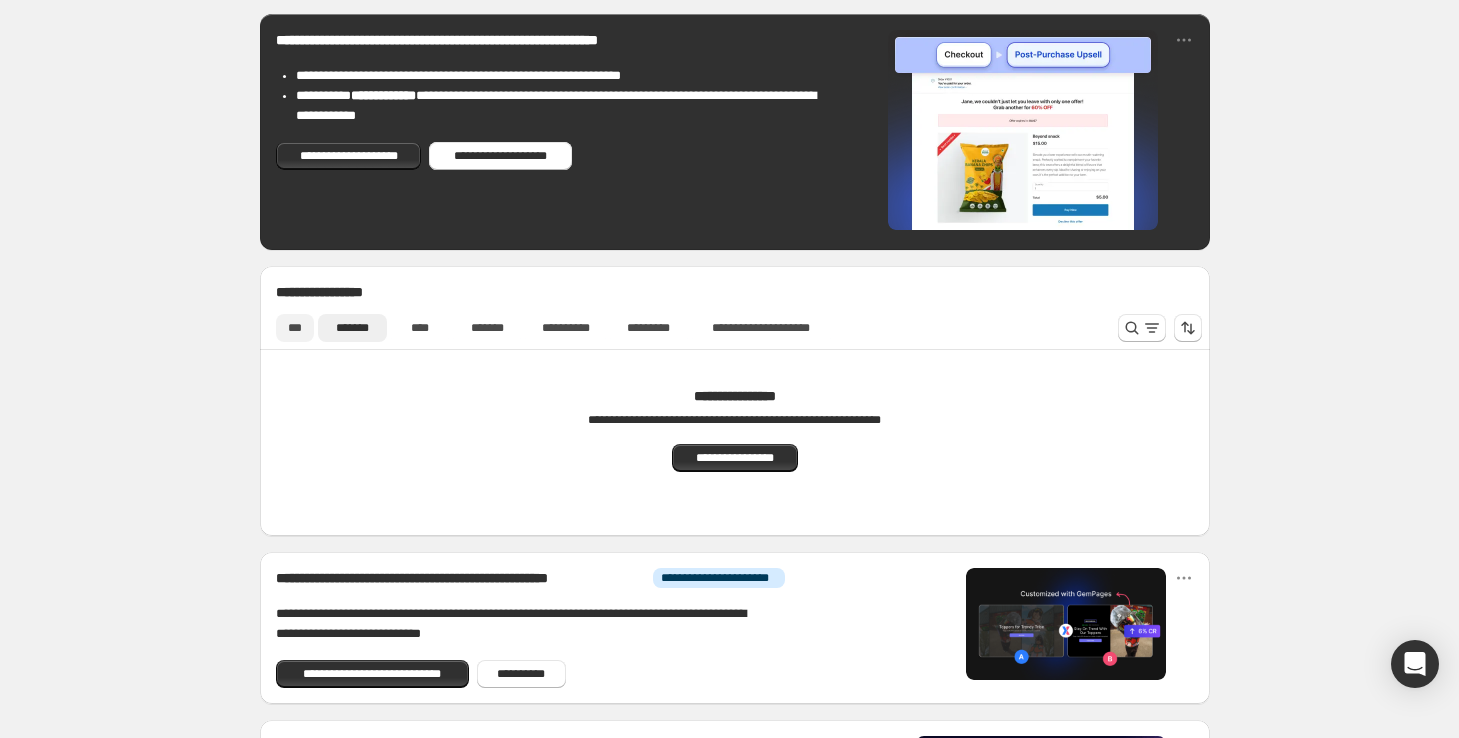 click on "***" at bounding box center [295, 328] 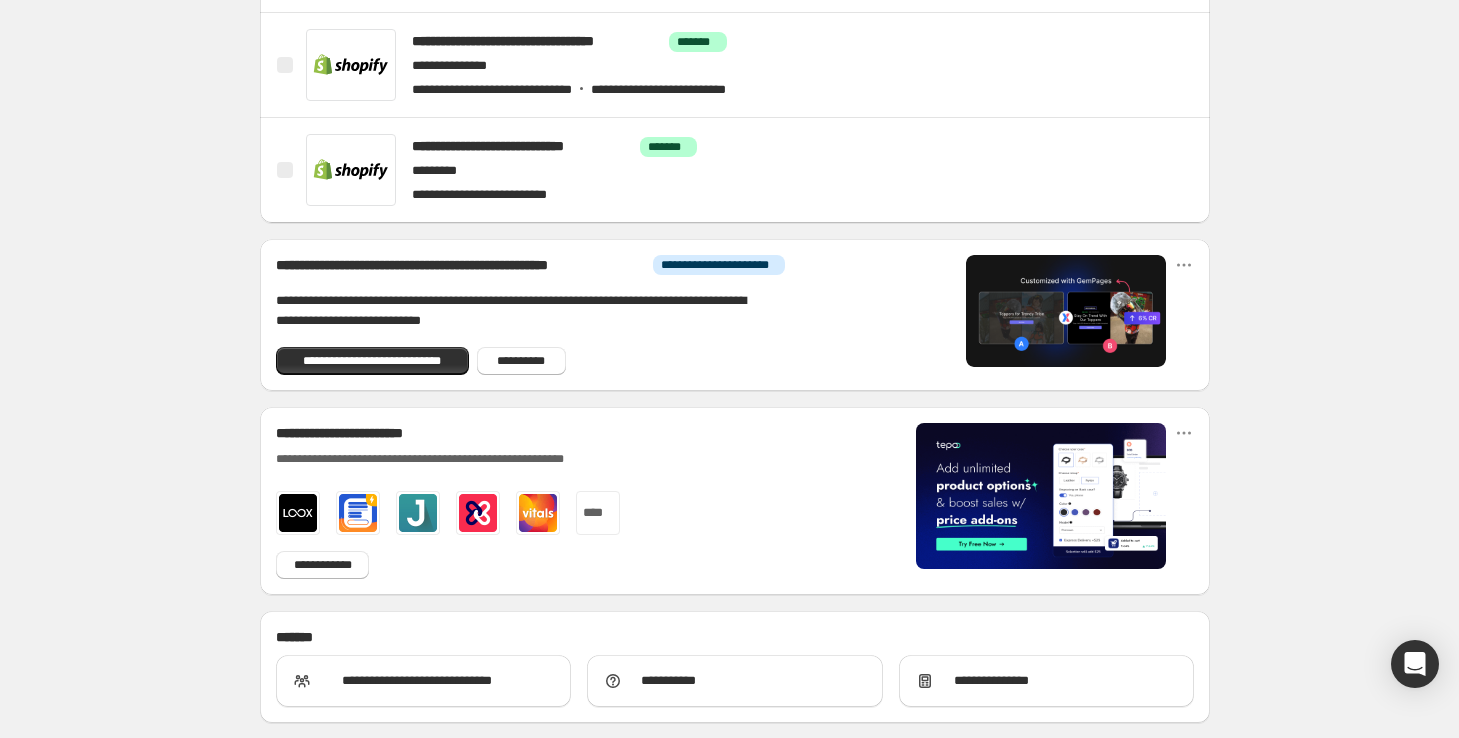 scroll, scrollTop: 686, scrollLeft: 0, axis: vertical 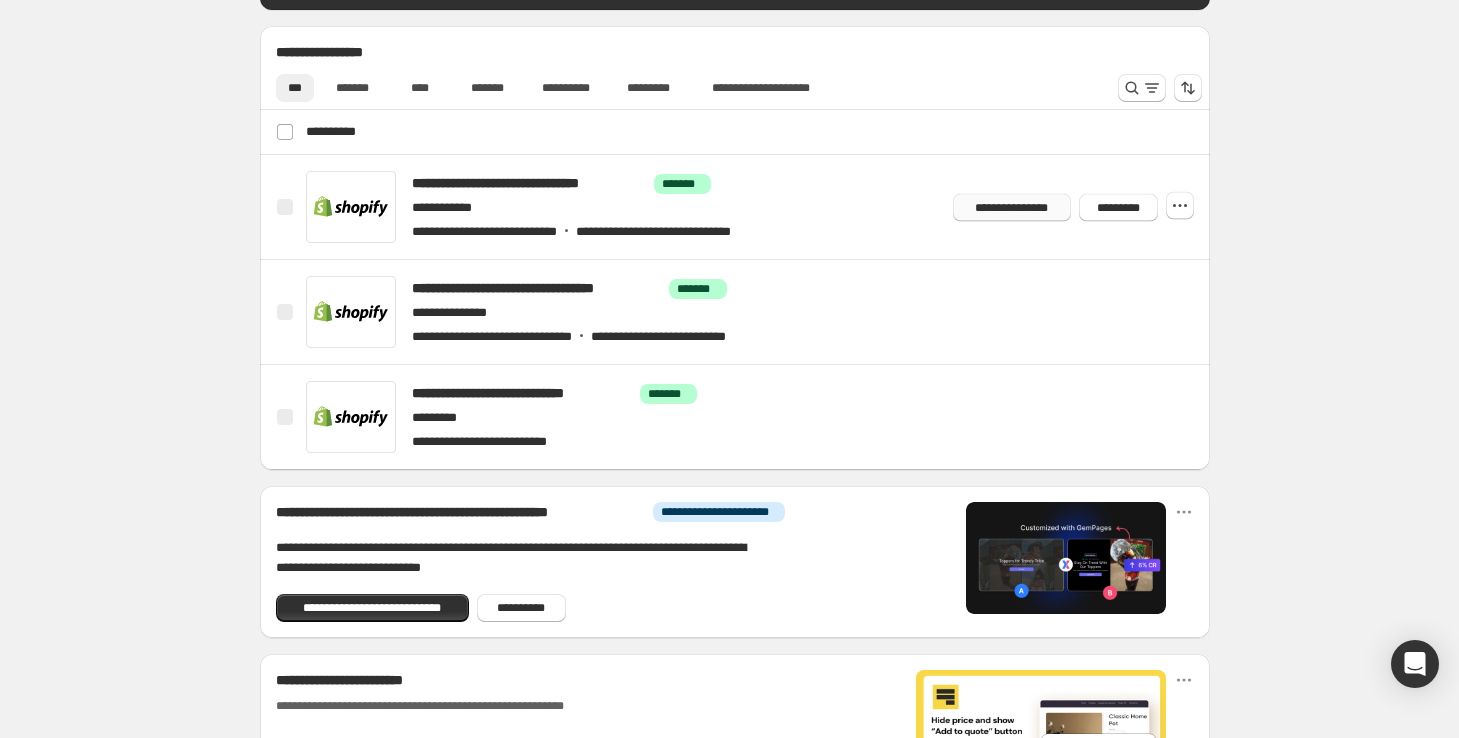 click on "**********" at bounding box center [1012, 207] 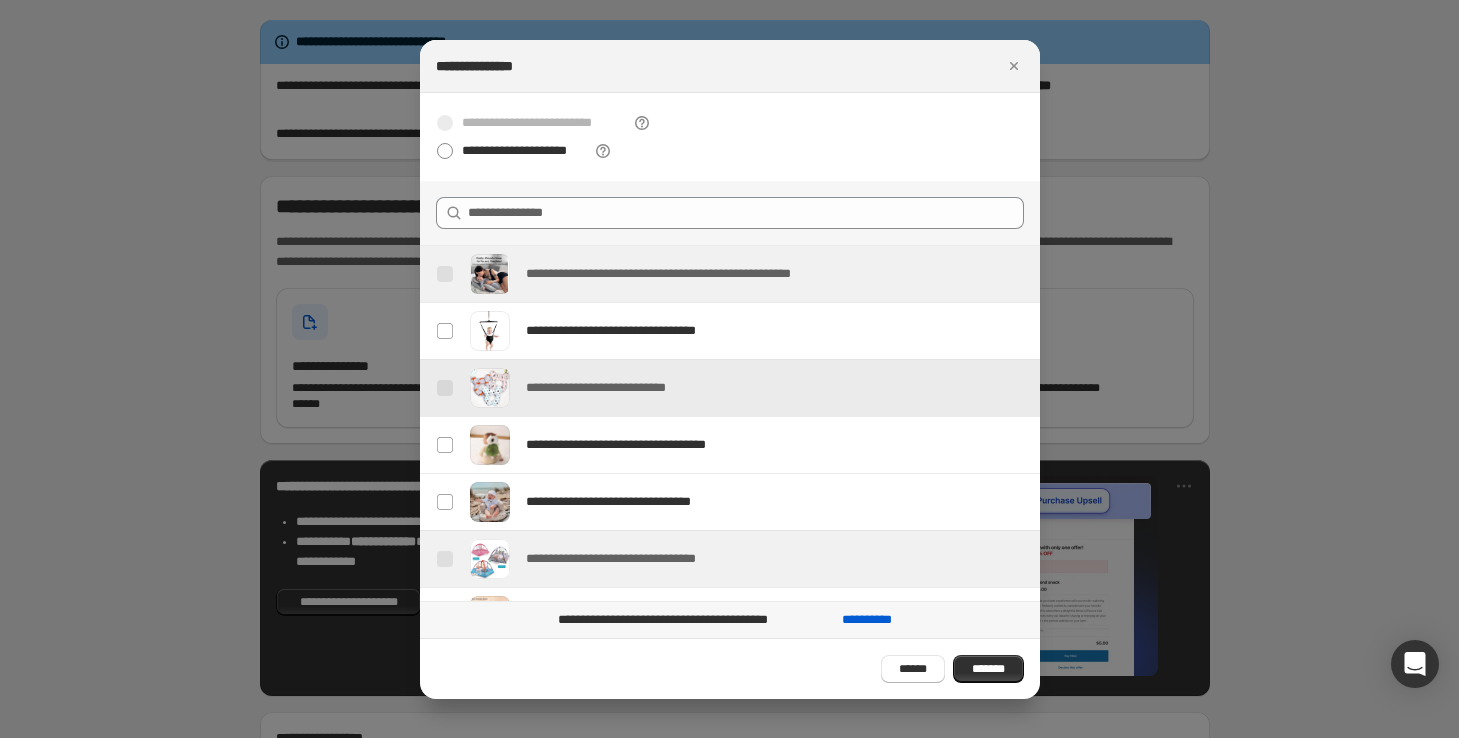 click at bounding box center (445, 388) 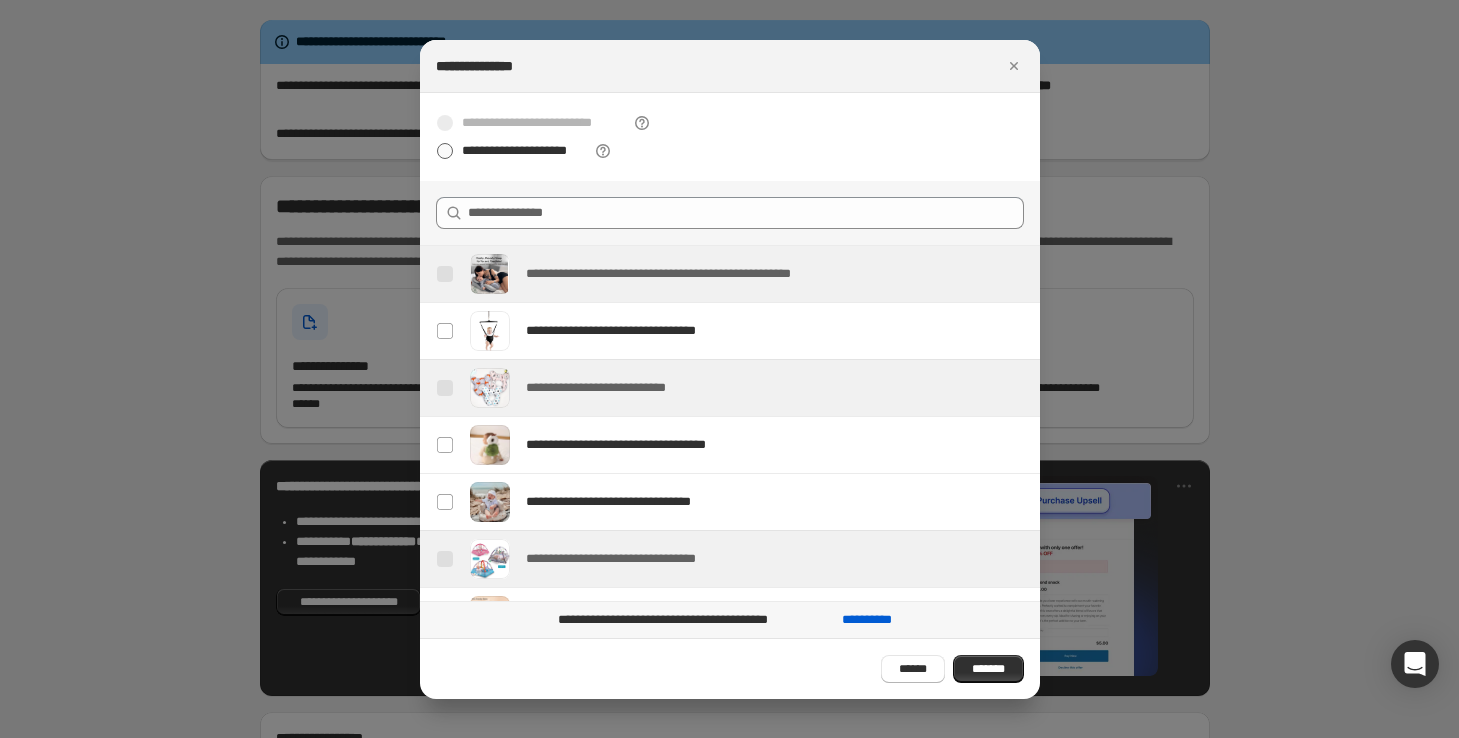 click at bounding box center [445, 151] 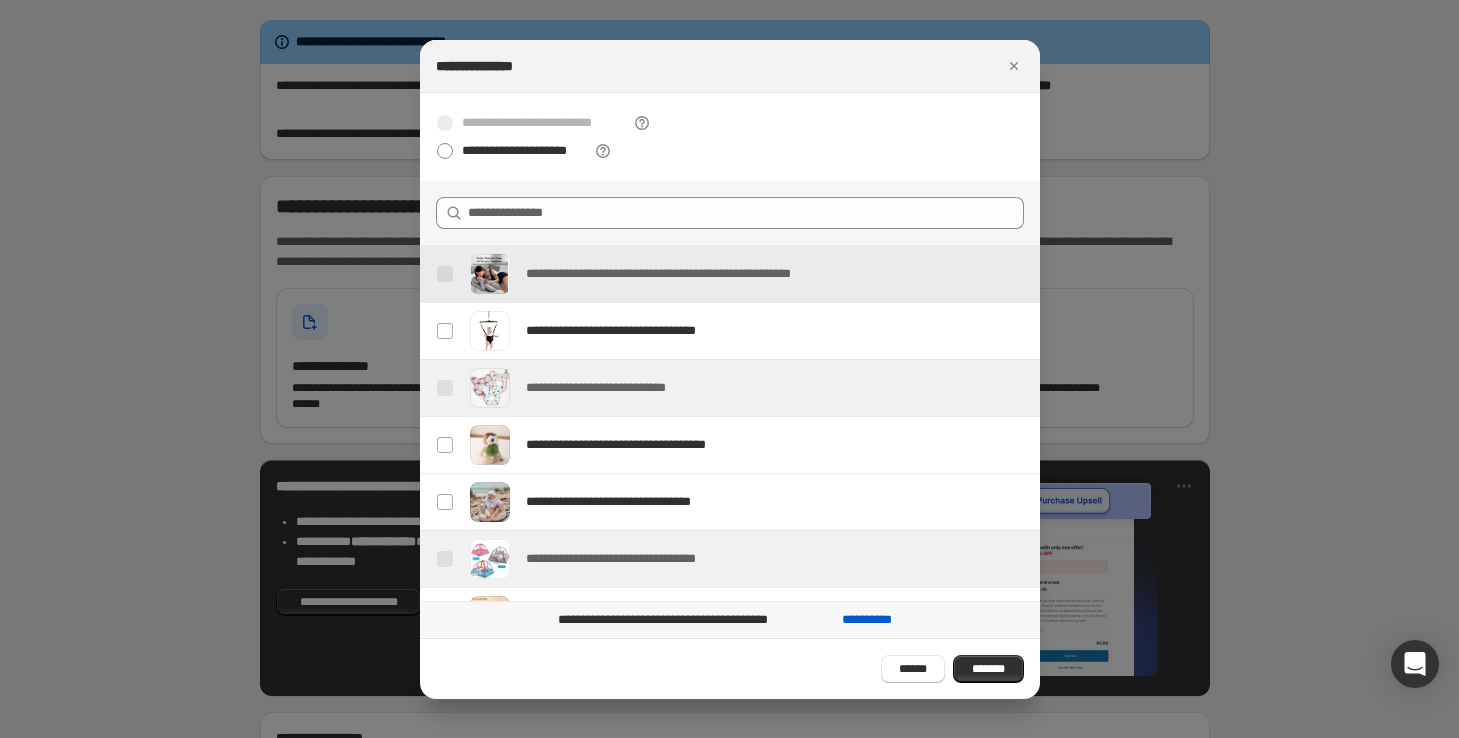 click at bounding box center [445, 274] 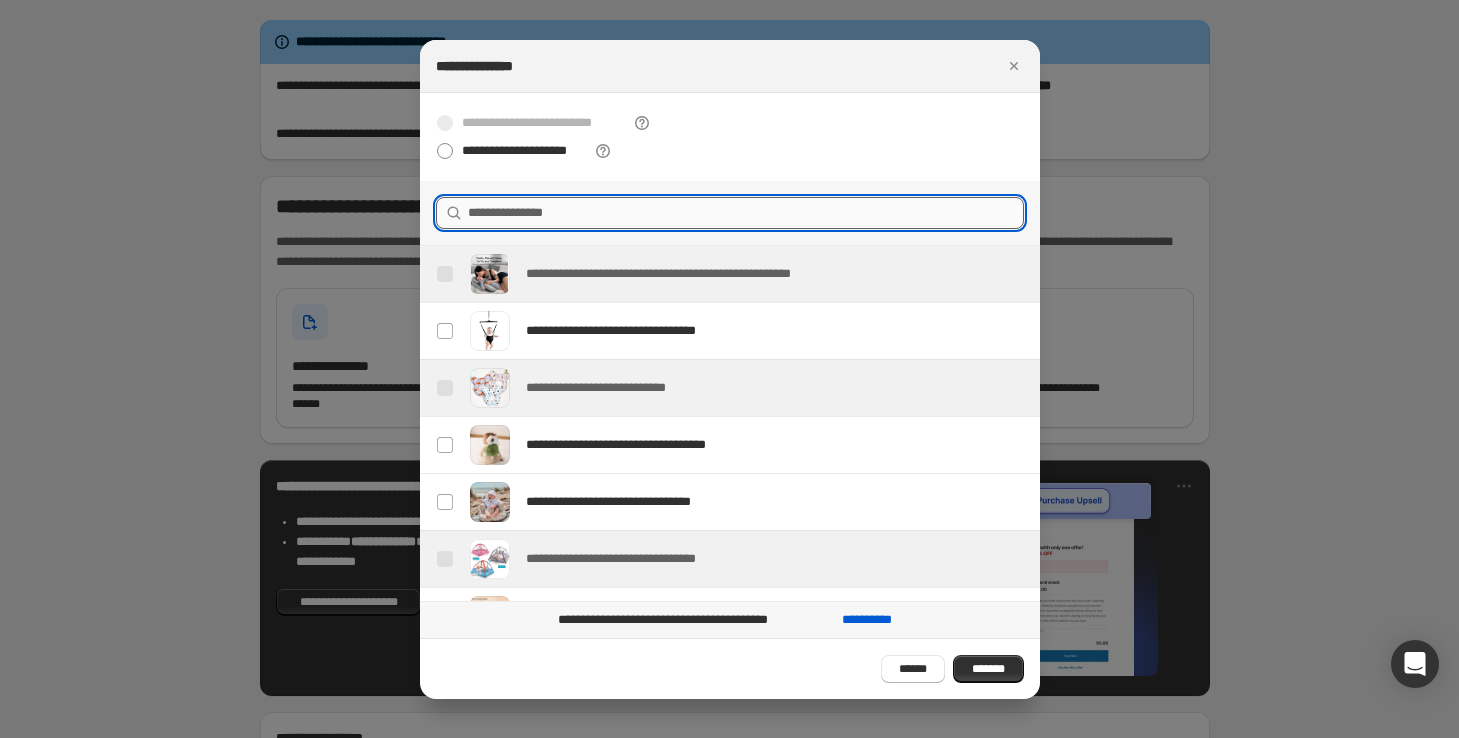 click at bounding box center [746, 213] 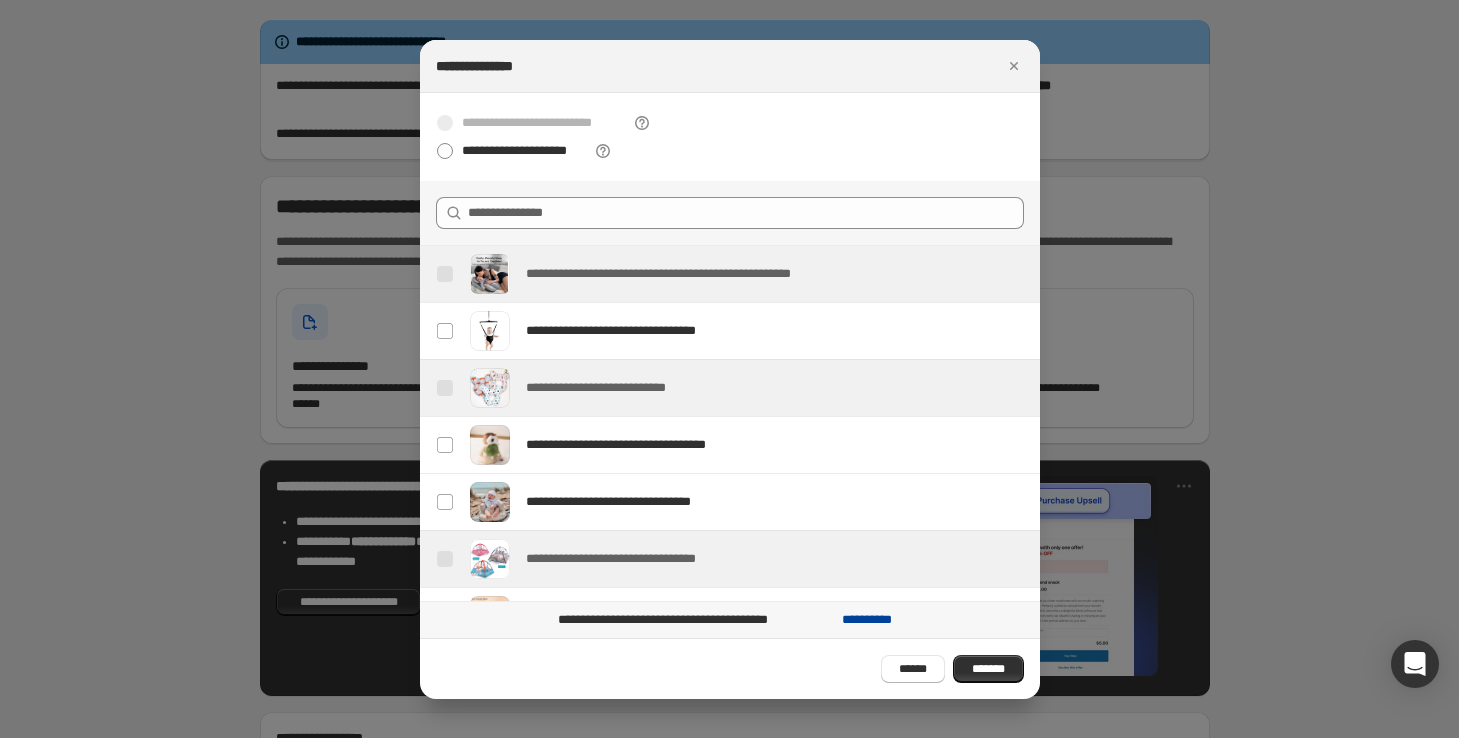 click on "**********" at bounding box center [866, 620] 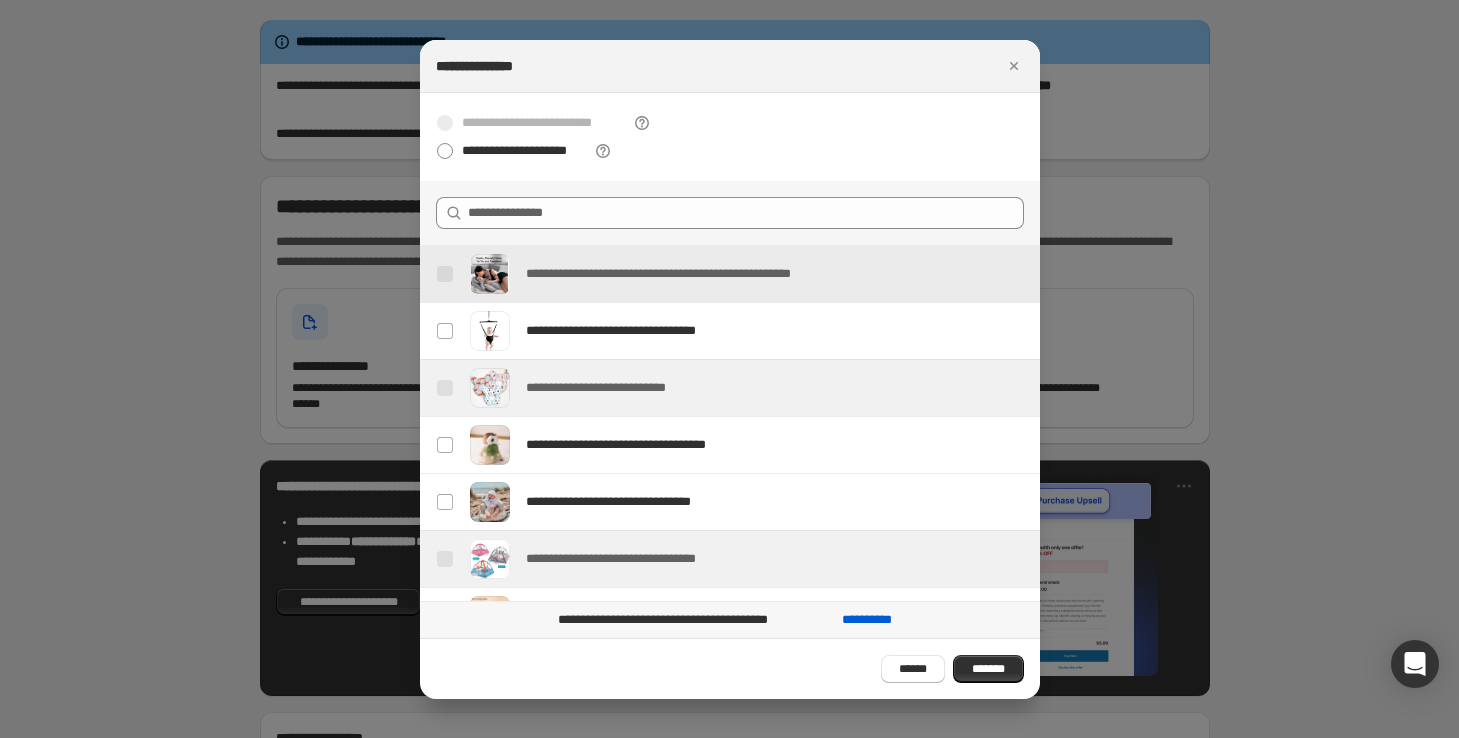 click at bounding box center (445, 274) 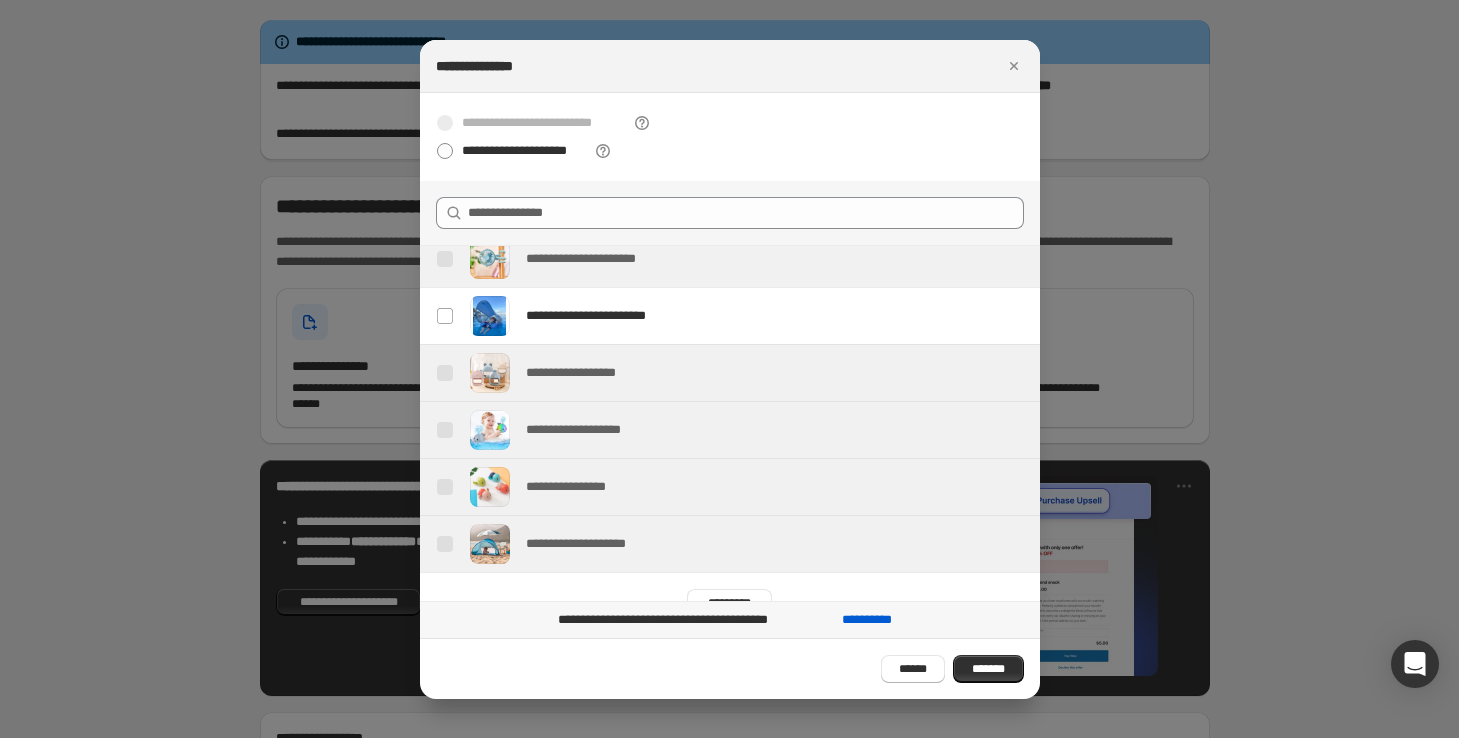scroll, scrollTop: 845, scrollLeft: 0, axis: vertical 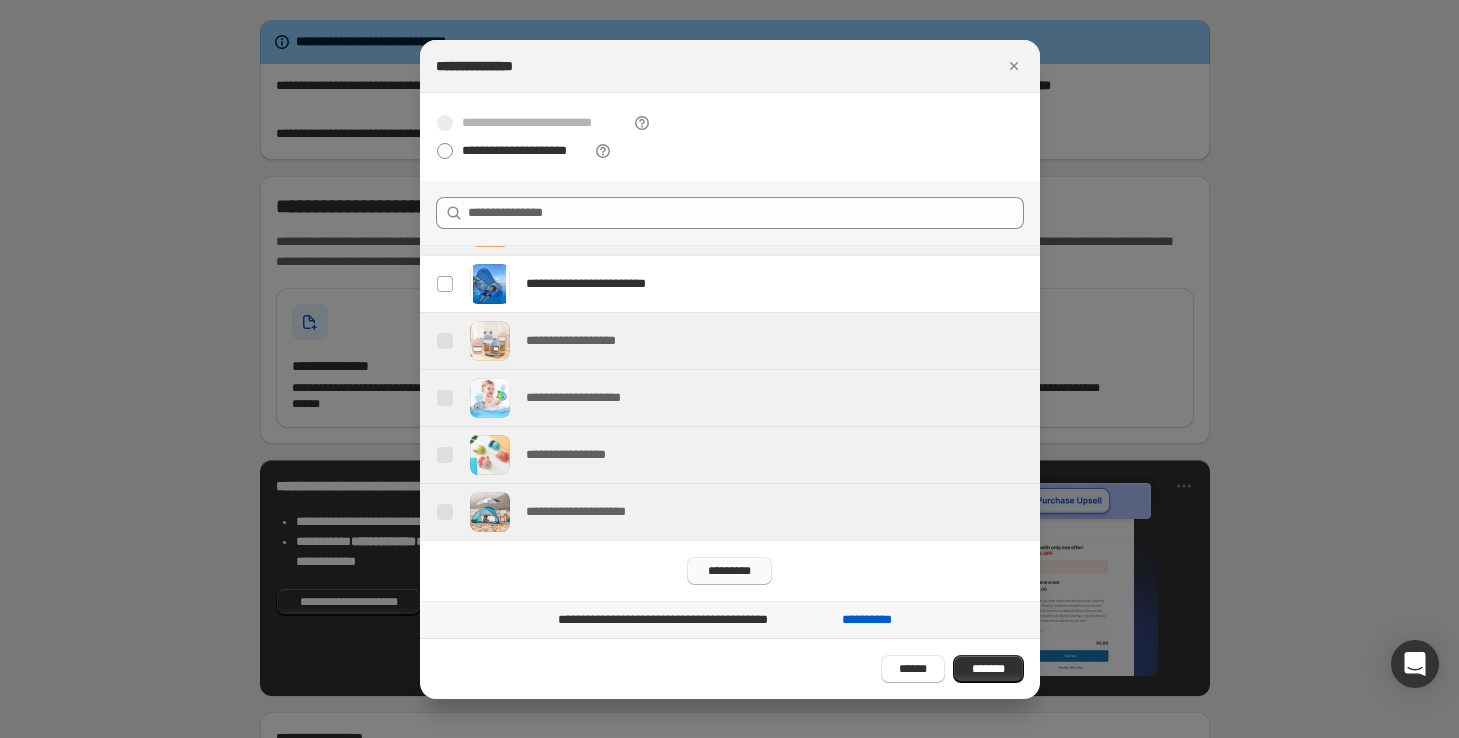 click on "*********" at bounding box center [729, 571] 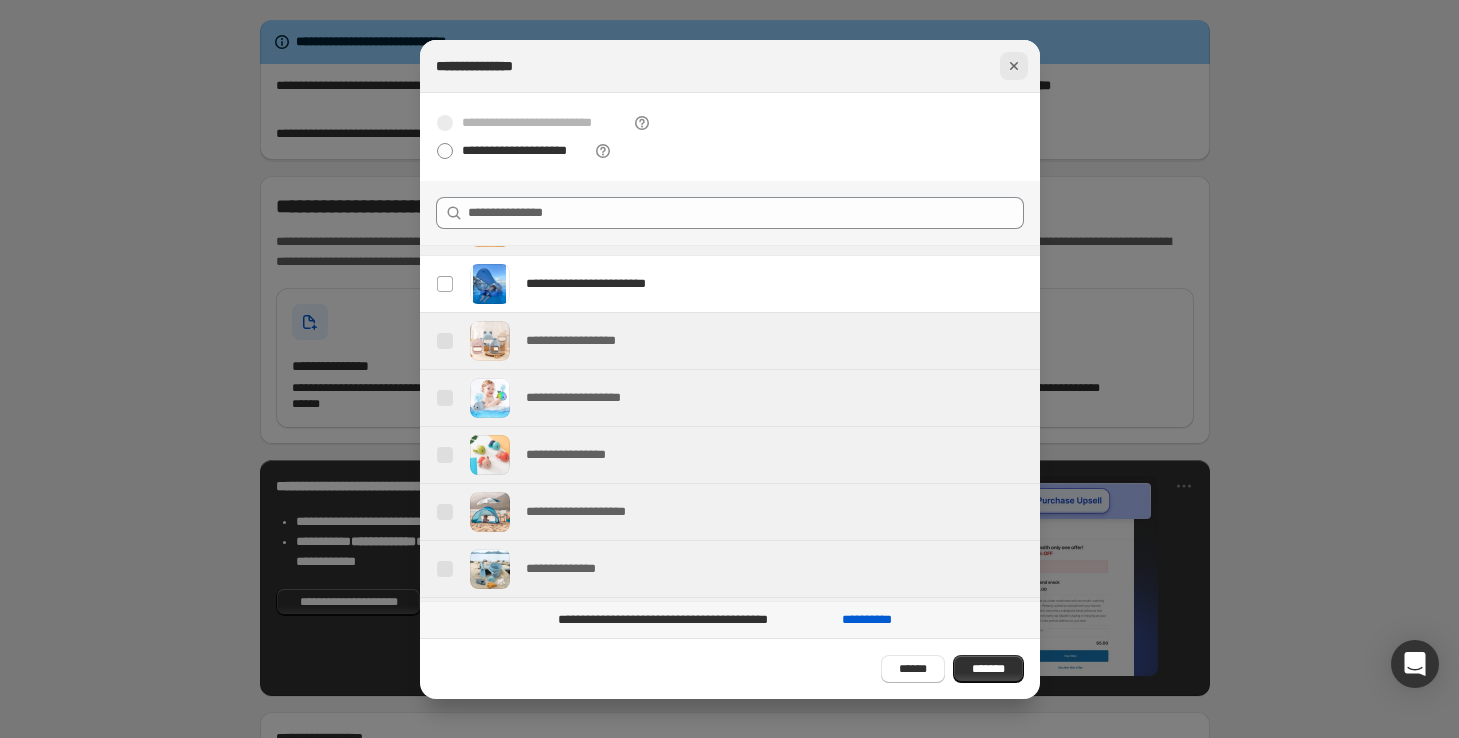 click 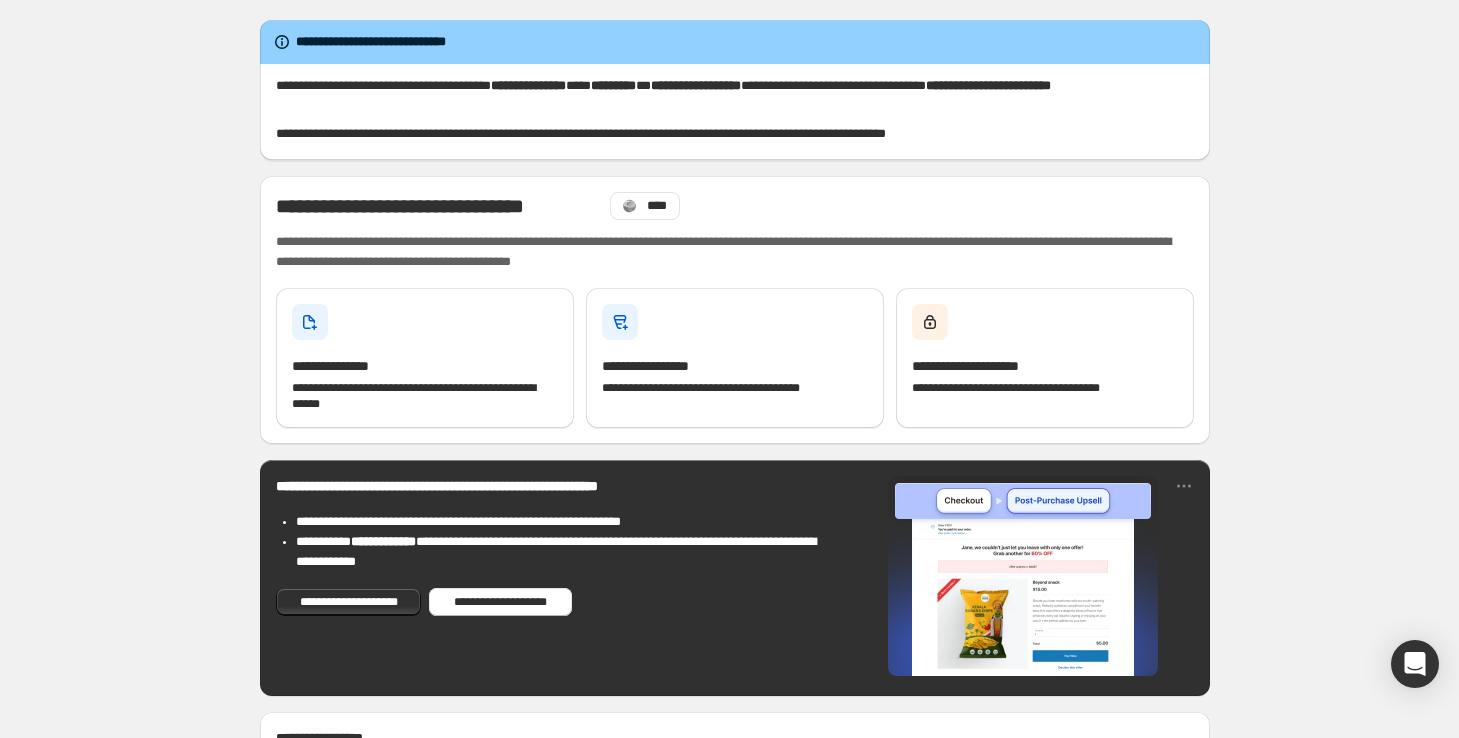 scroll, scrollTop: 686, scrollLeft: 0, axis: vertical 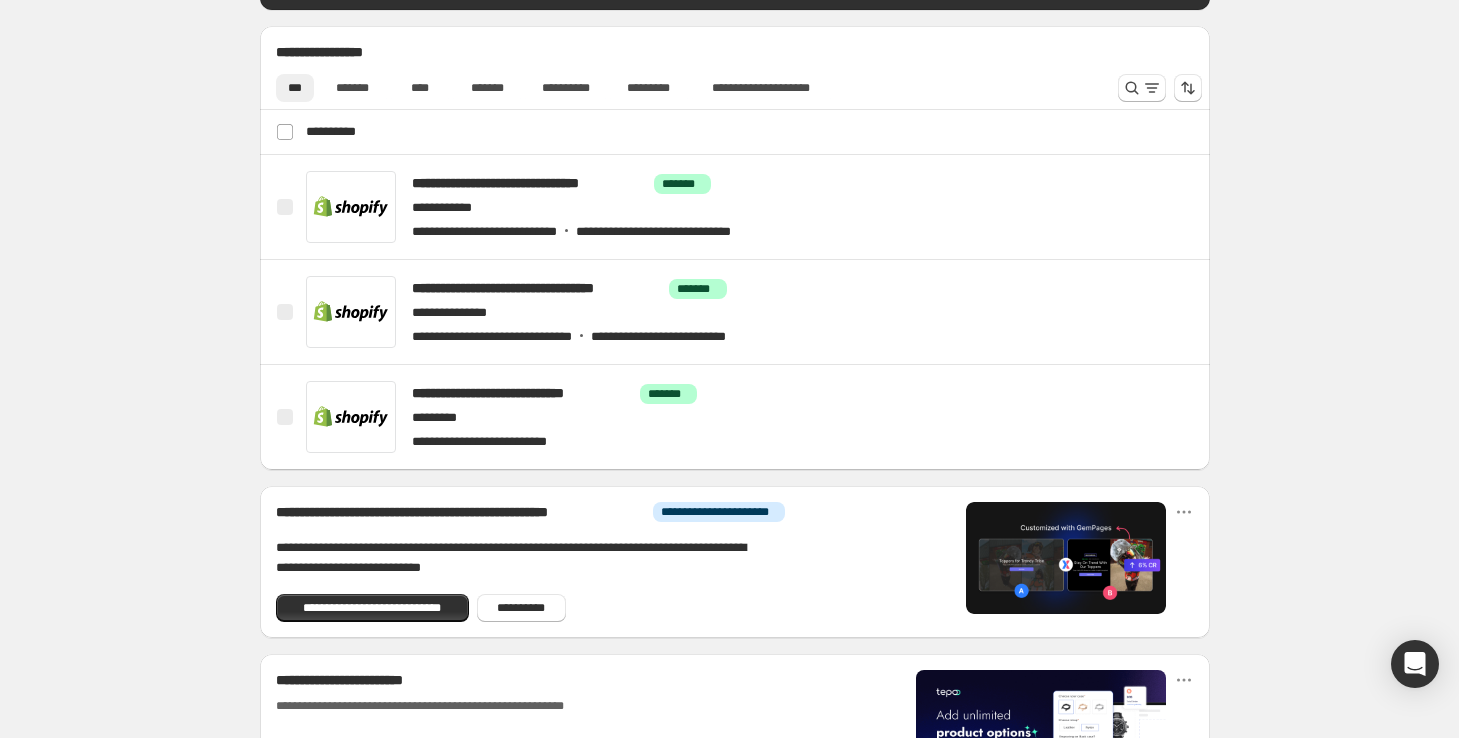 click on "**********" at bounding box center [735, 196] 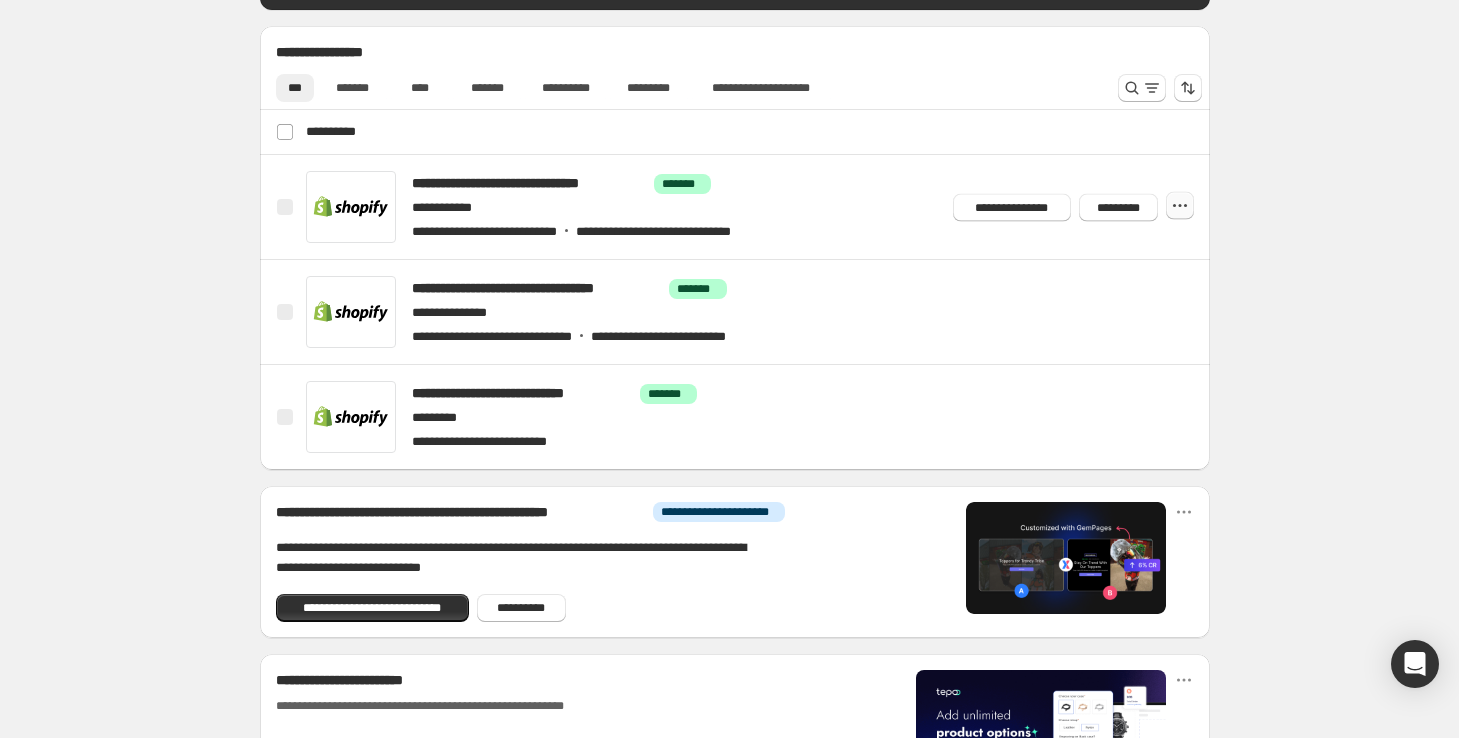 click 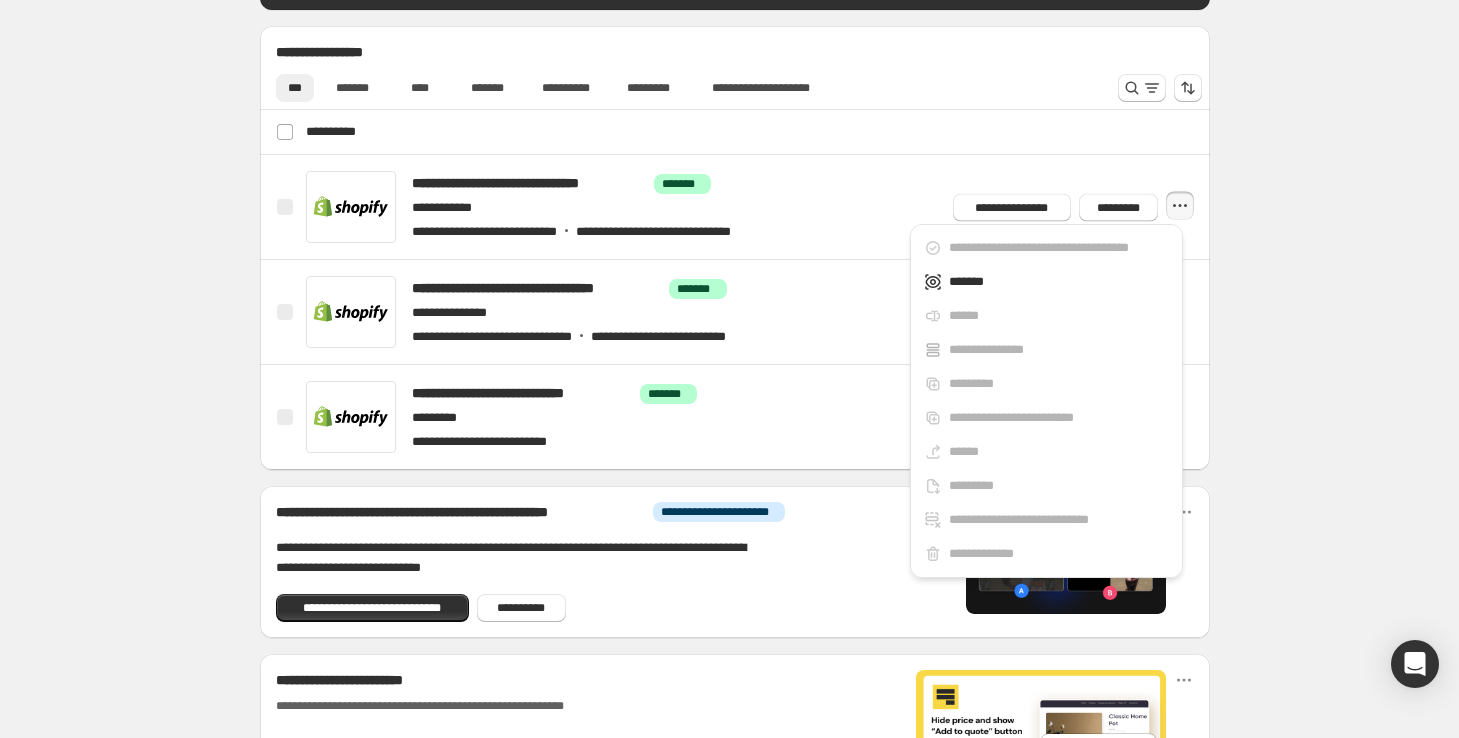 click on "**********" at bounding box center [735, 196] 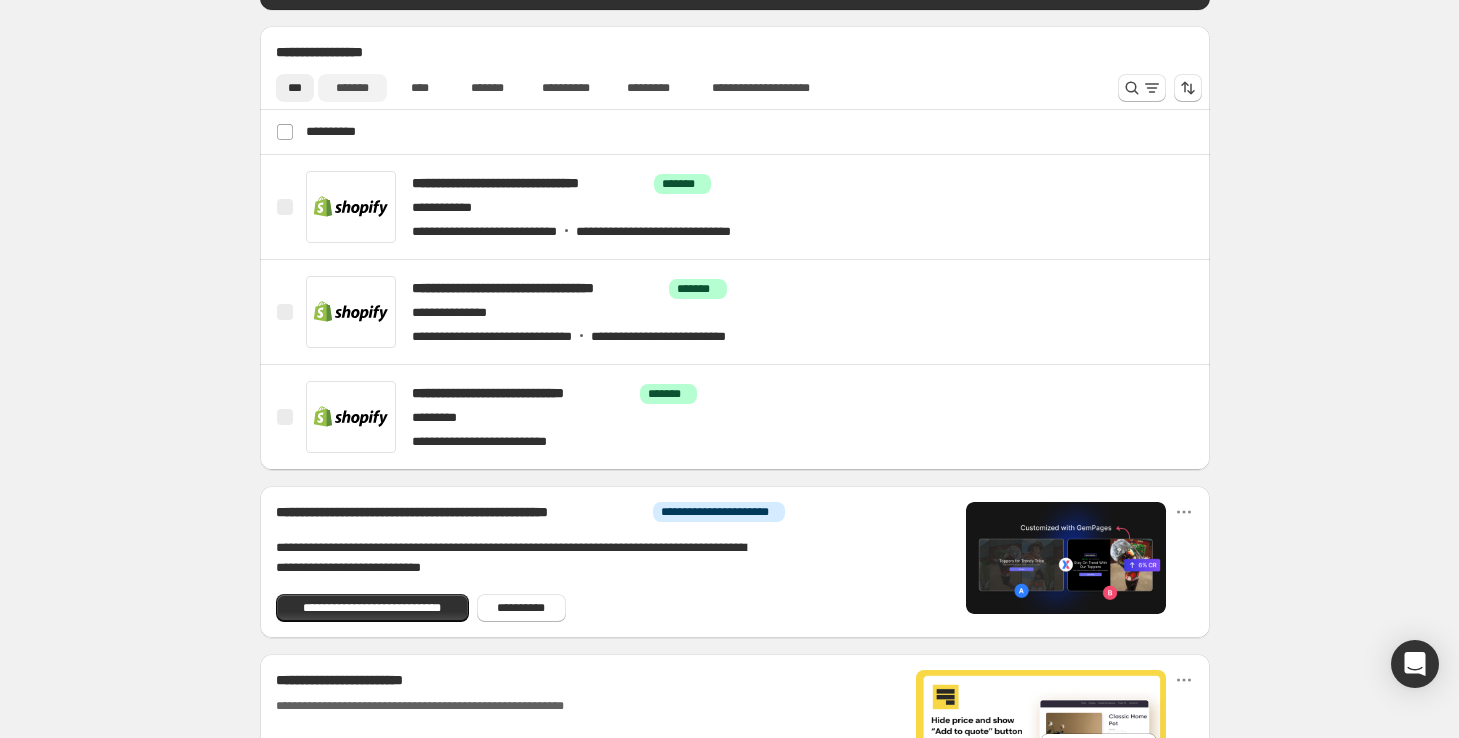 click on "*******" at bounding box center (352, 88) 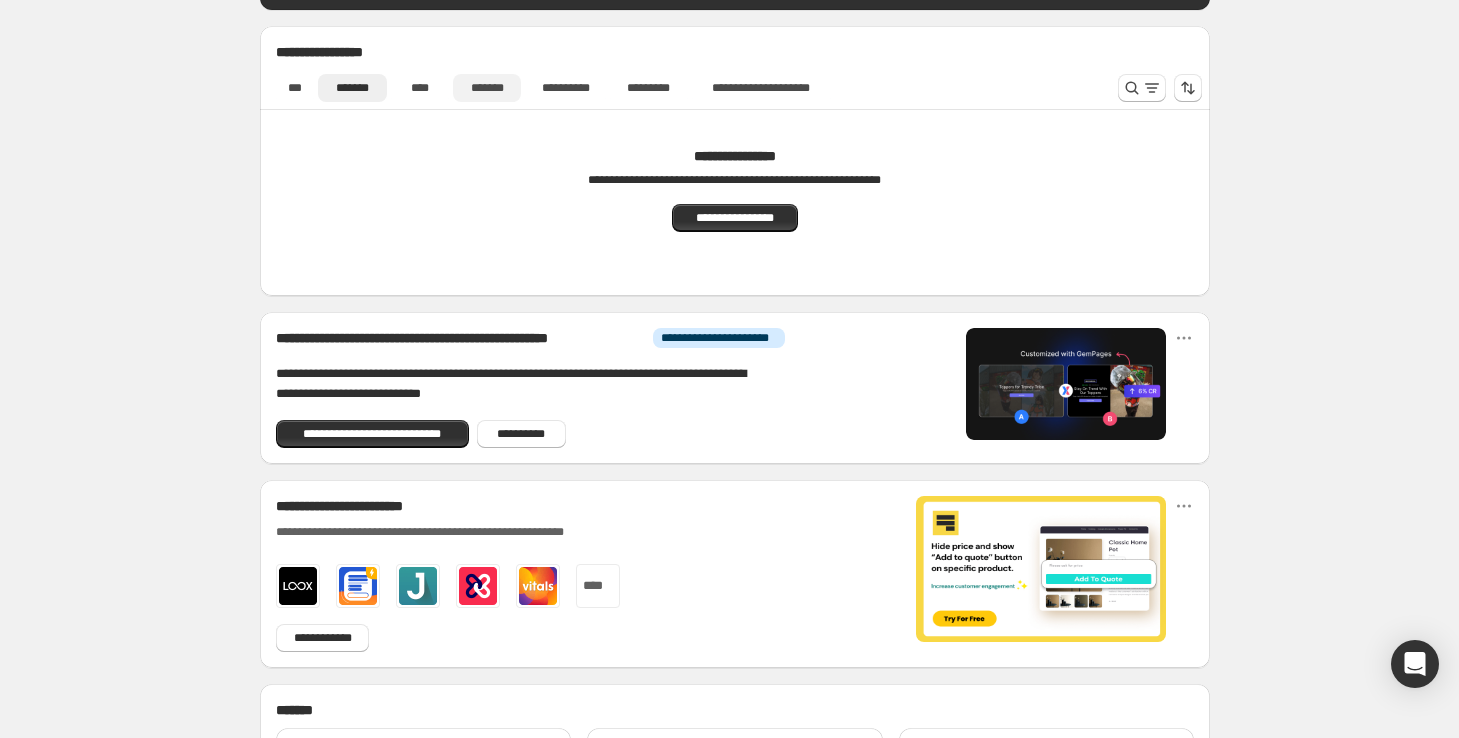 click on "*******" at bounding box center (487, 88) 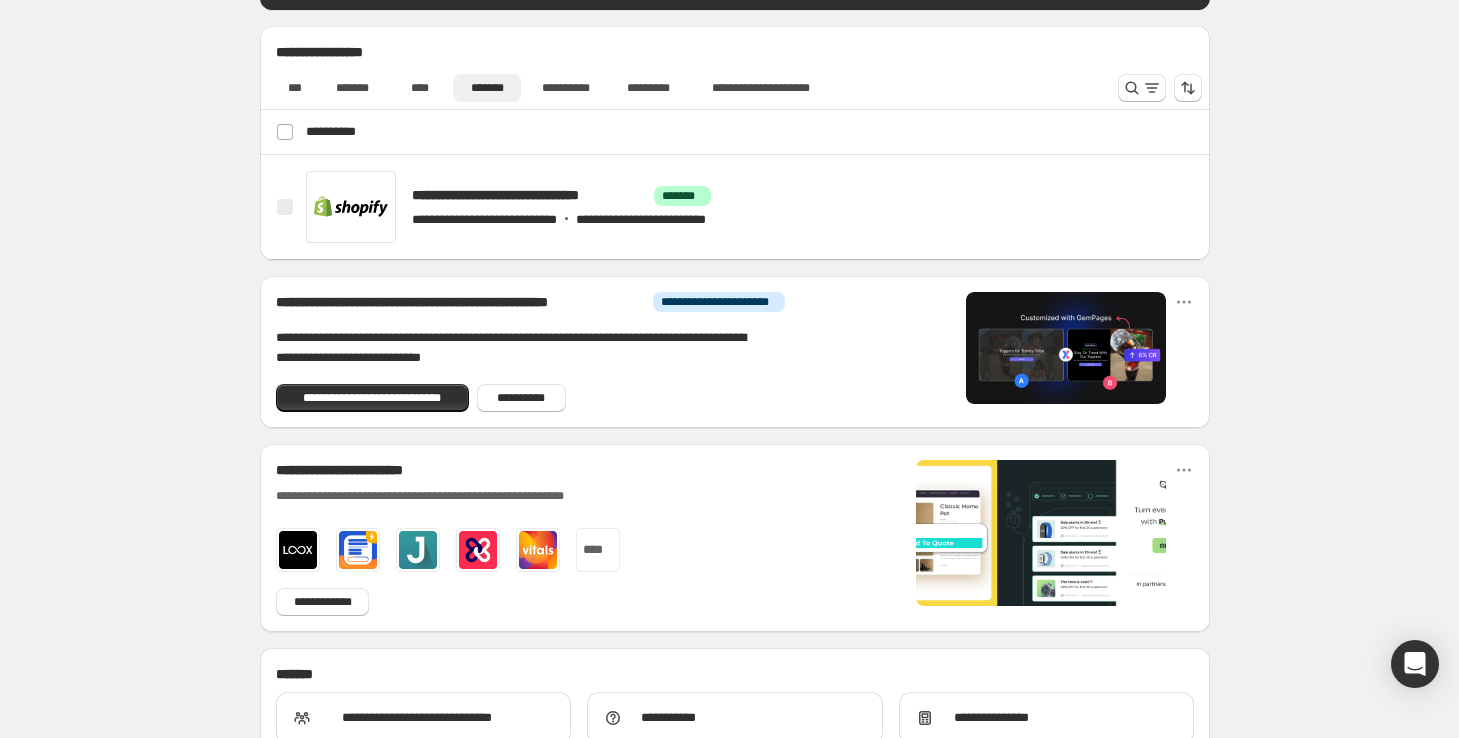 click on "**********" at bounding box center [737, 132] 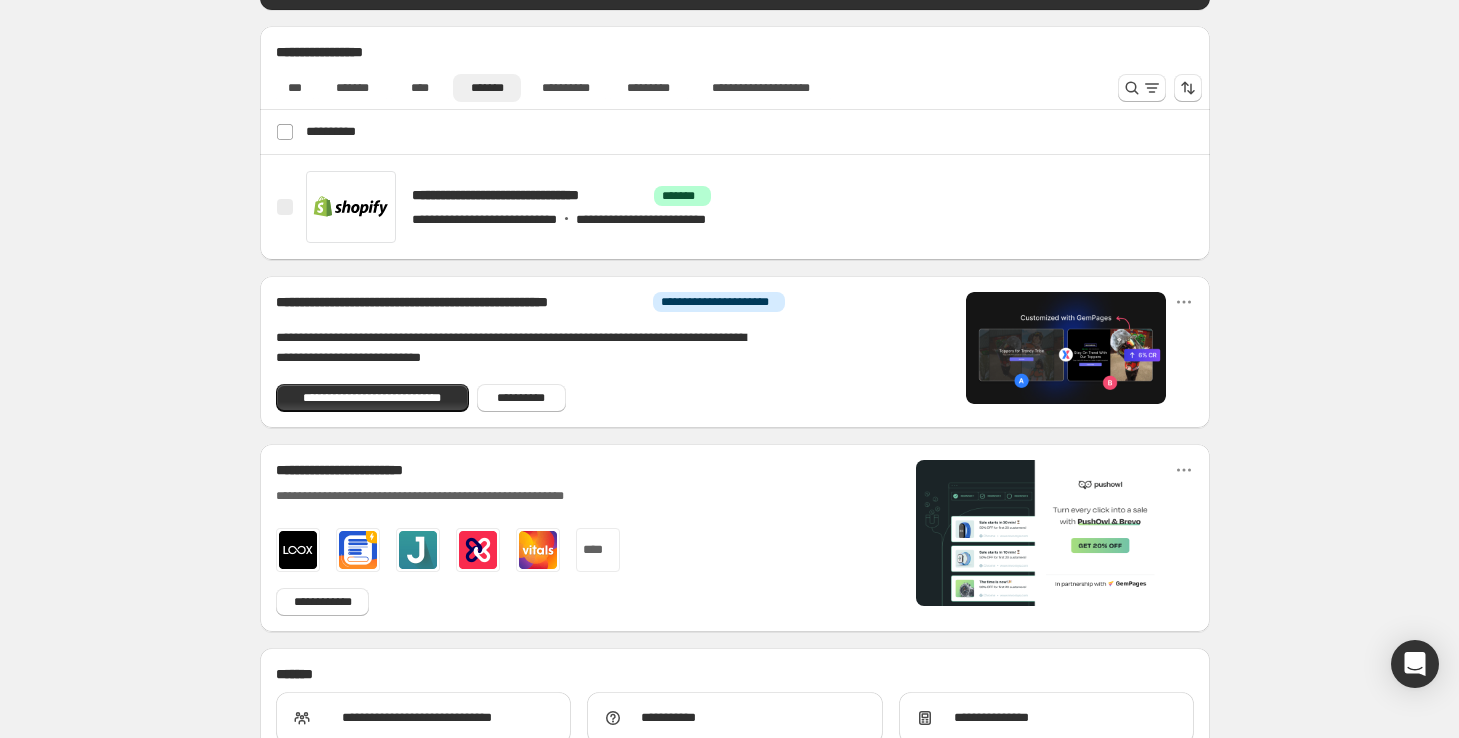 click on "**********" at bounding box center (737, 132) 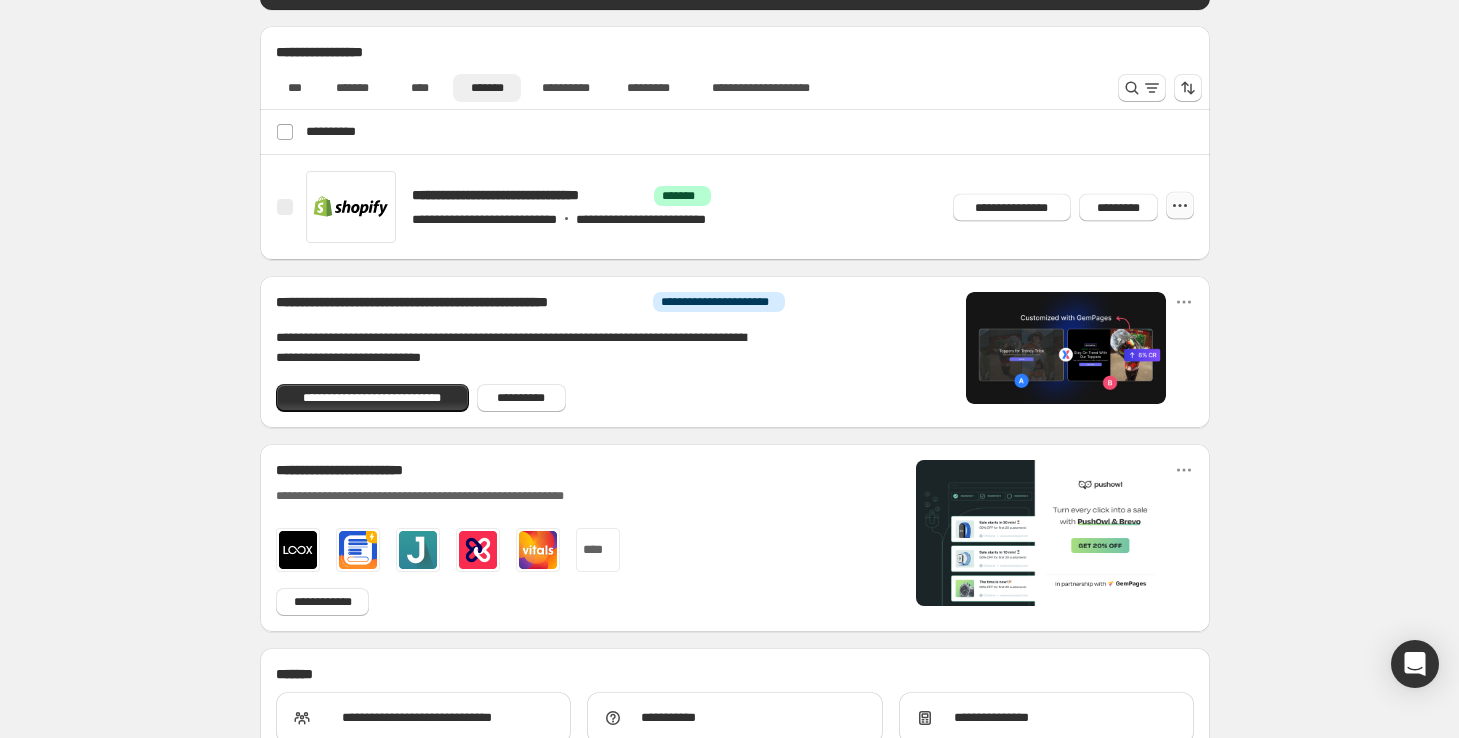 click 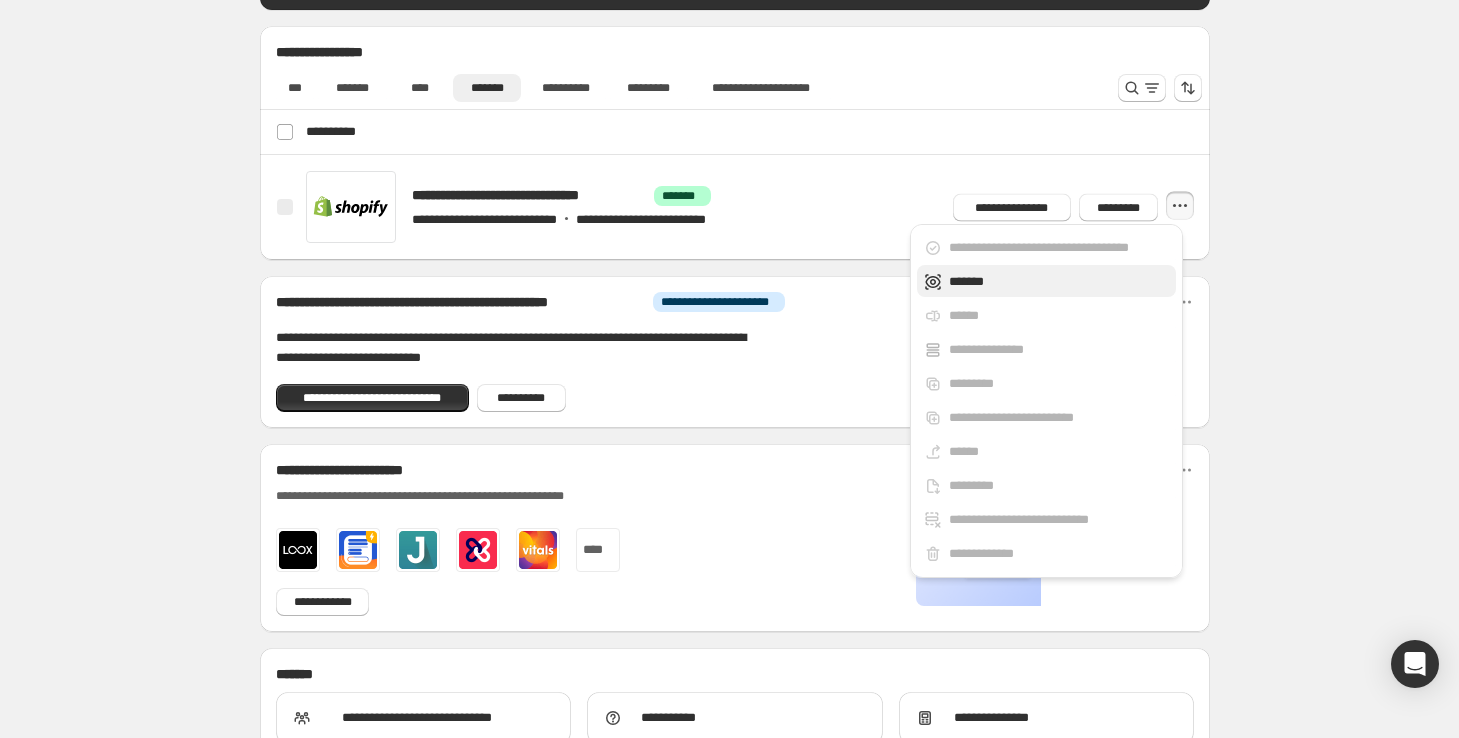 click on "*******" at bounding box center [1059, 282] 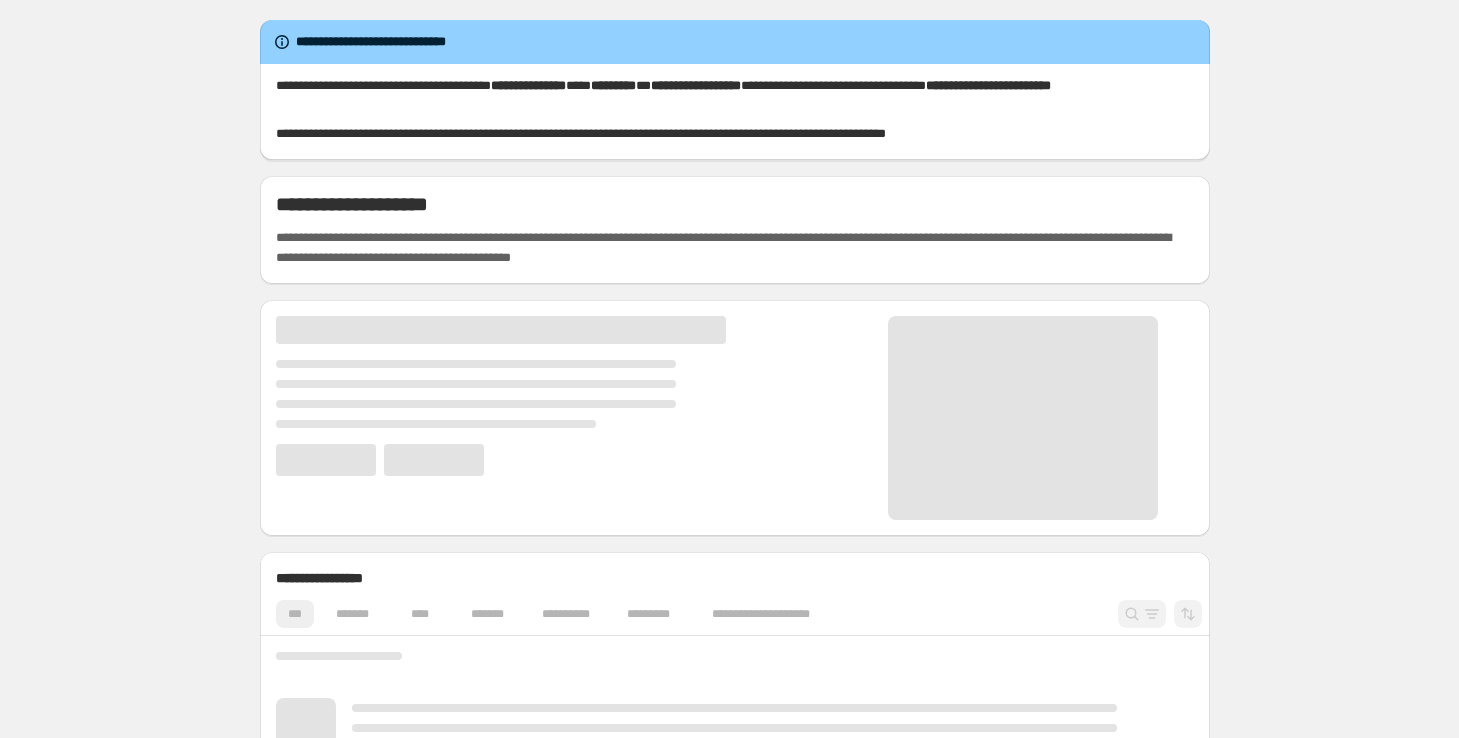 scroll, scrollTop: 0, scrollLeft: 0, axis: both 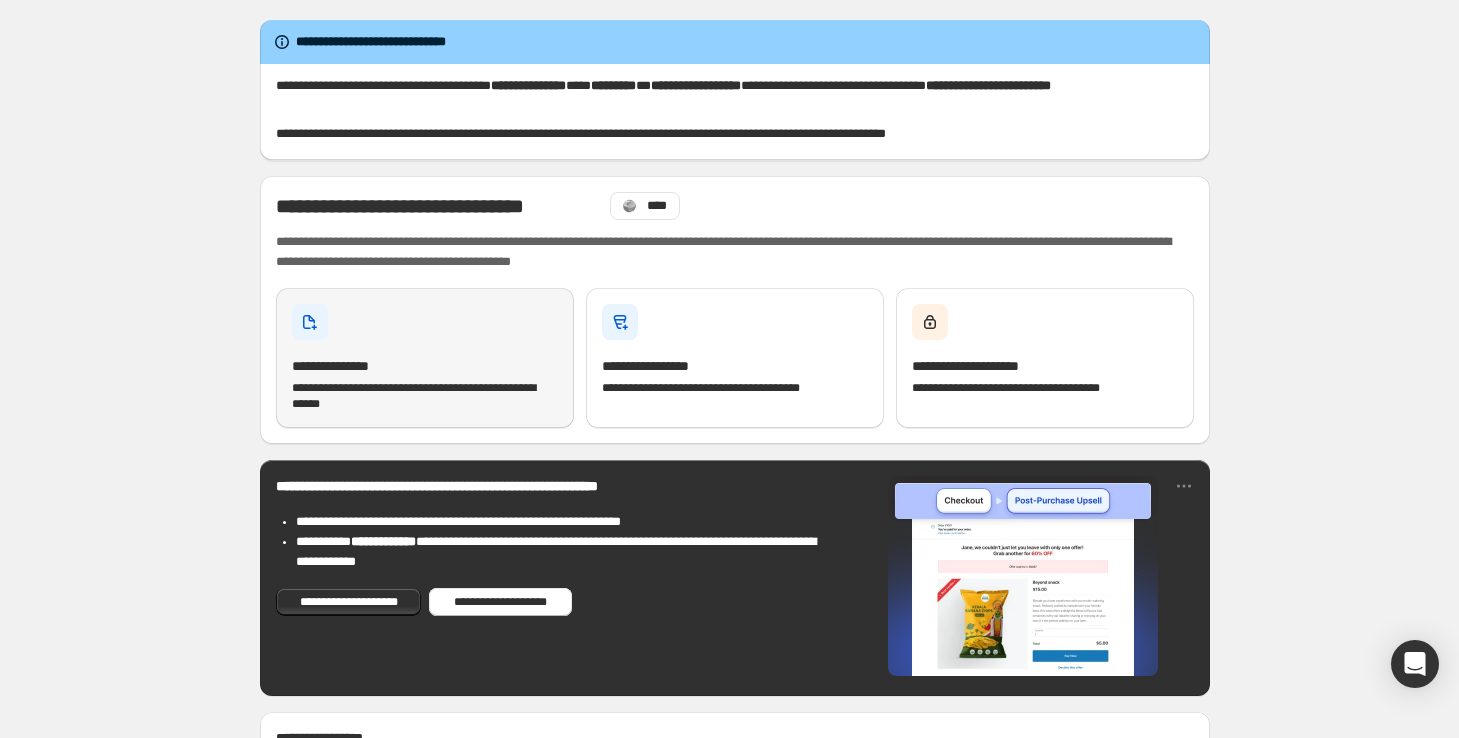 click on "**********" at bounding box center [425, 396] 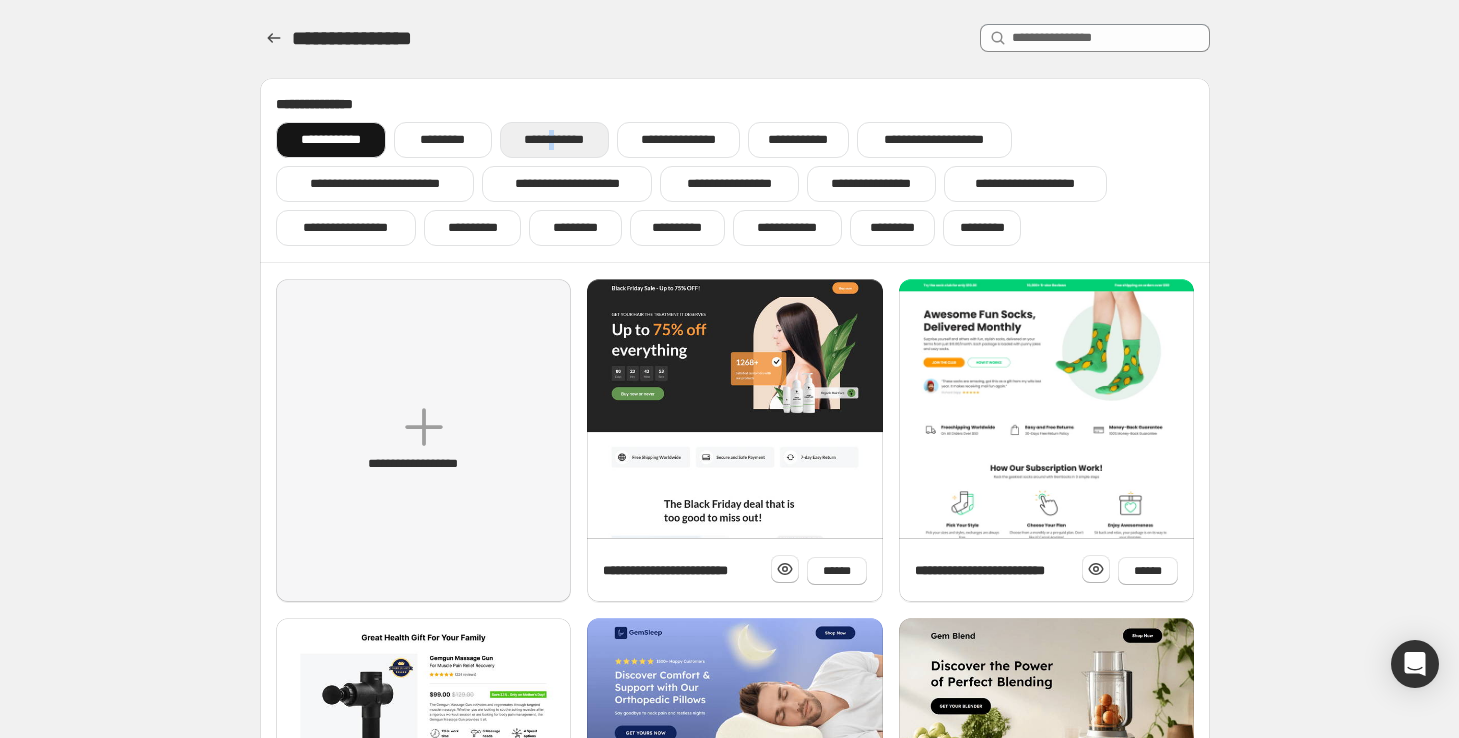 click on "**********" at bounding box center [554, 140] 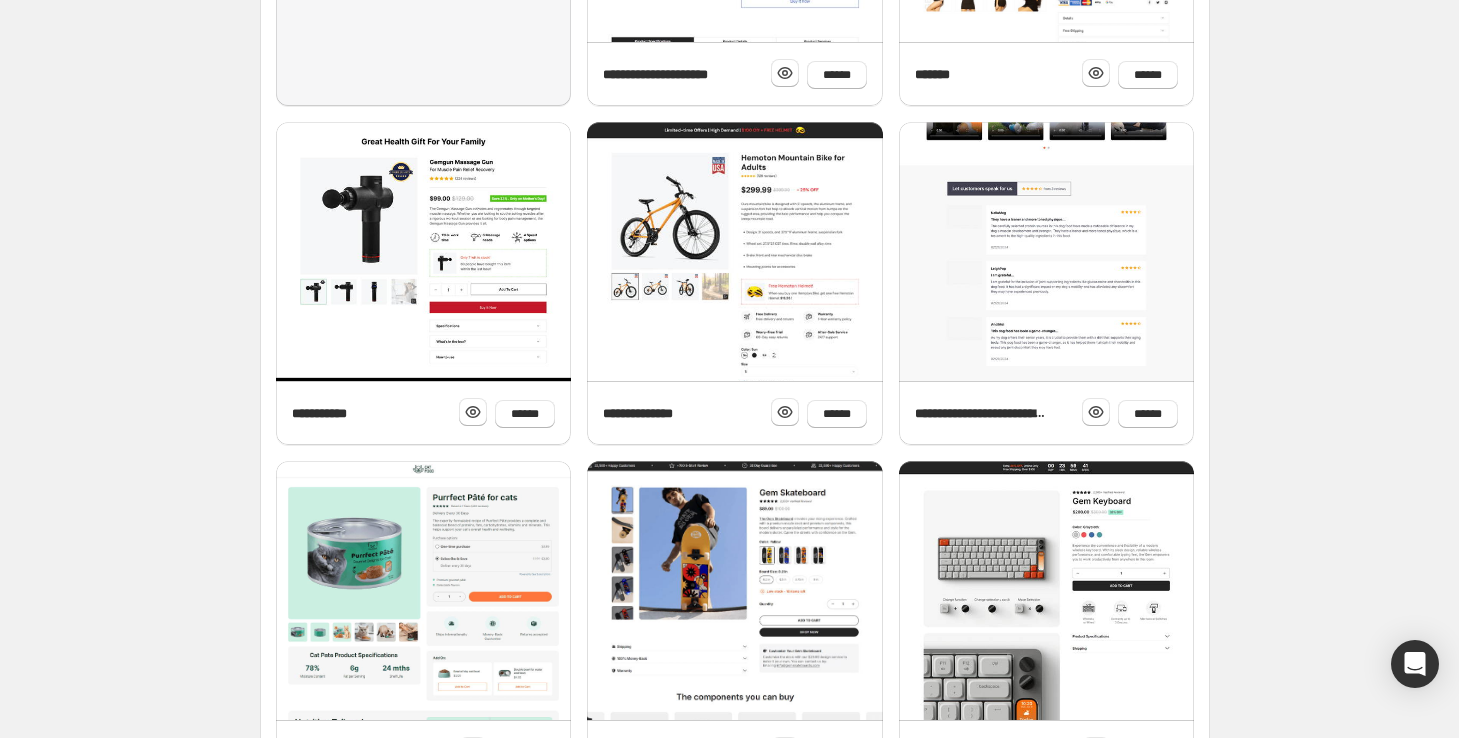 scroll, scrollTop: 702, scrollLeft: 0, axis: vertical 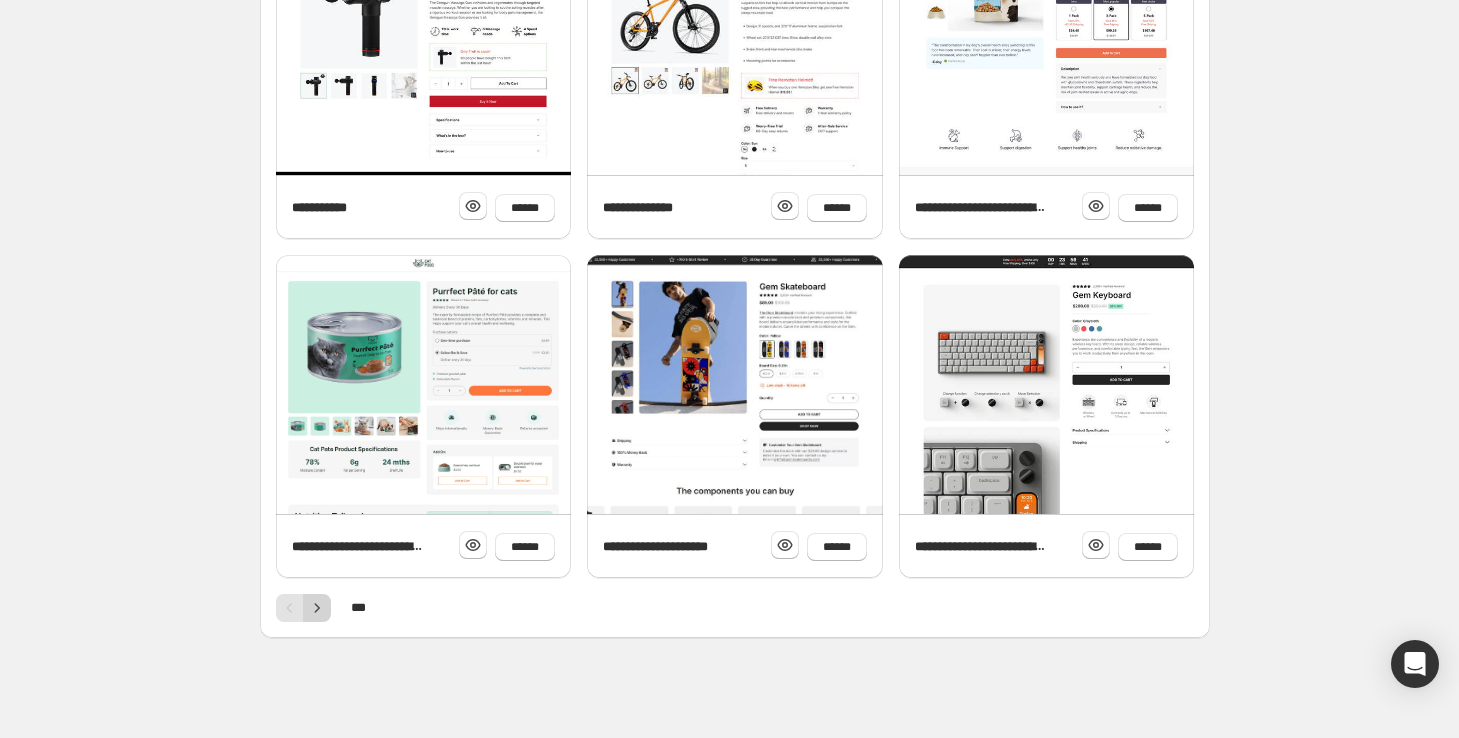 click 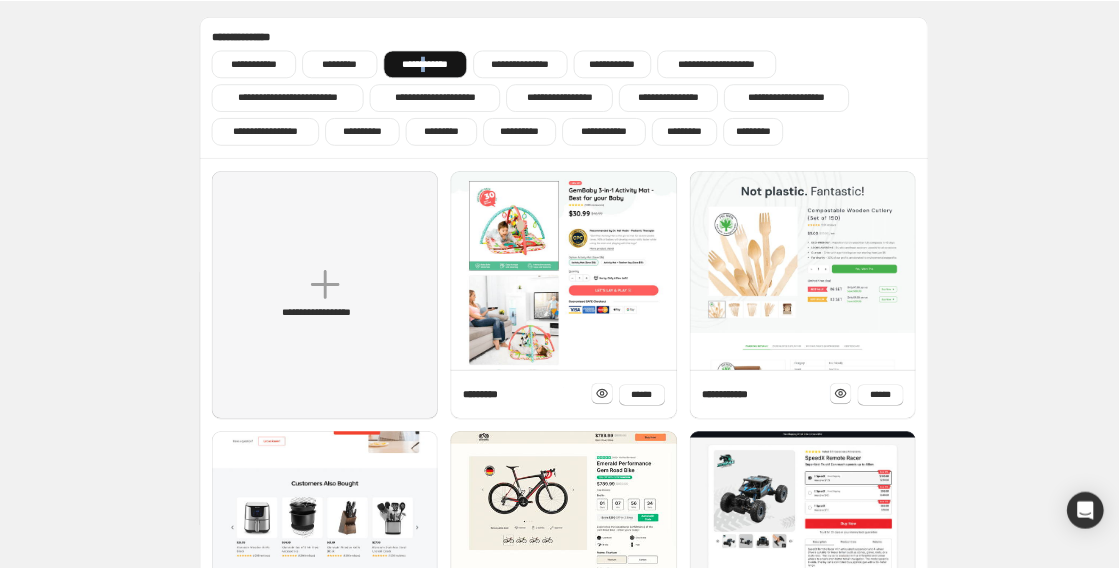scroll, scrollTop: 0, scrollLeft: 0, axis: both 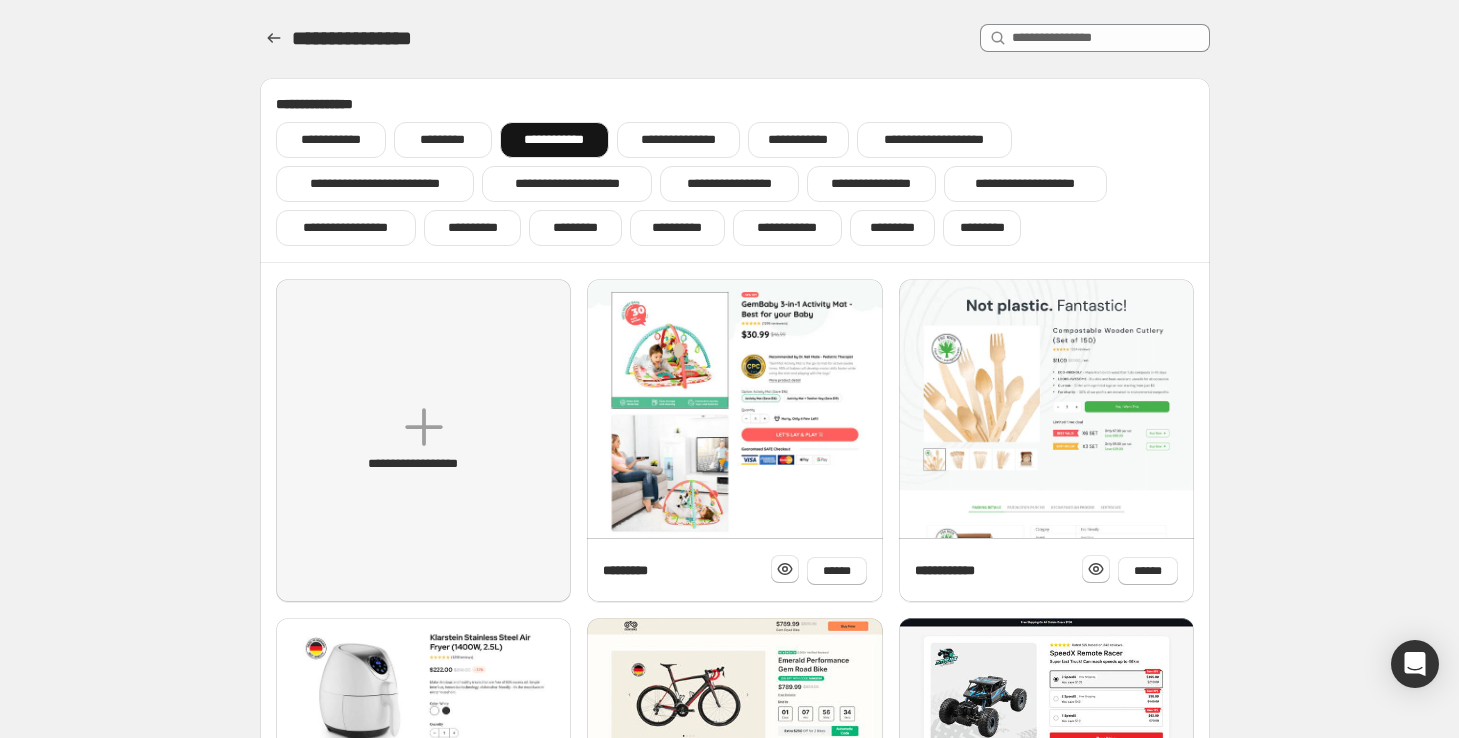 click on "**********" at bounding box center (735, 720) 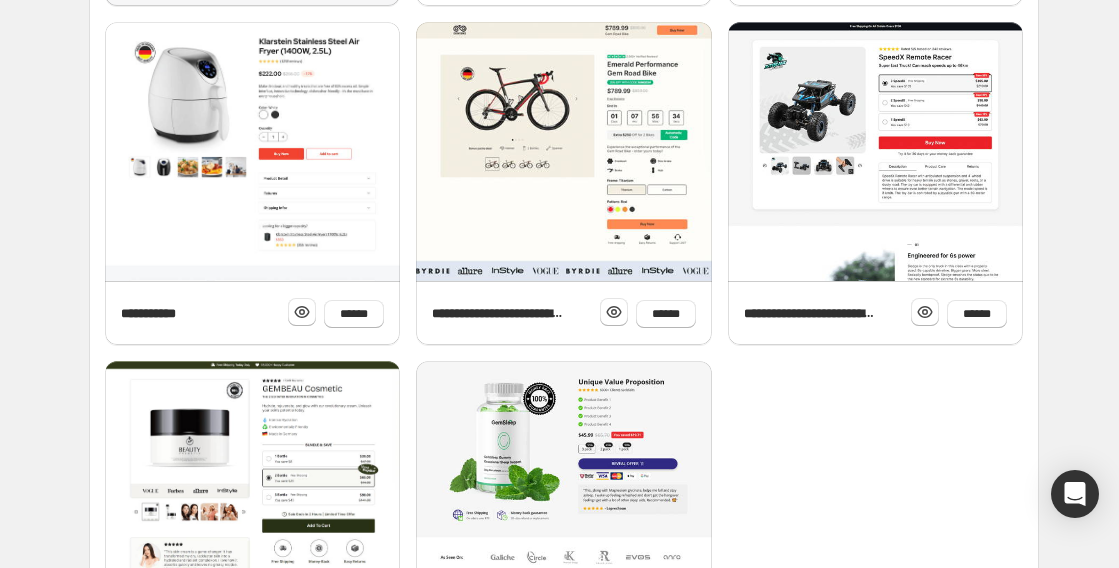 scroll, scrollTop: 588, scrollLeft: 0, axis: vertical 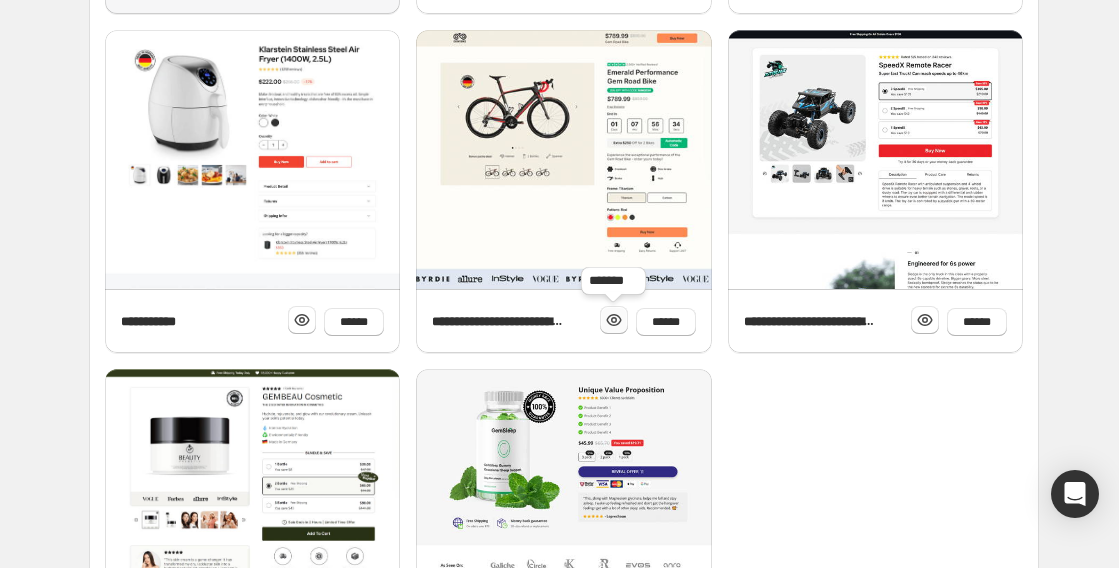 click 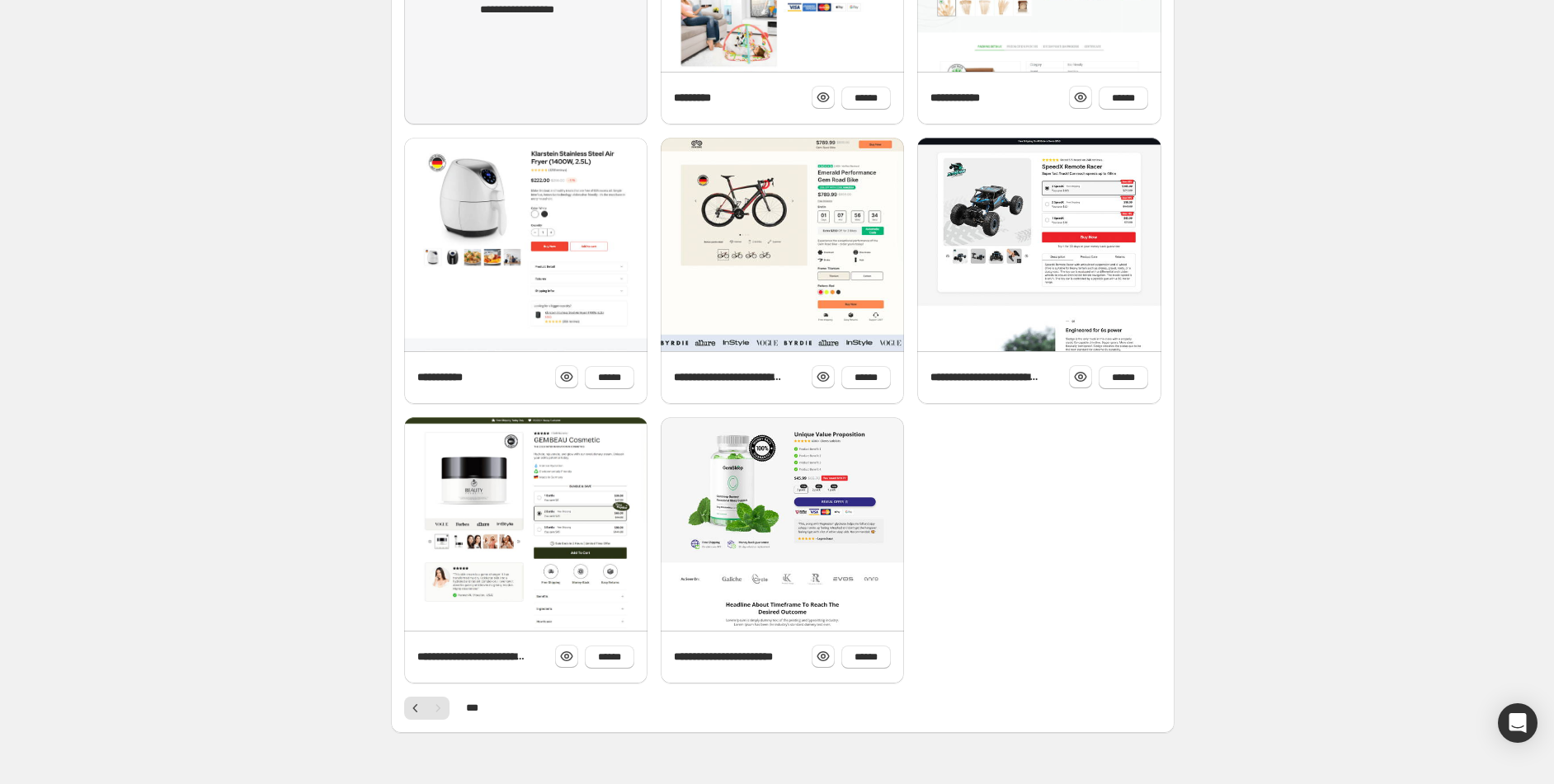scroll, scrollTop: 366, scrollLeft: 0, axis: vertical 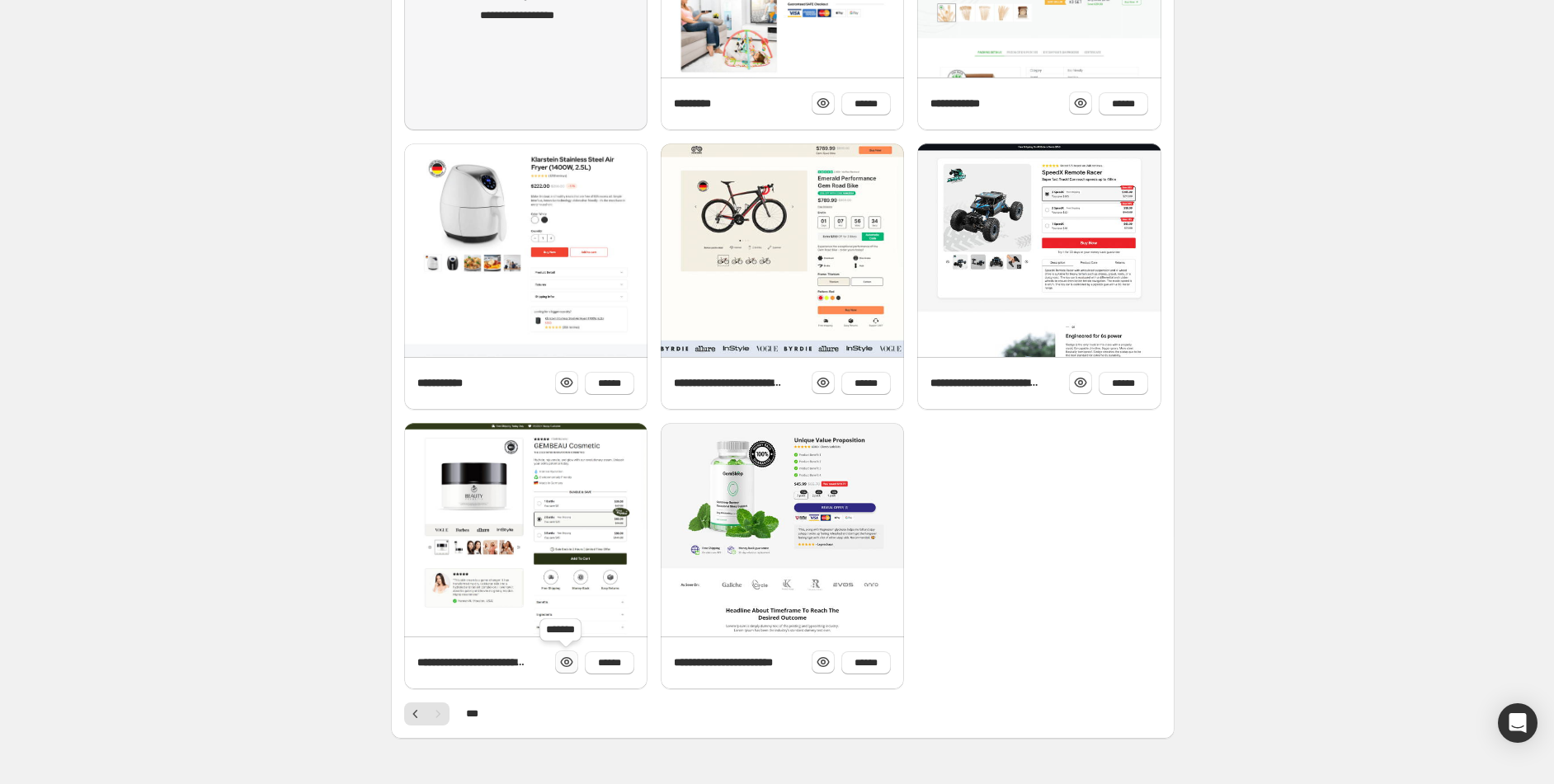 click 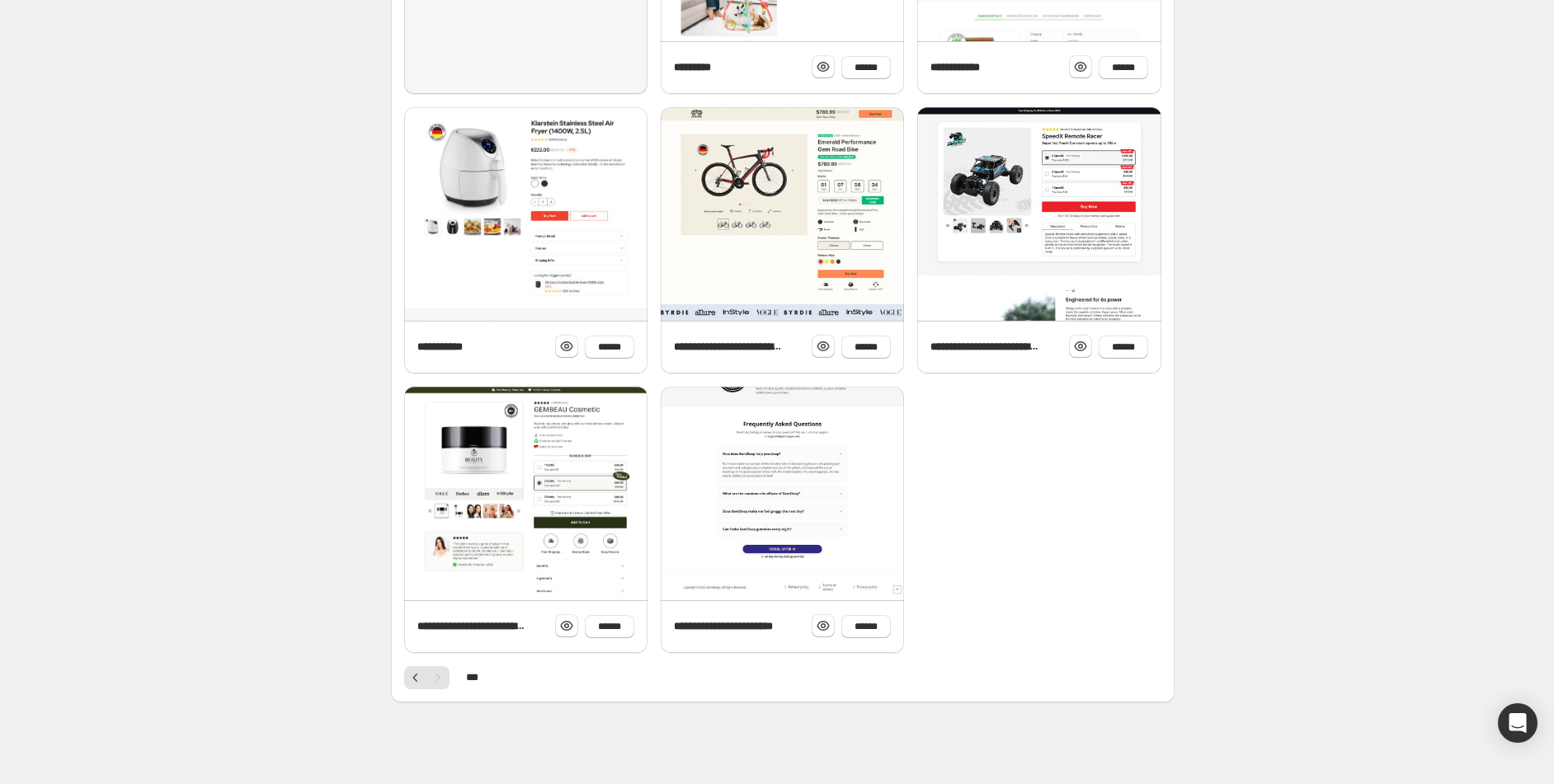 scroll, scrollTop: 0, scrollLeft: 0, axis: both 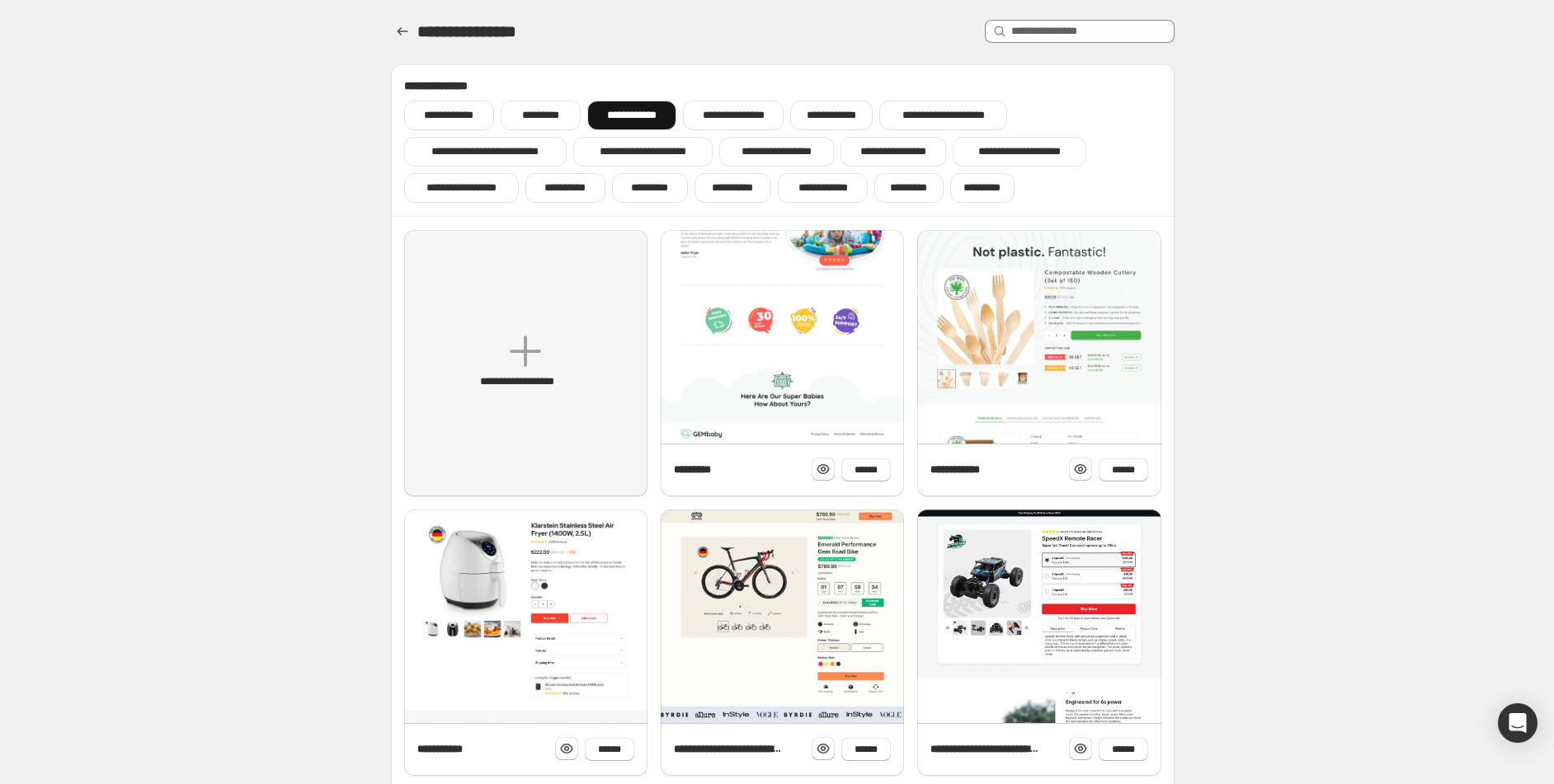 click at bounding box center [782, -133] 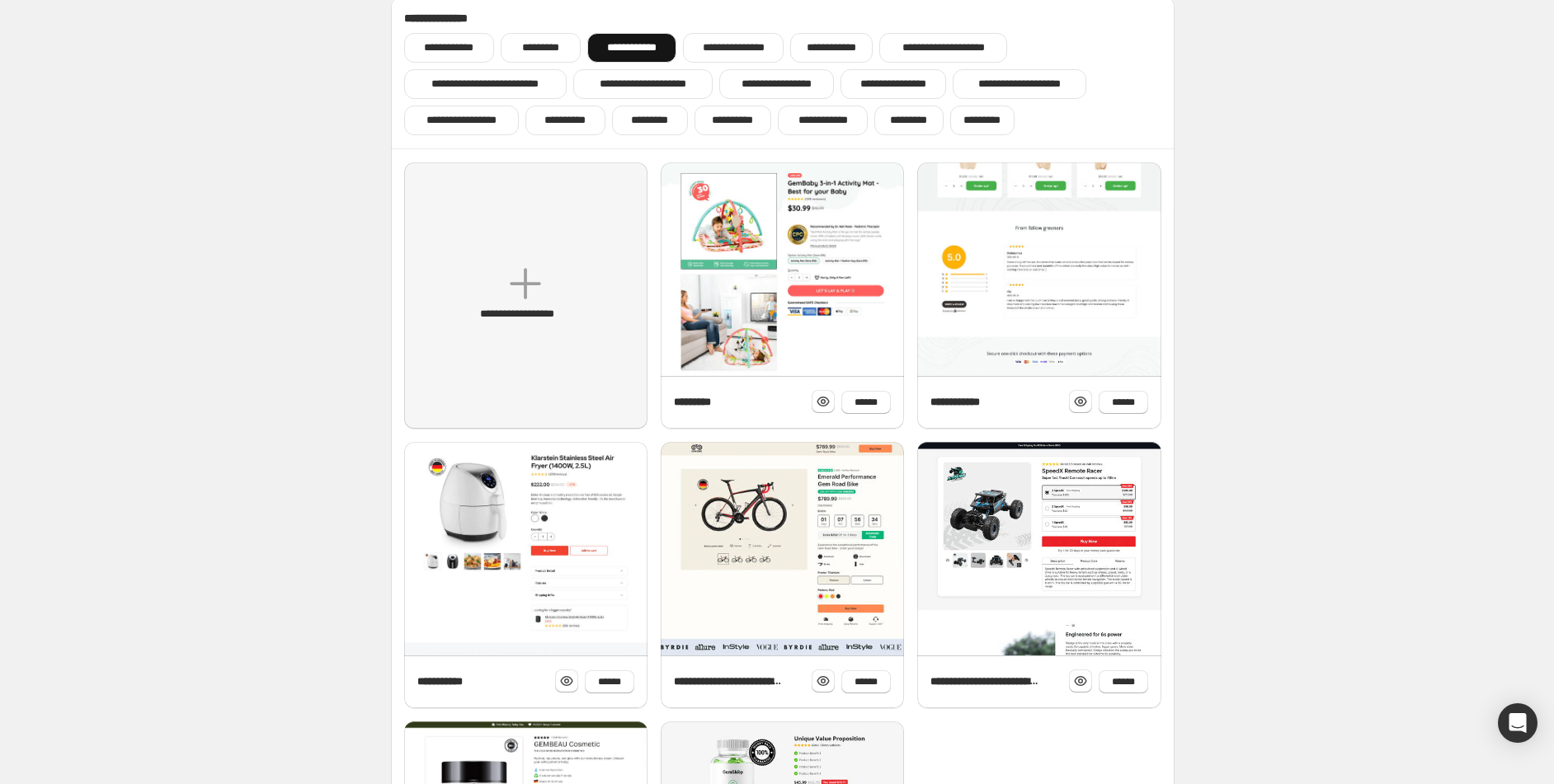 scroll, scrollTop: 402, scrollLeft: 0, axis: vertical 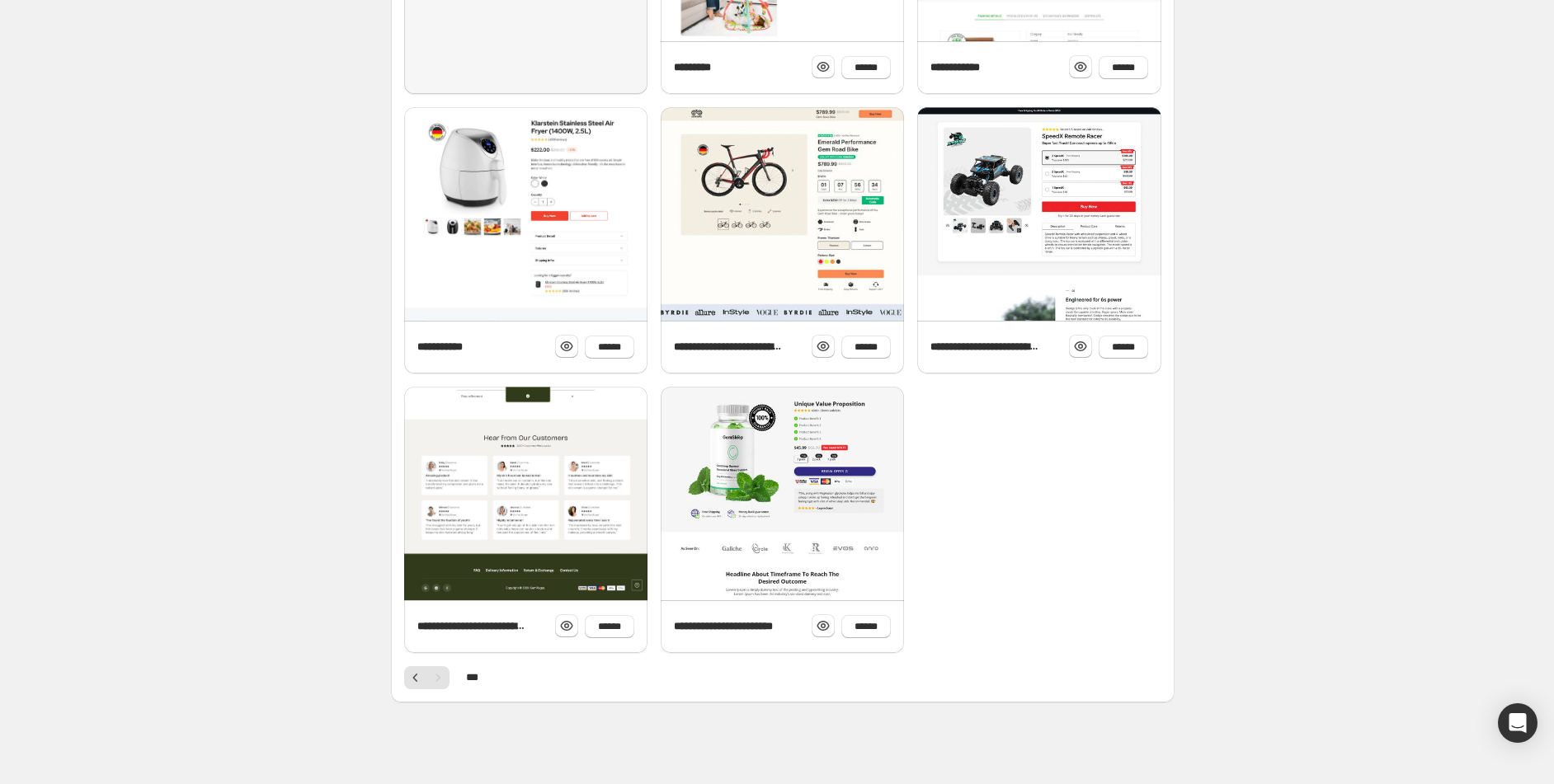 click at bounding box center (525, 77) 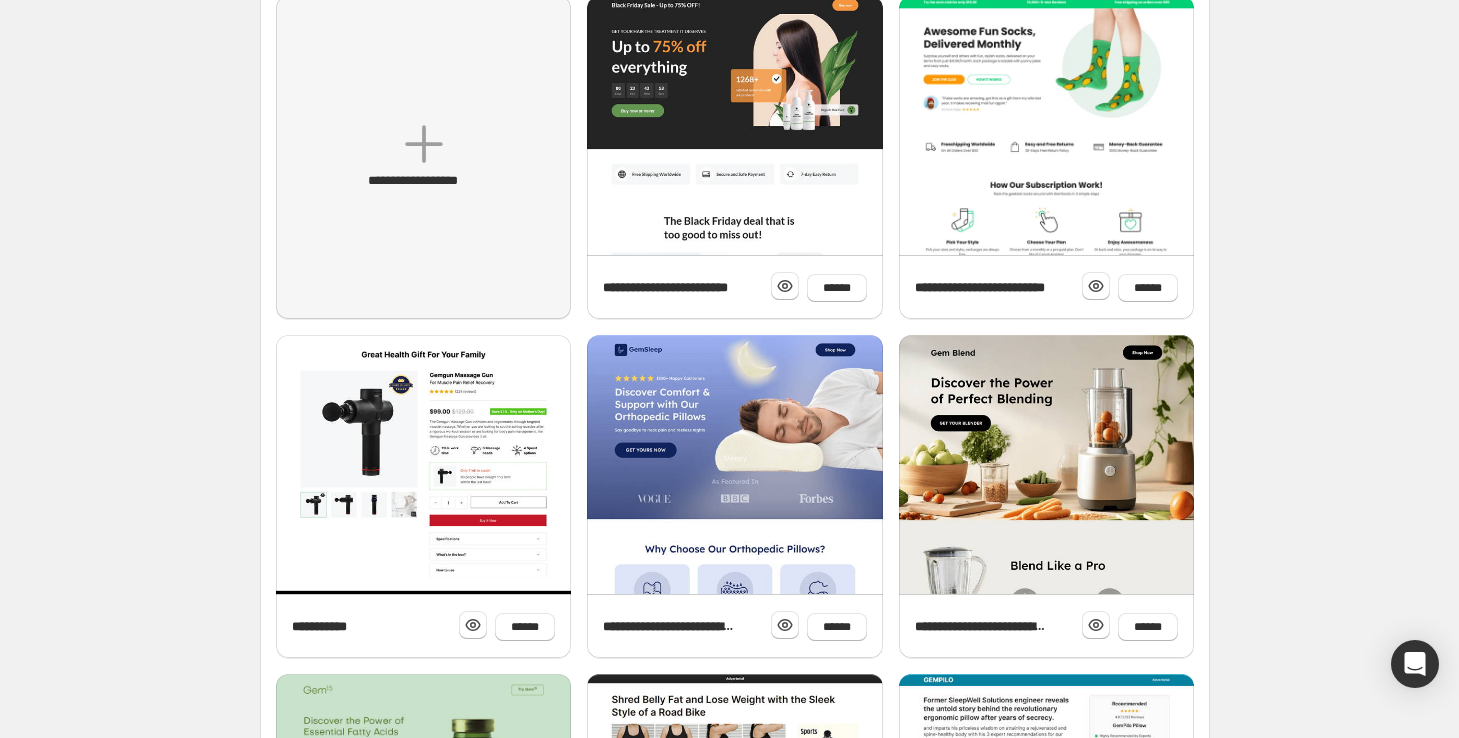 scroll, scrollTop: 0, scrollLeft: 0, axis: both 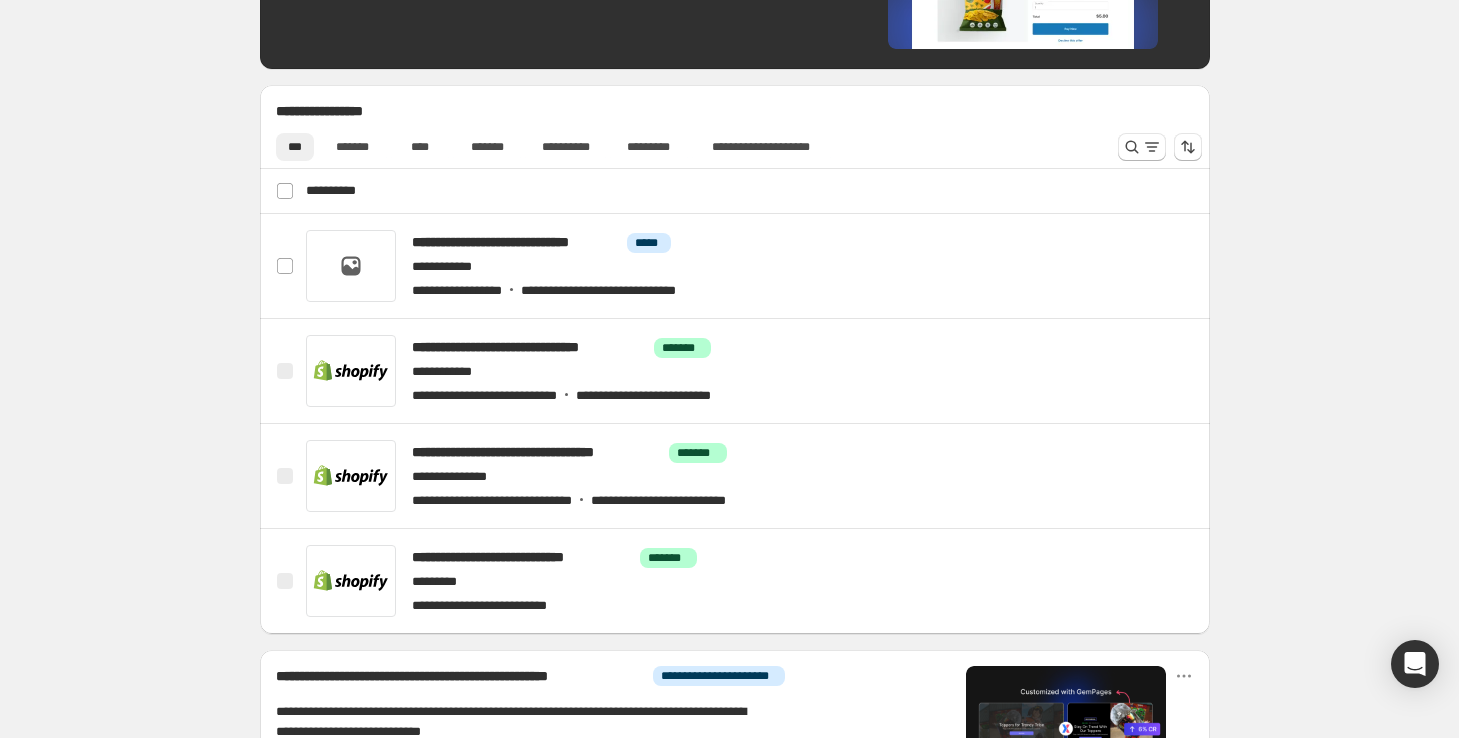 click on "**********" at bounding box center (735, 307) 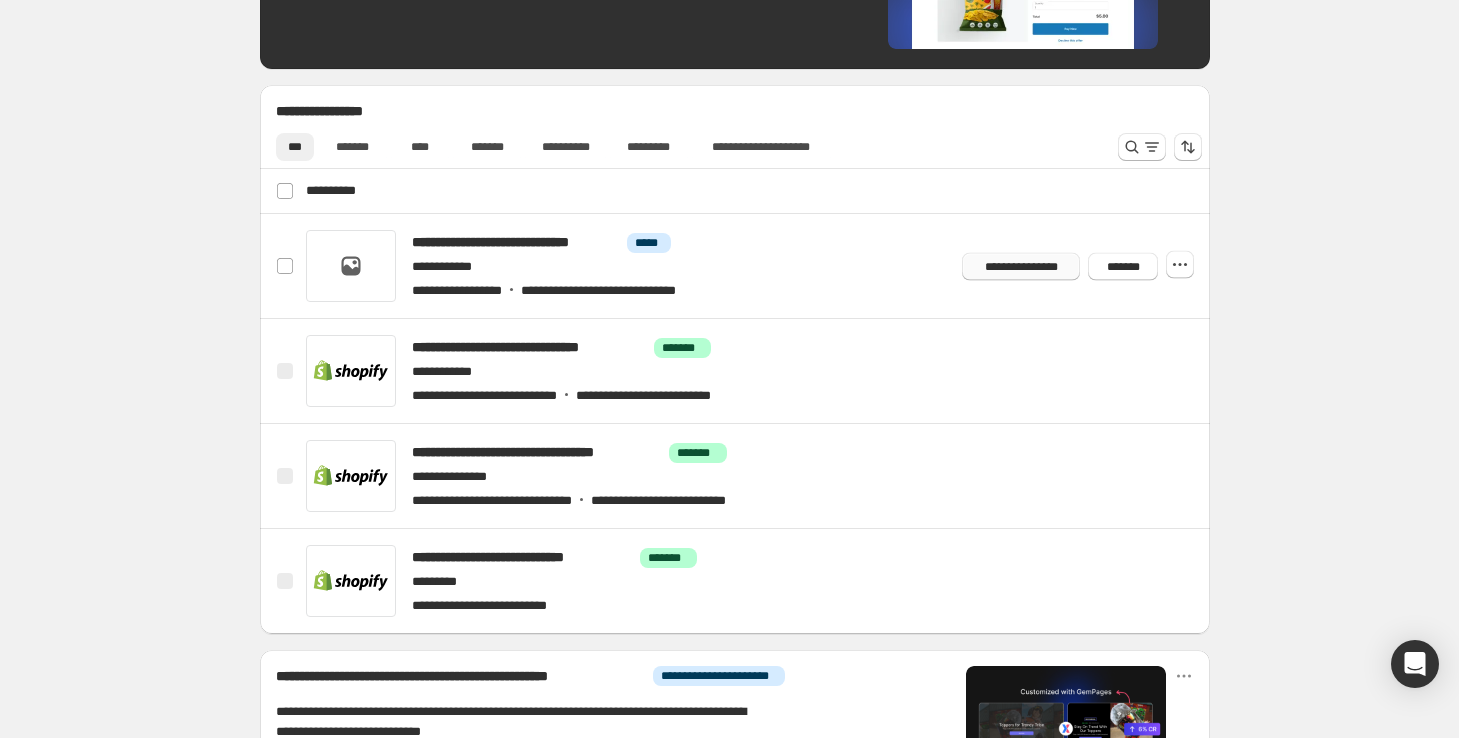 click on "**********" at bounding box center (1021, 266) 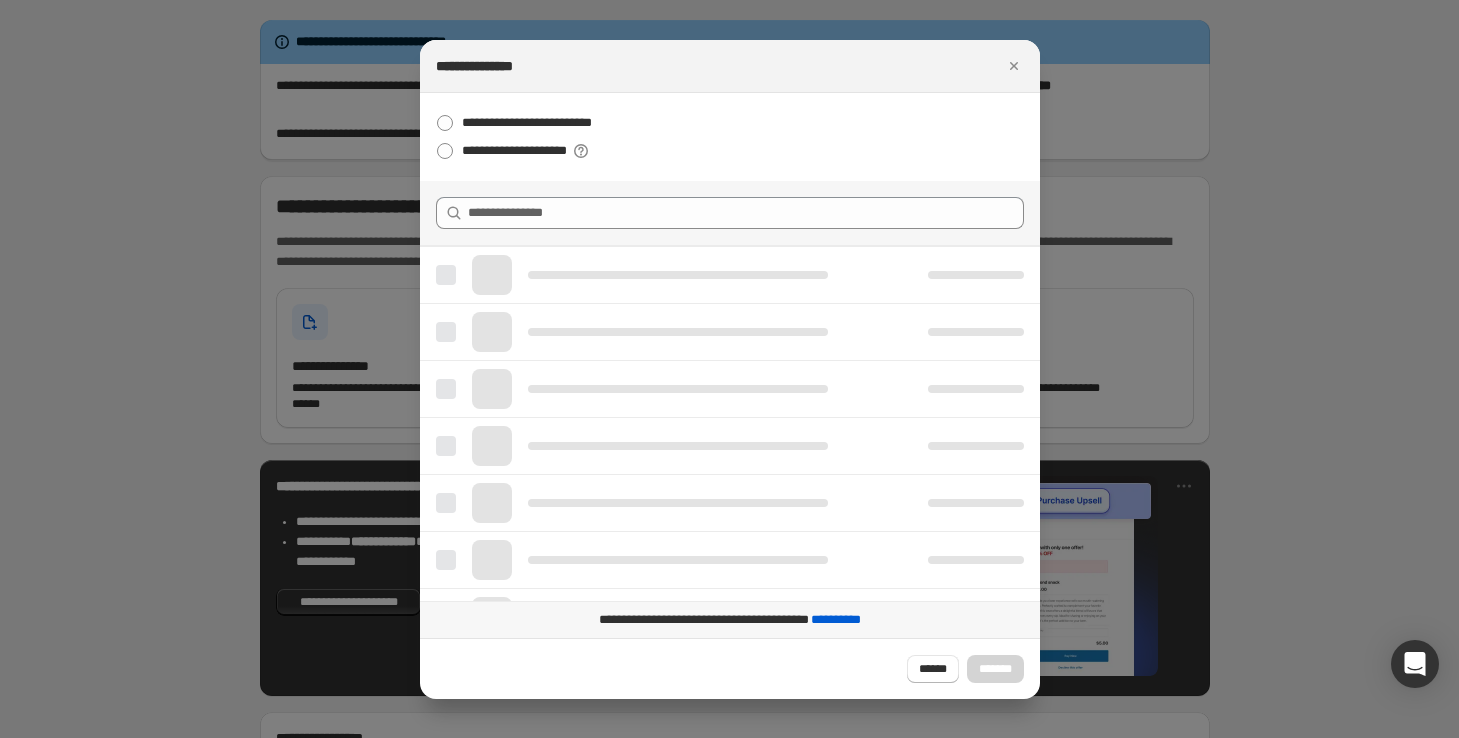 scroll, scrollTop: 0, scrollLeft: 0, axis: both 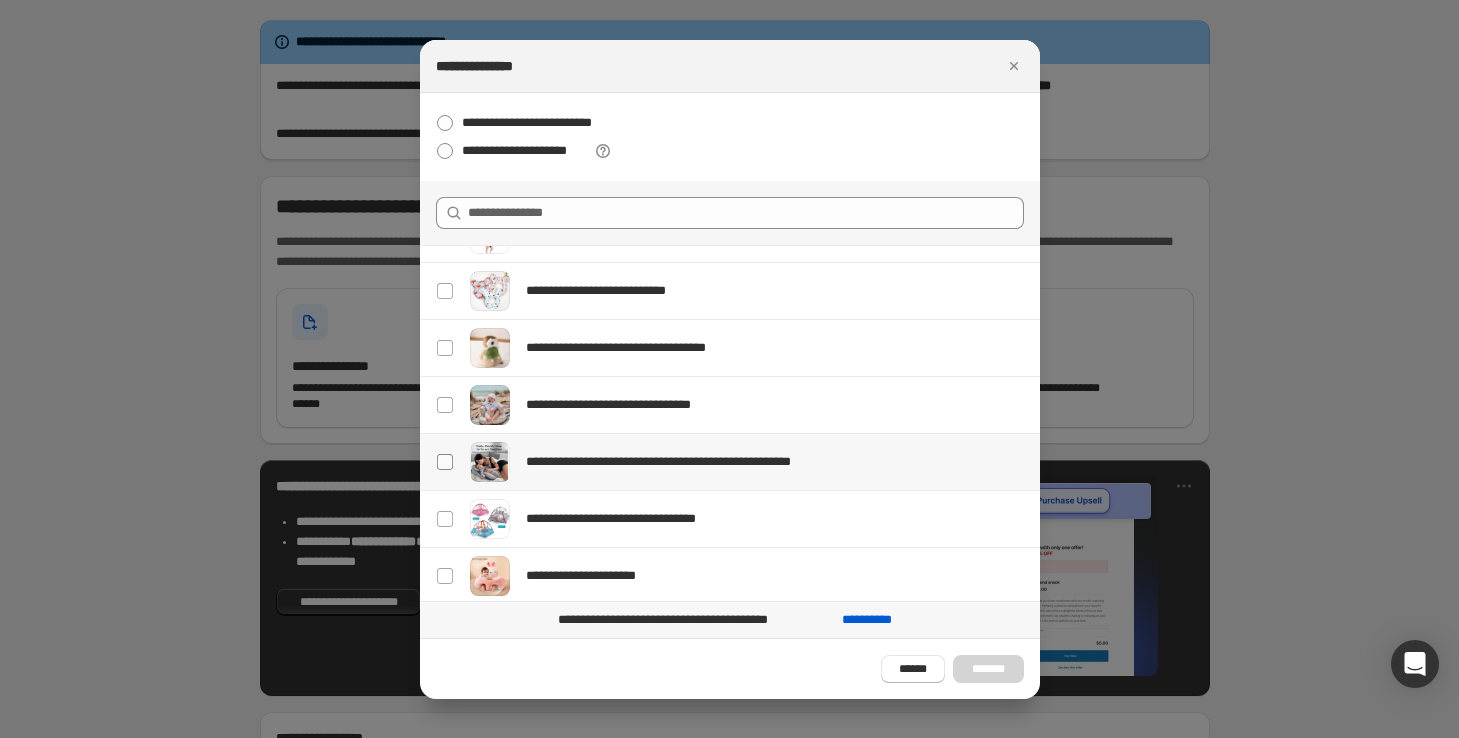 click at bounding box center [445, 462] 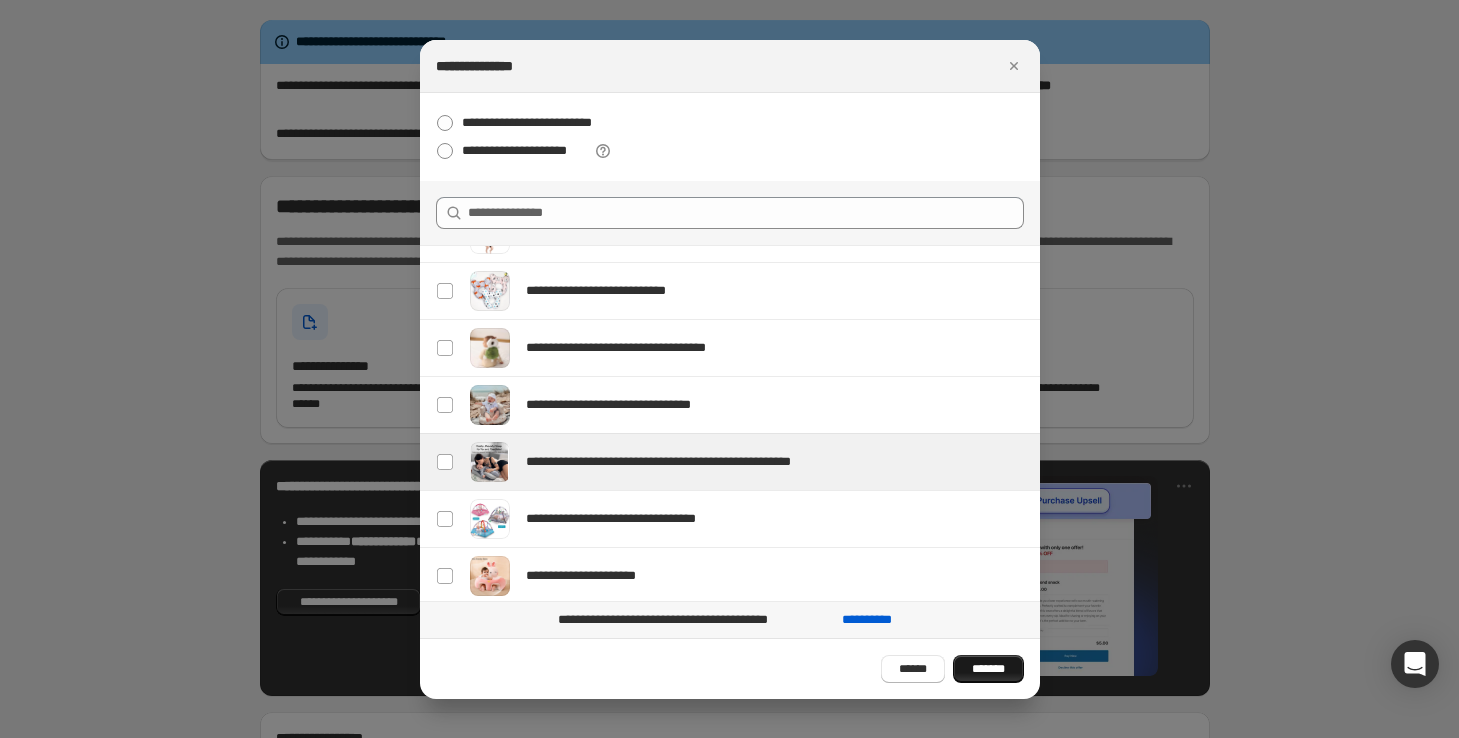 click on "*******" at bounding box center [988, 669] 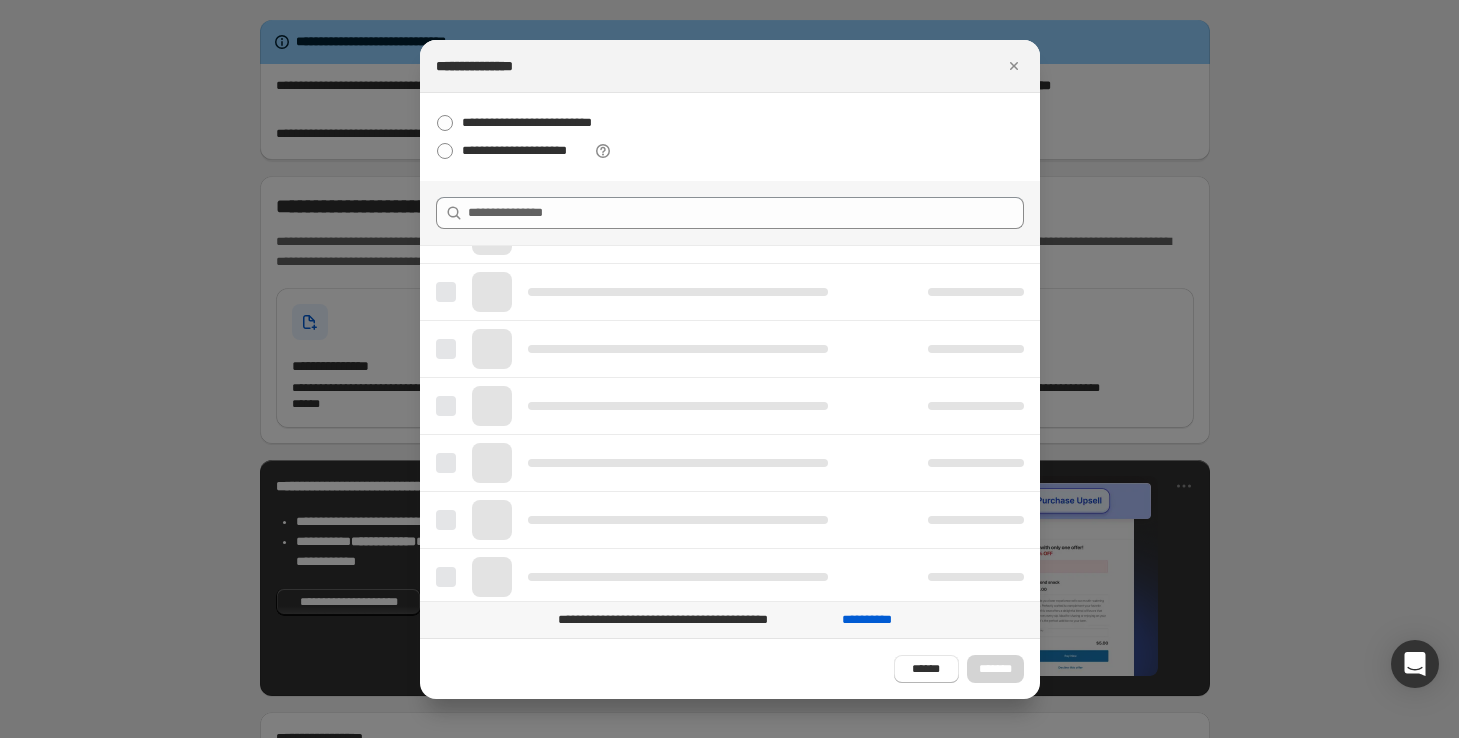 scroll, scrollTop: 0, scrollLeft: 0, axis: both 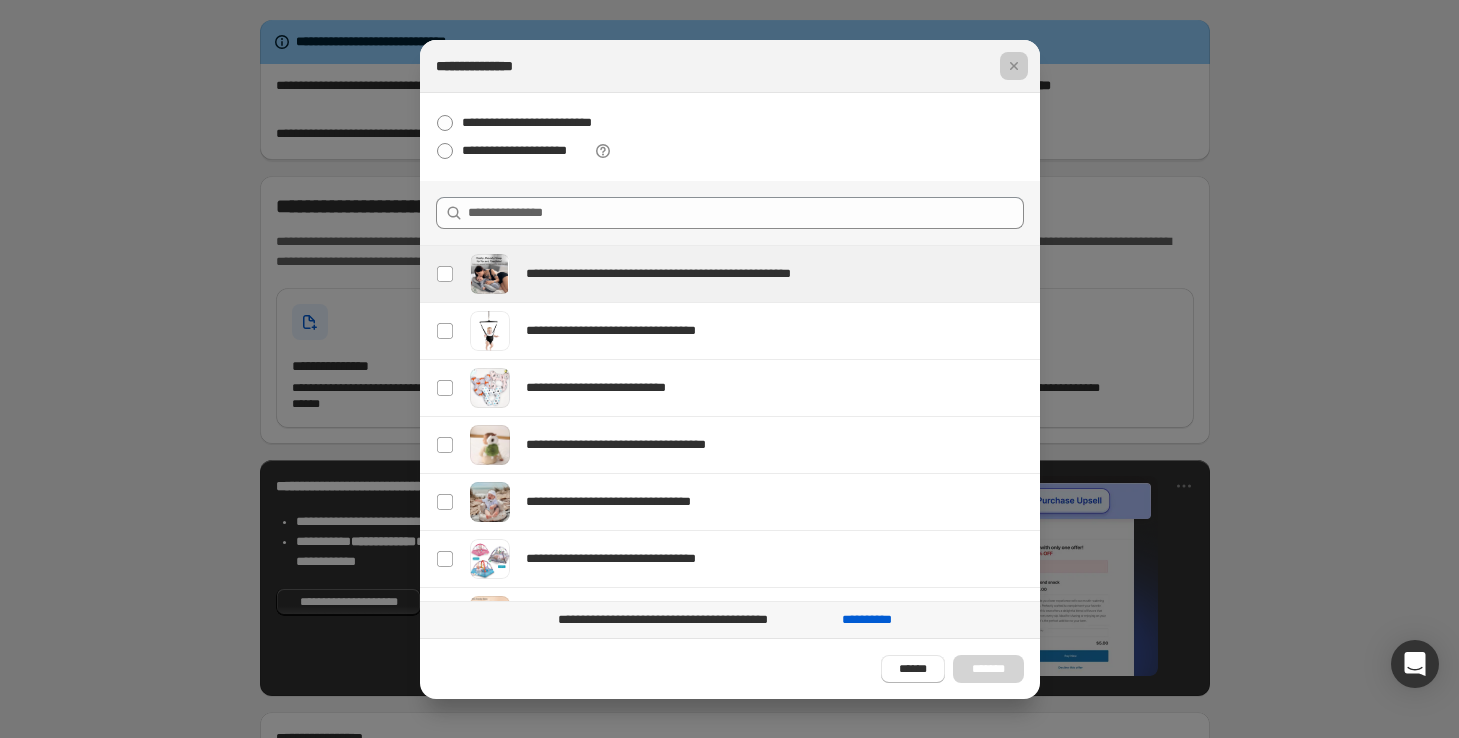 click at bounding box center [729, 369] 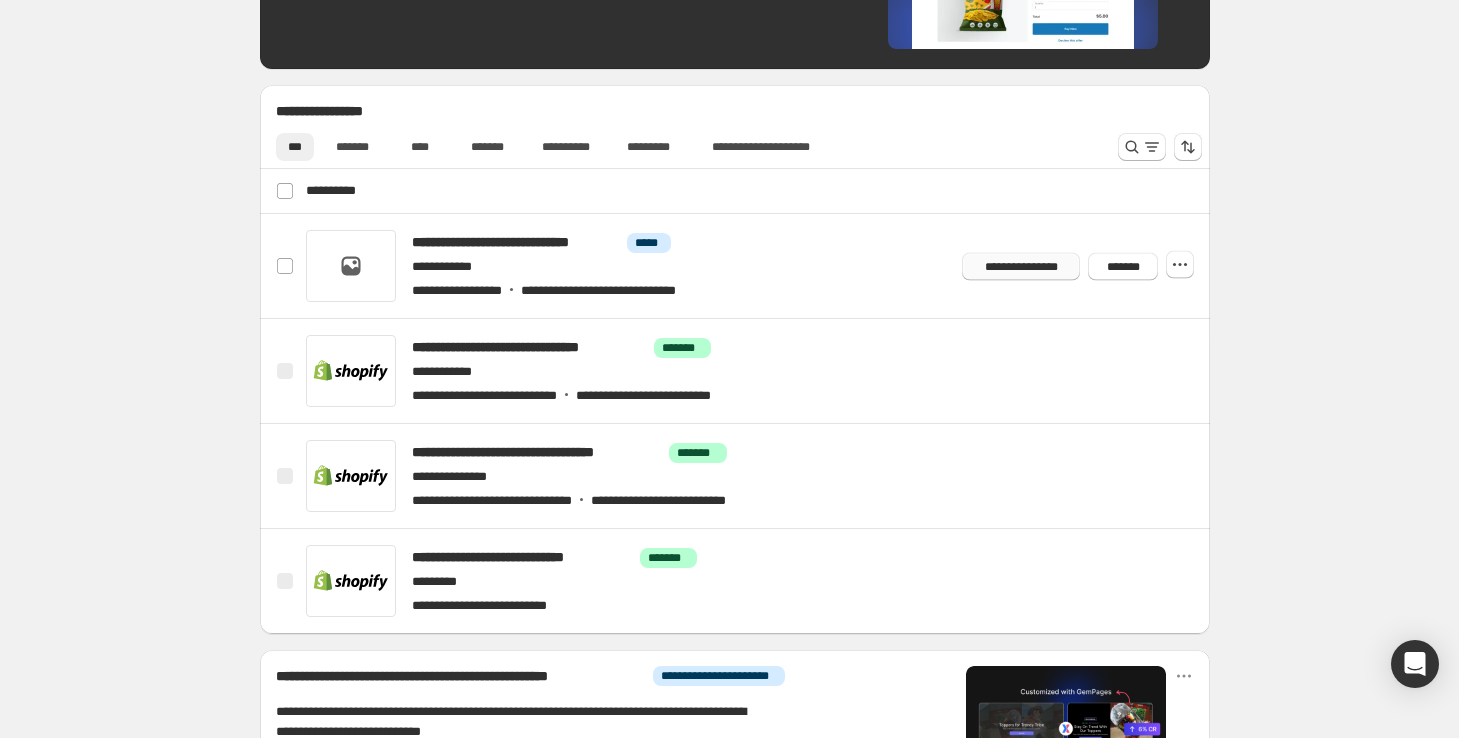 click on "**********" at bounding box center [1021, 266] 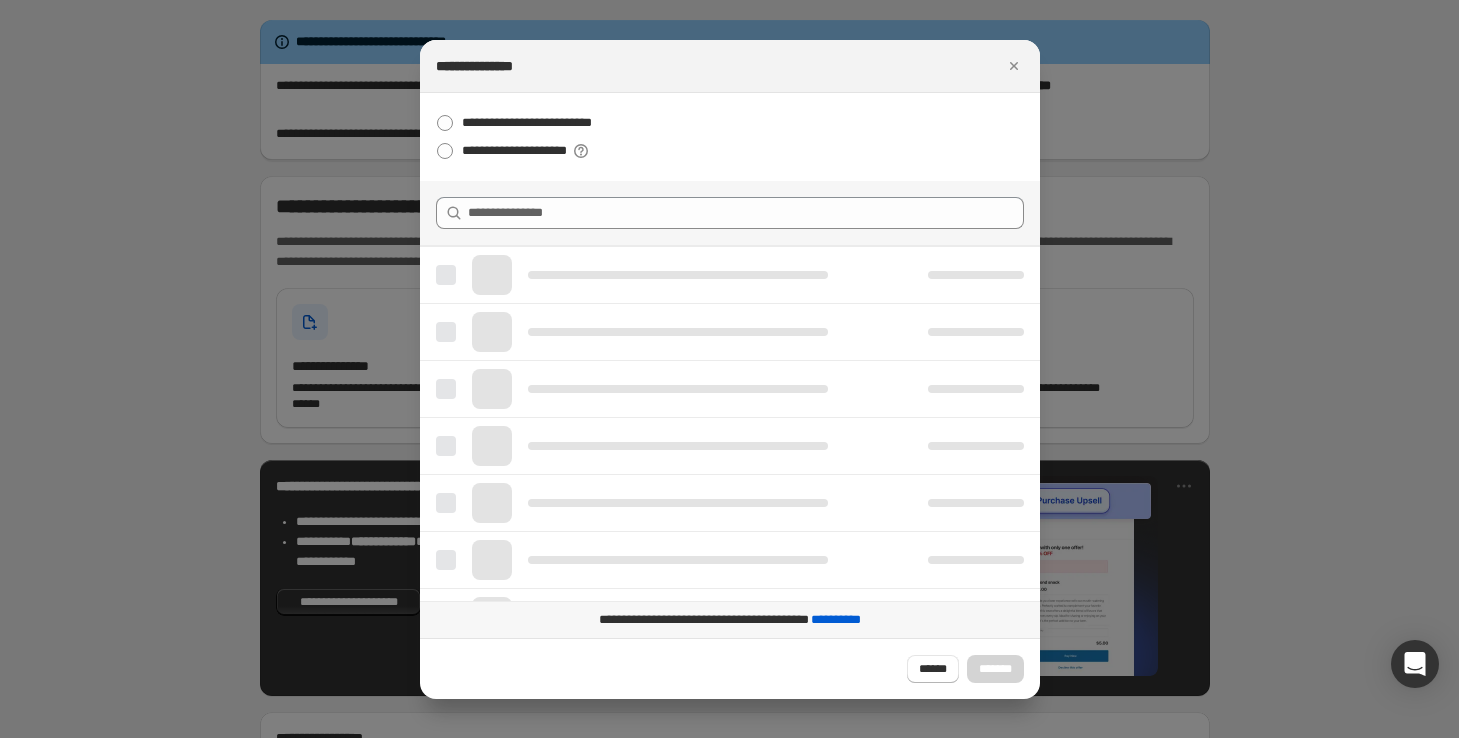 scroll, scrollTop: 0, scrollLeft: 0, axis: both 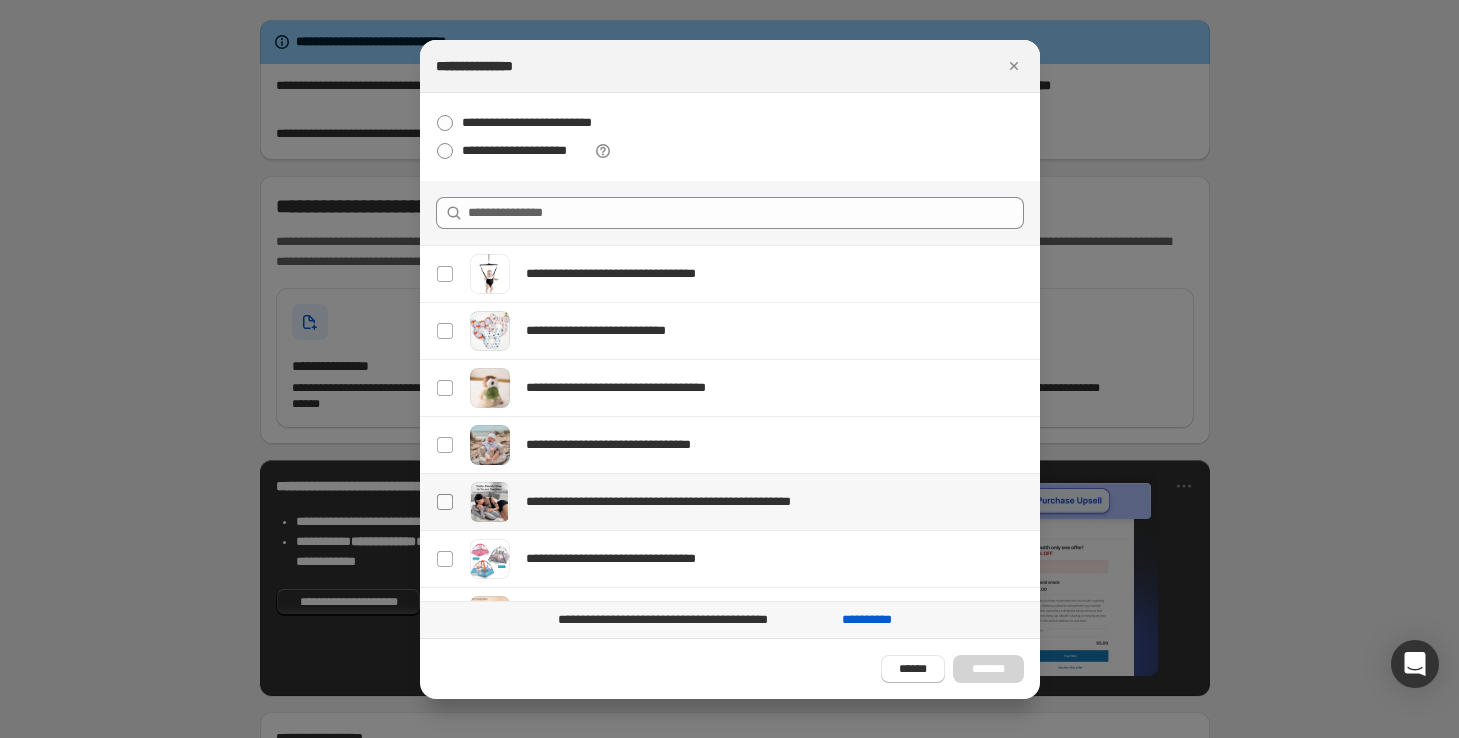 click at bounding box center [445, 502] 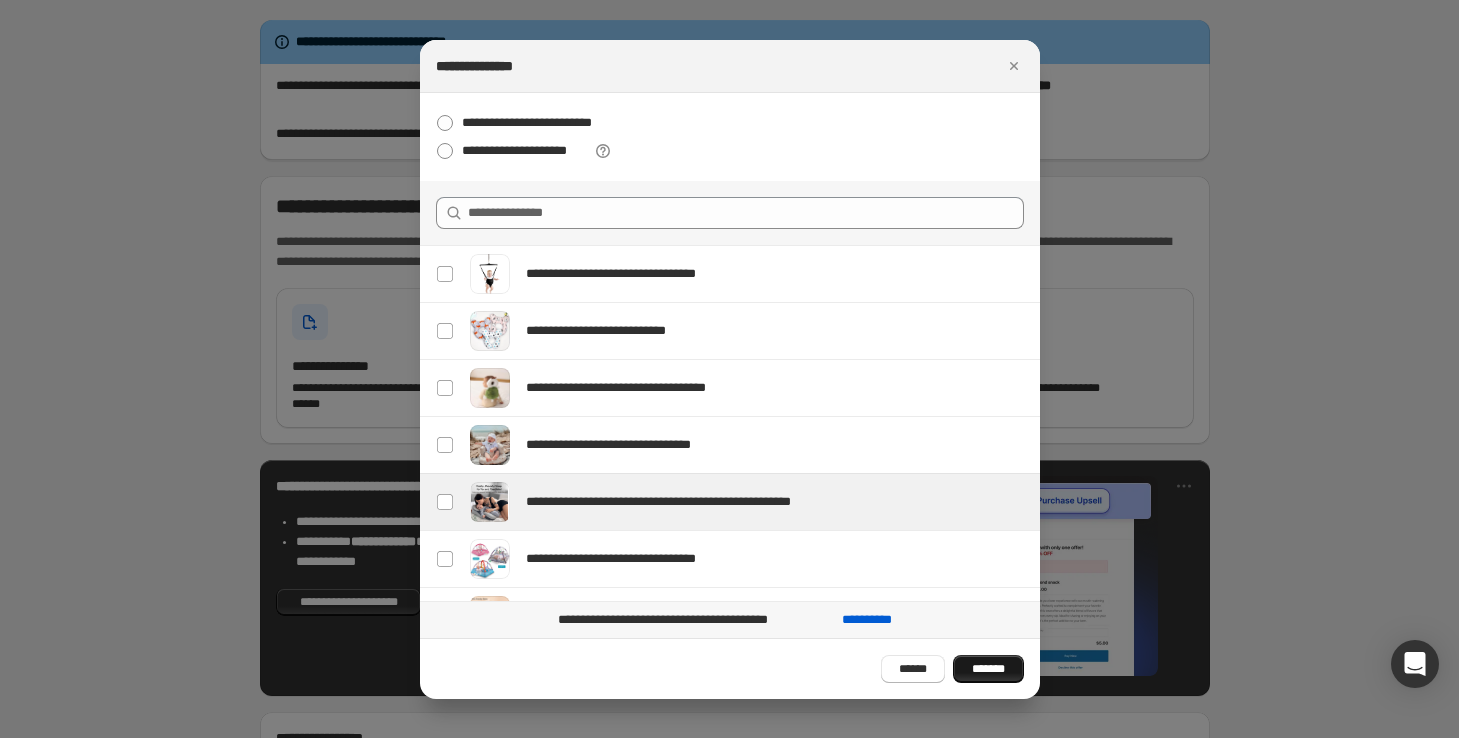 click on "*******" at bounding box center [988, 669] 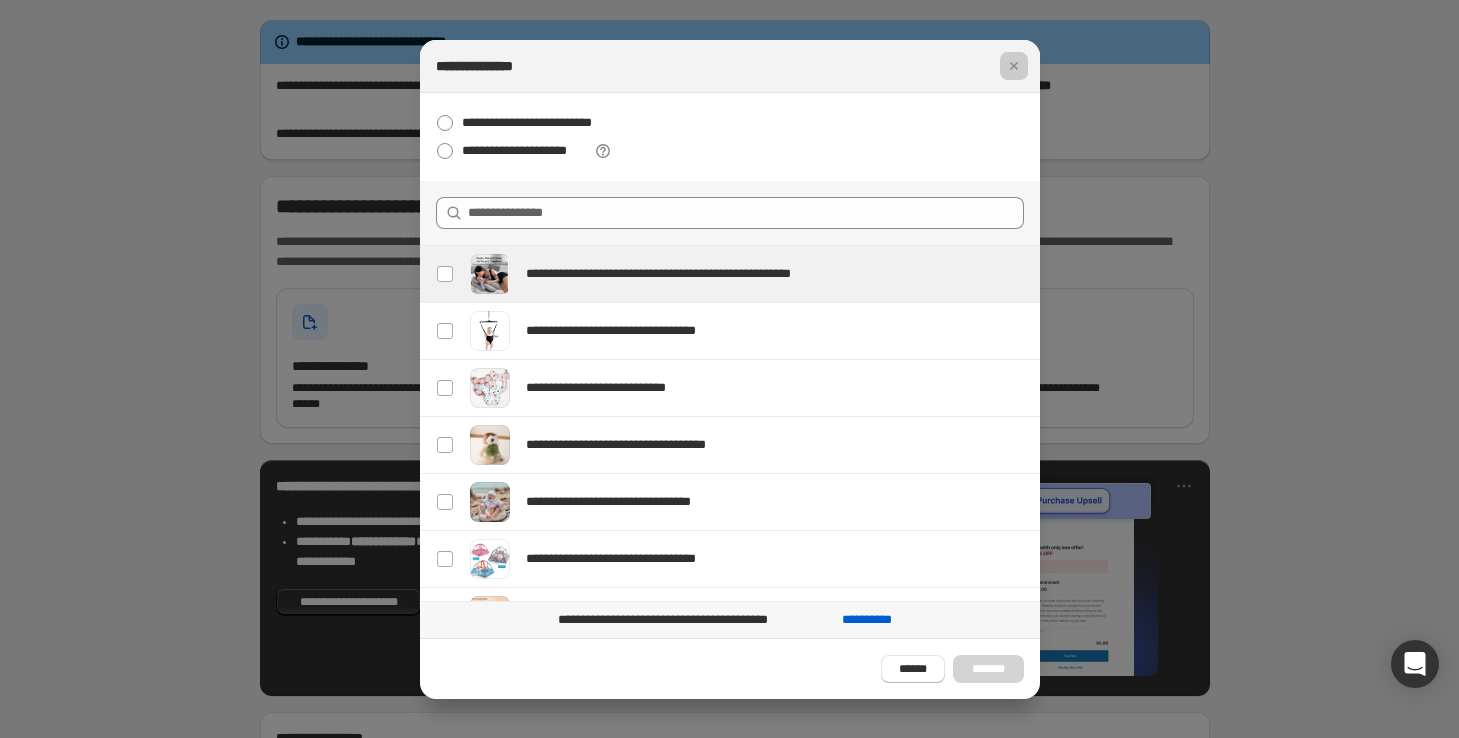 click at bounding box center (729, 369) 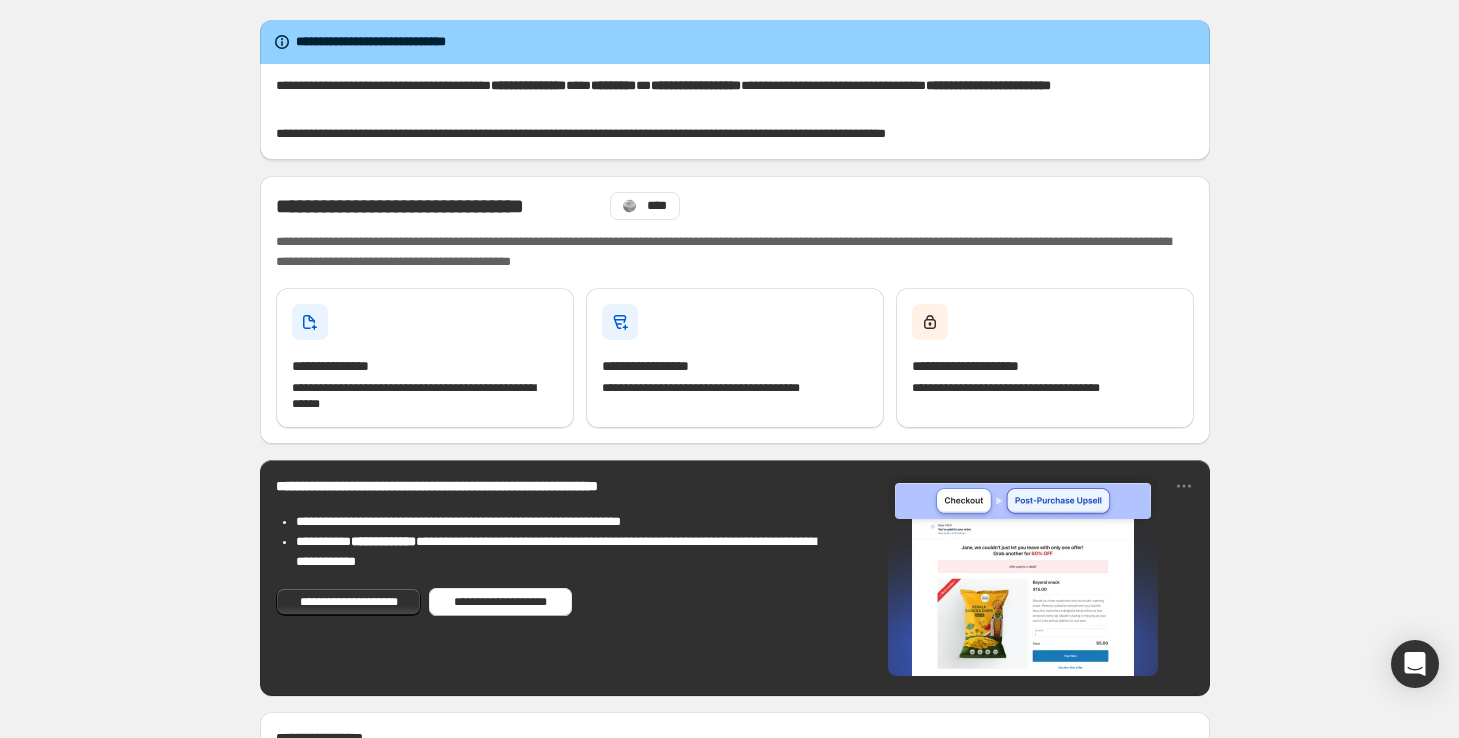 scroll, scrollTop: 627, scrollLeft: 0, axis: vertical 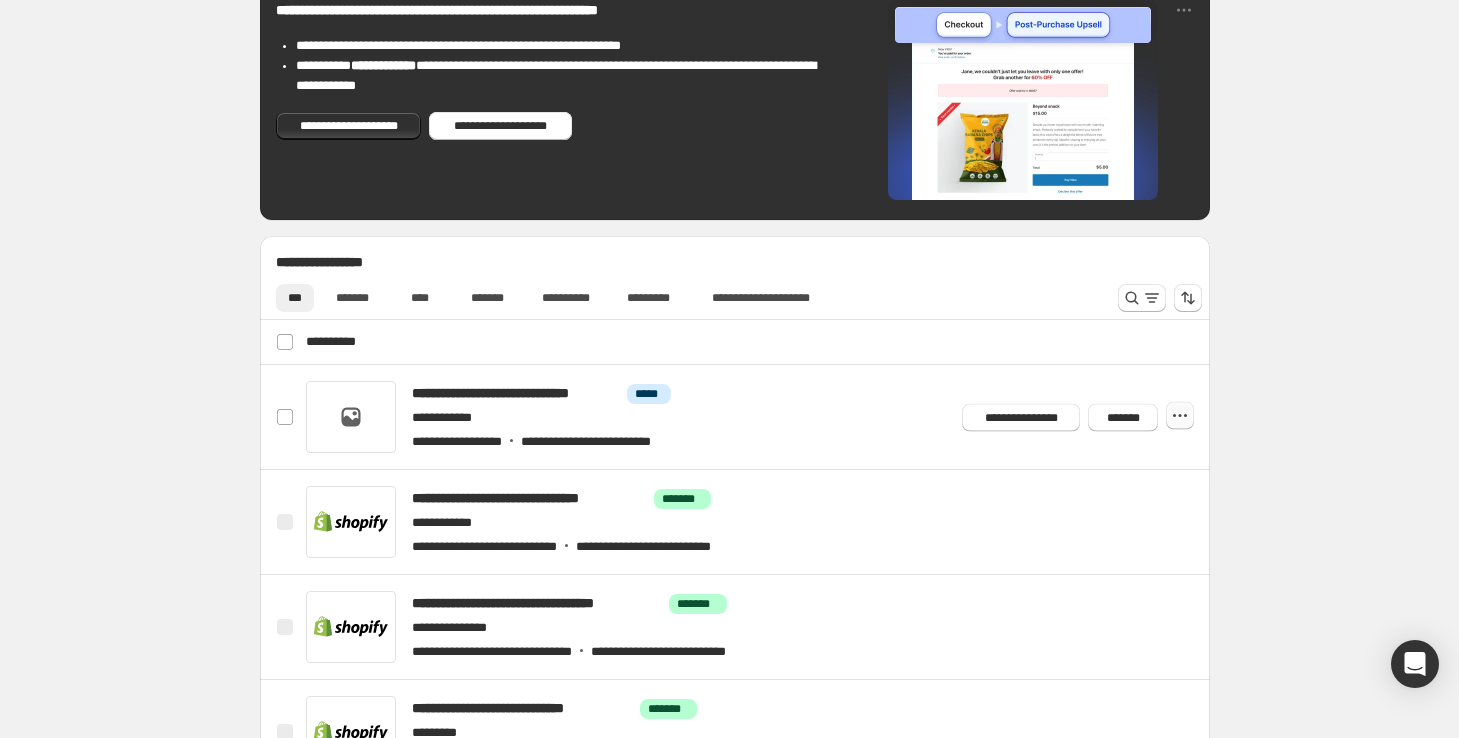 click 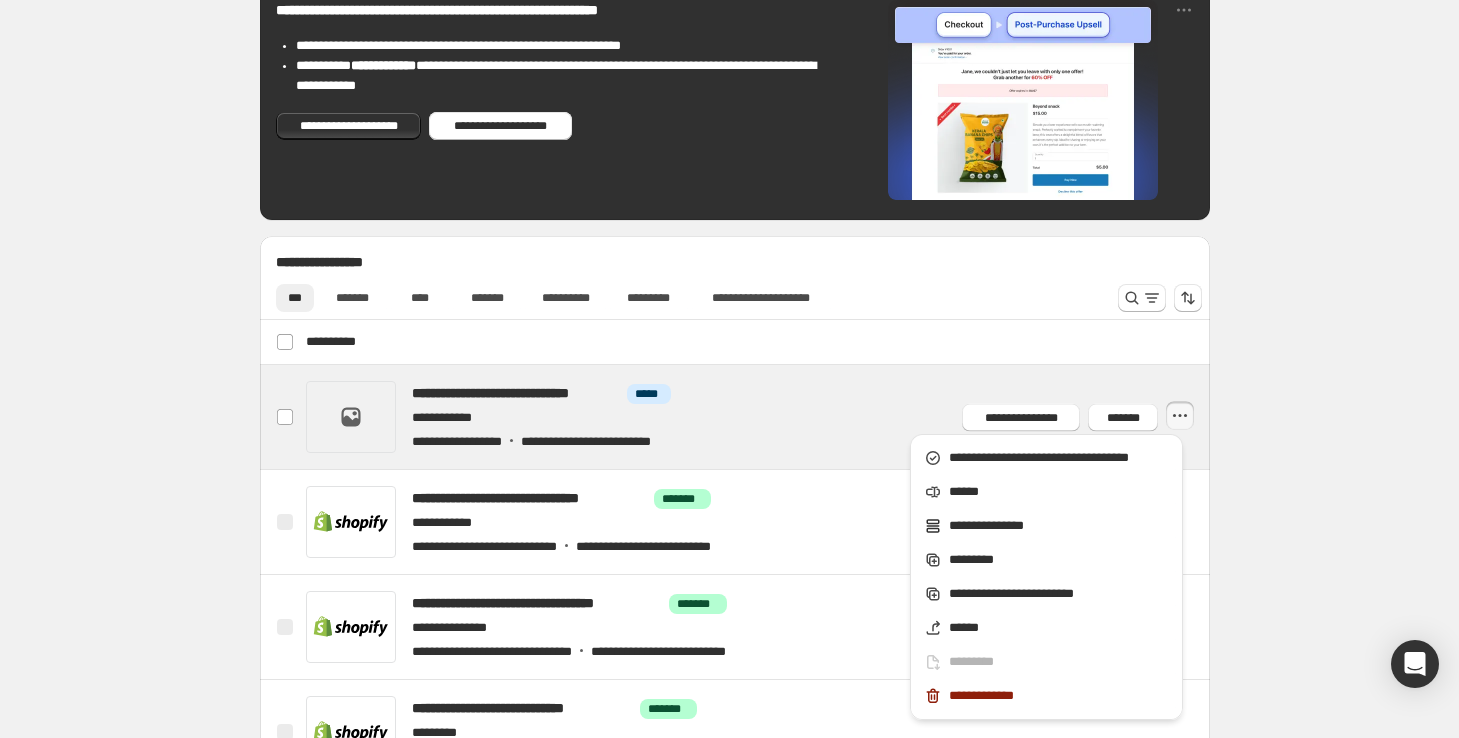 click at bounding box center [759, 417] 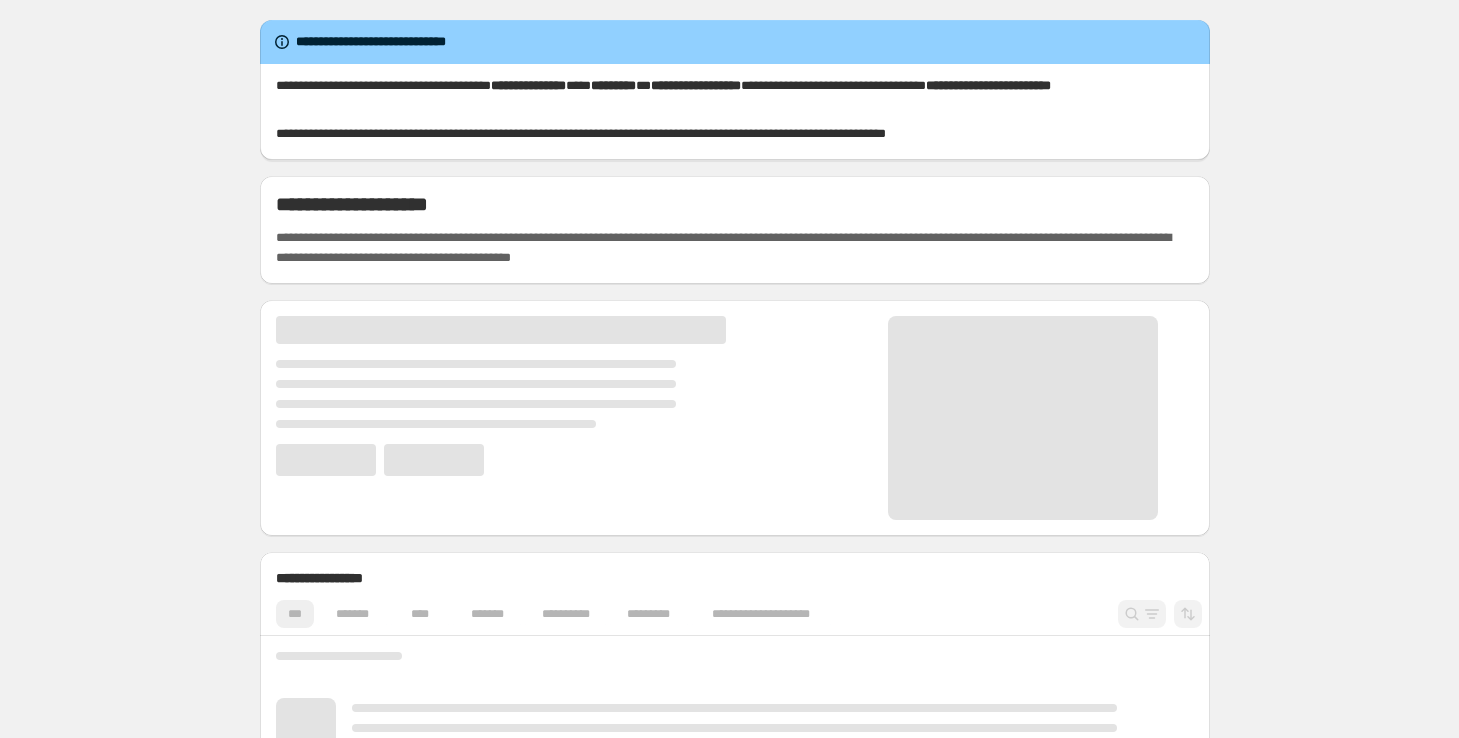 scroll, scrollTop: 0, scrollLeft: 0, axis: both 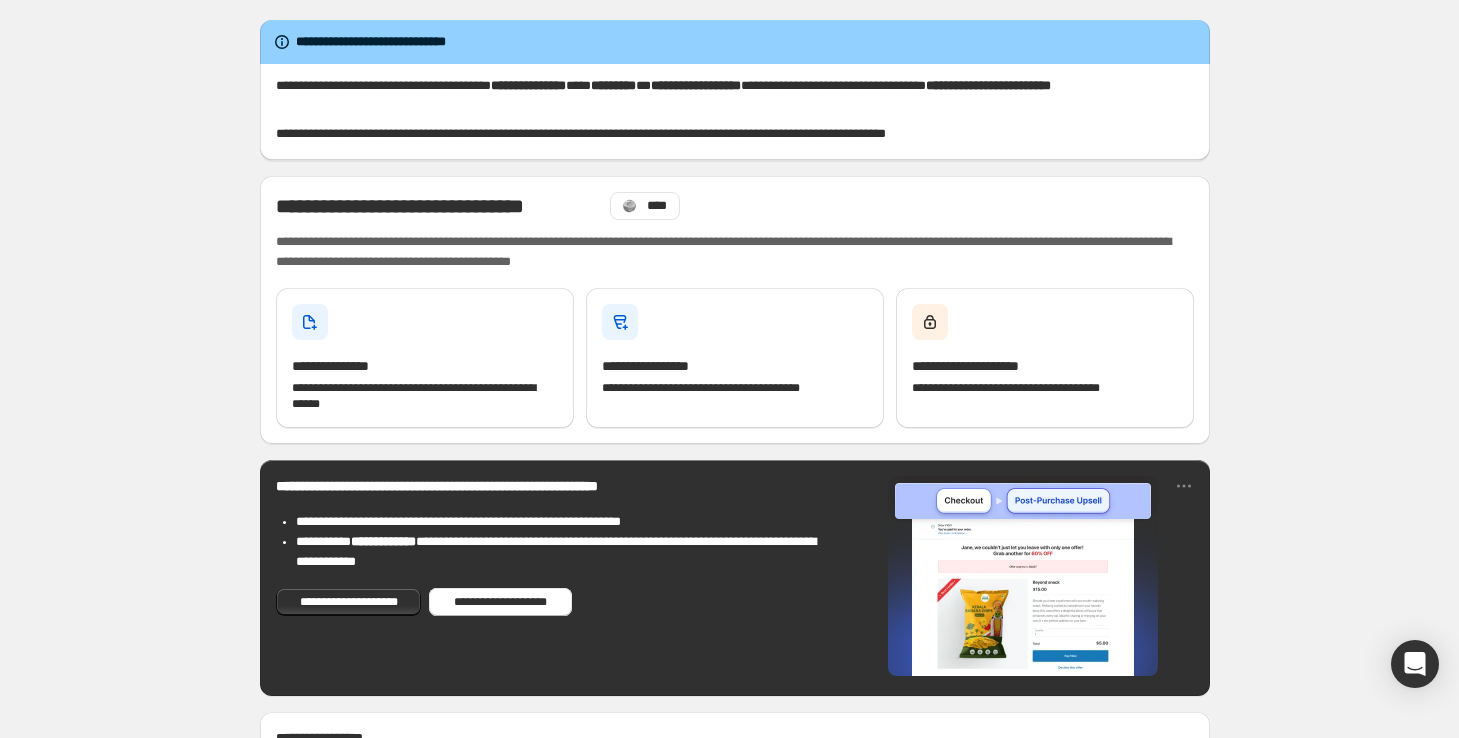 click on "**********" at bounding box center [735, 934] 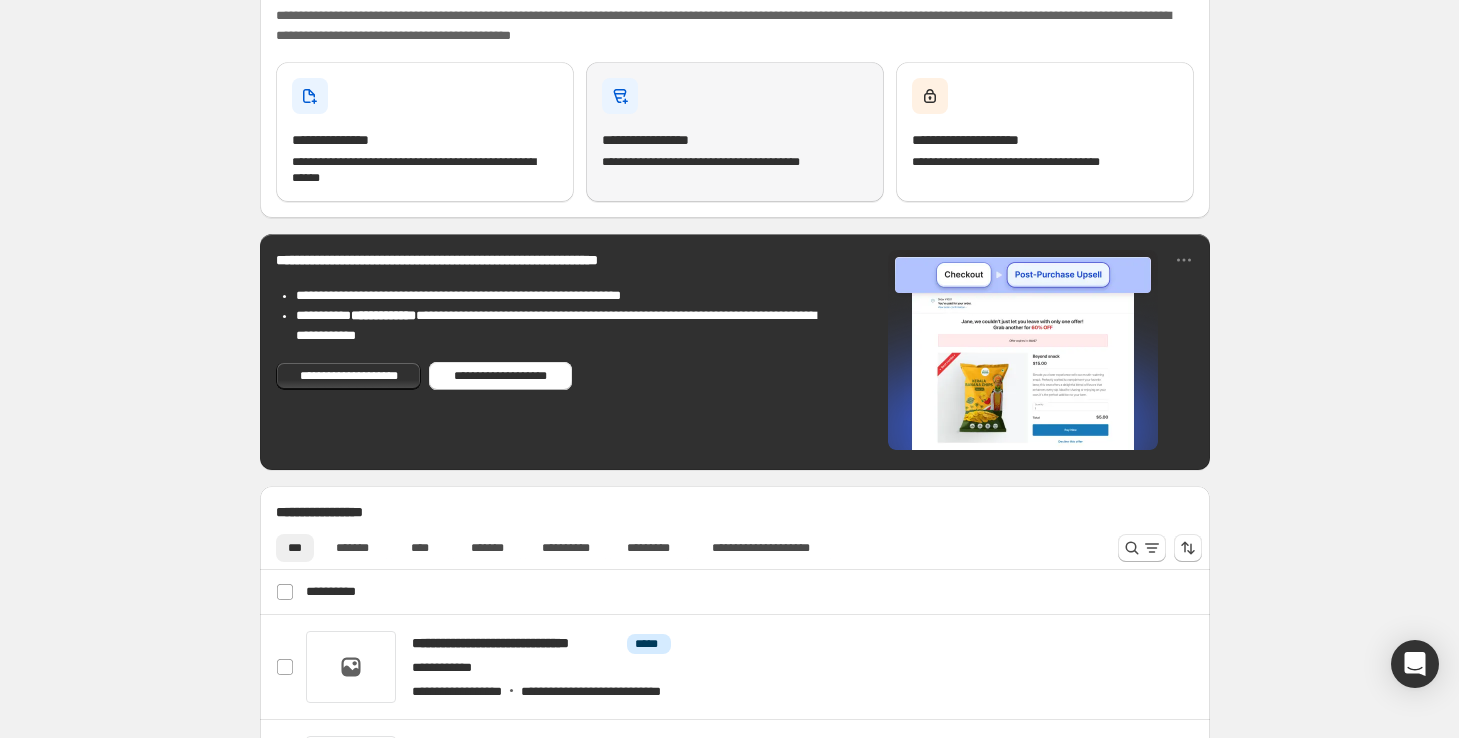 scroll, scrollTop: 0, scrollLeft: 0, axis: both 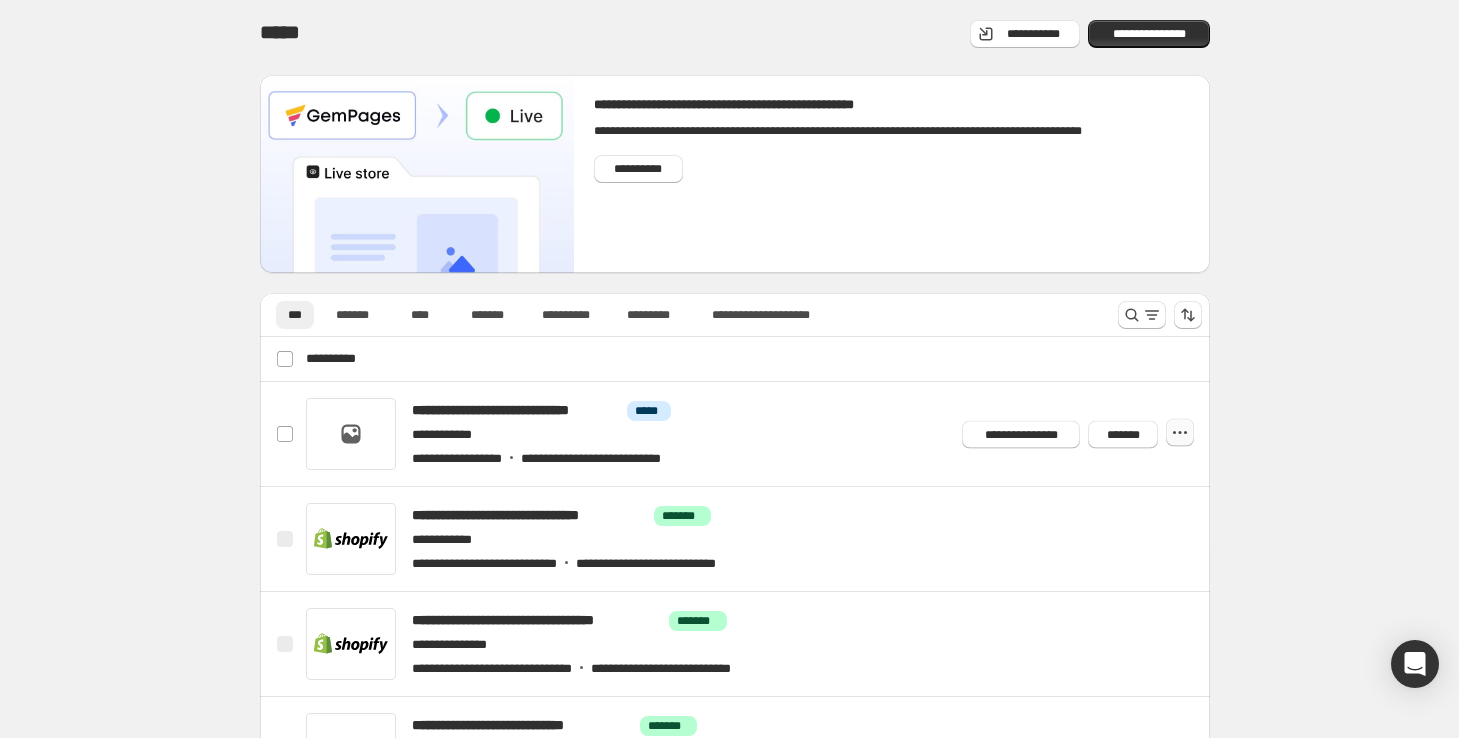 click 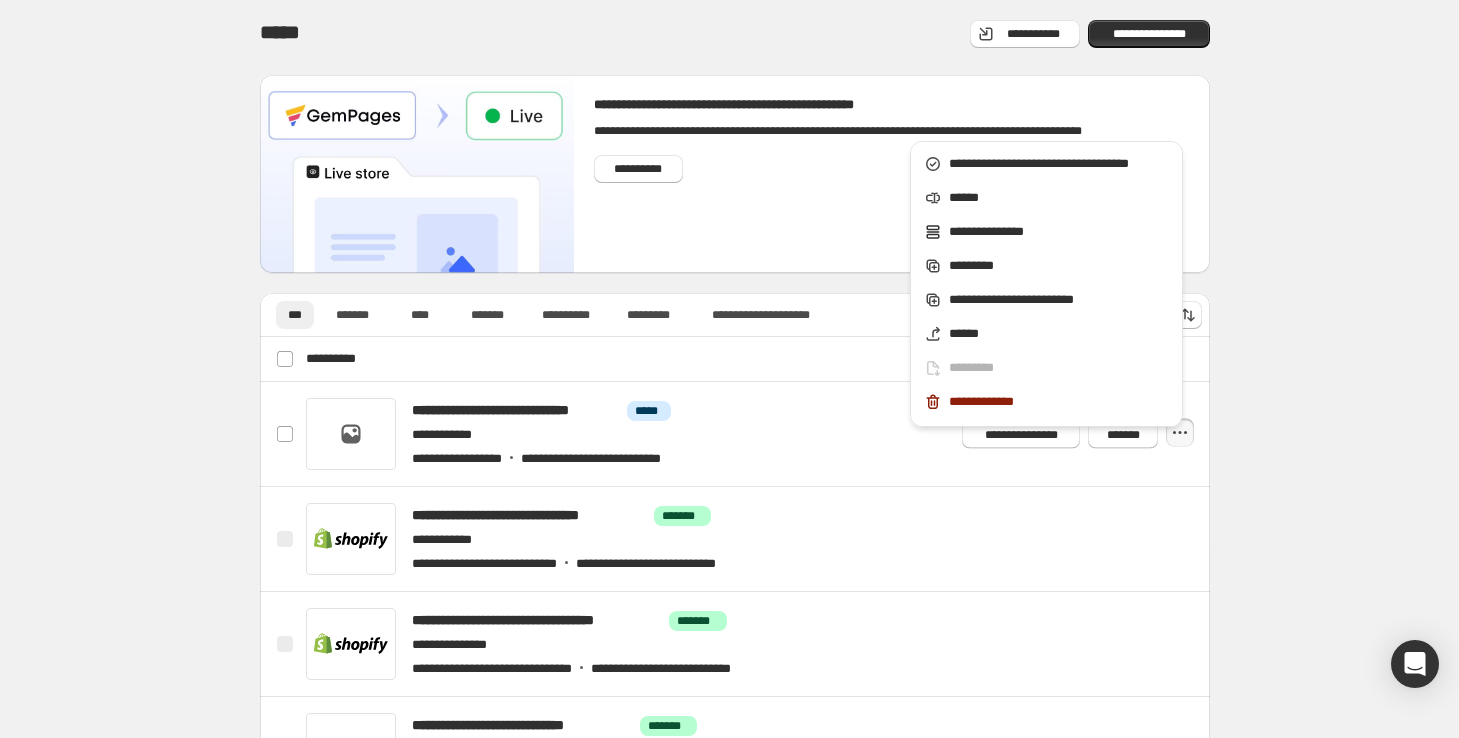 click on "**********" at bounding box center [735, 425] 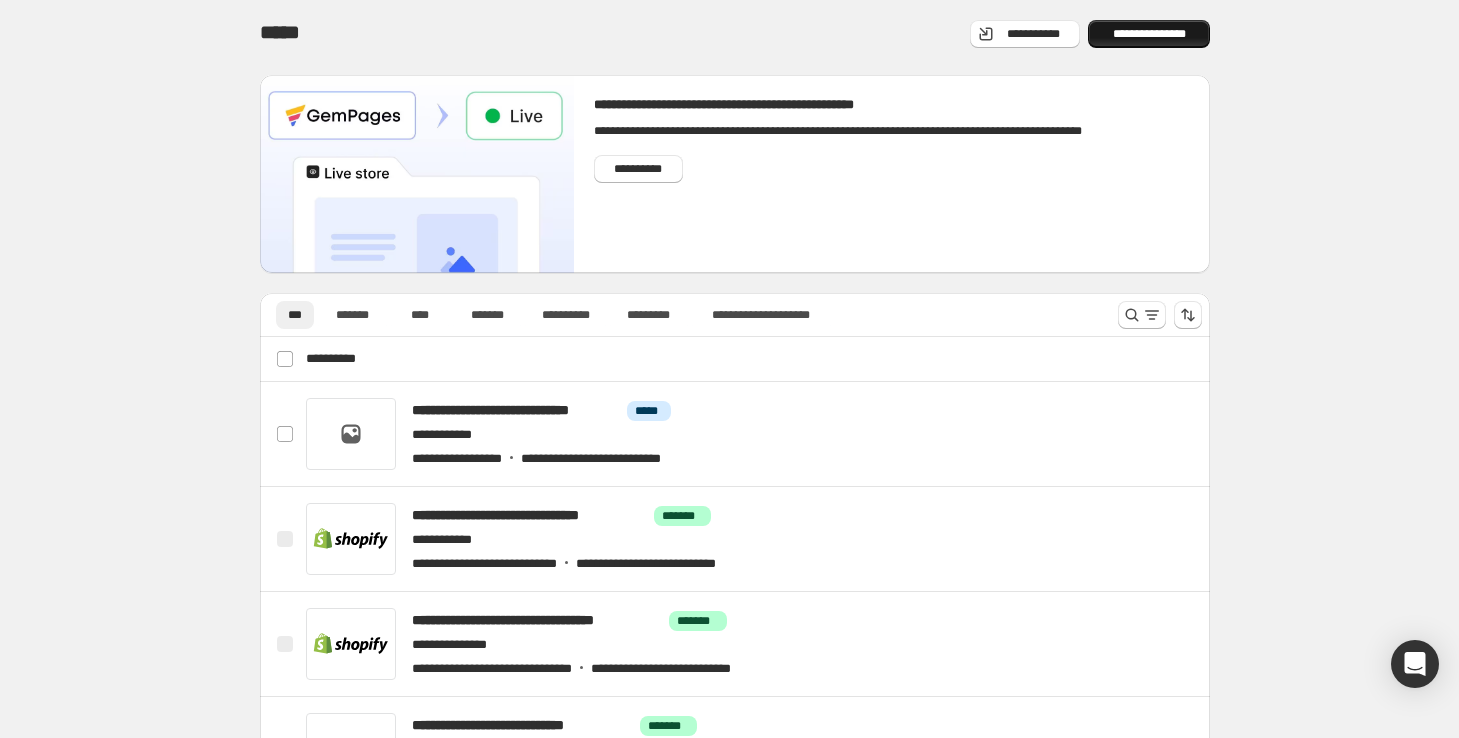 click on "**********" at bounding box center [1149, 34] 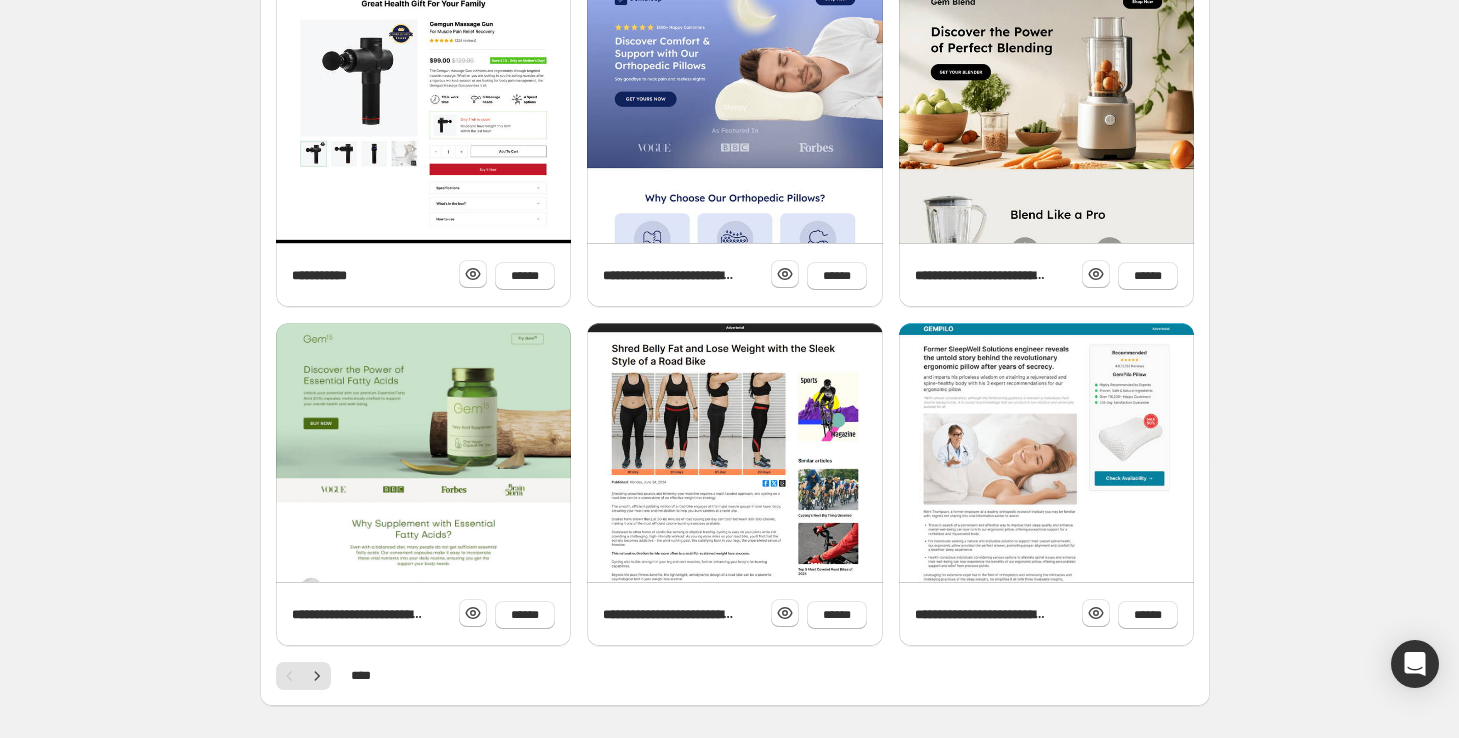 scroll, scrollTop: 0, scrollLeft: 0, axis: both 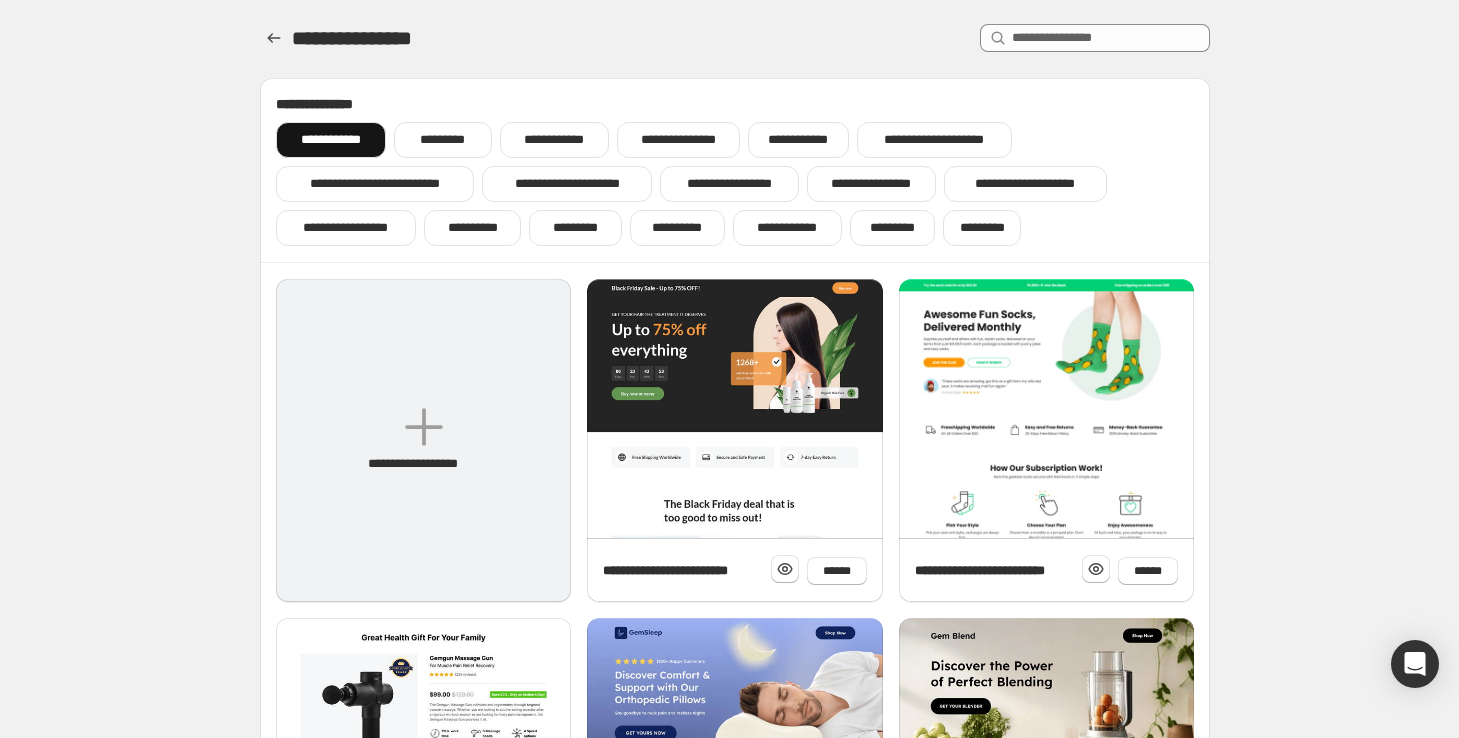click on "**********" at bounding box center (423, 440) 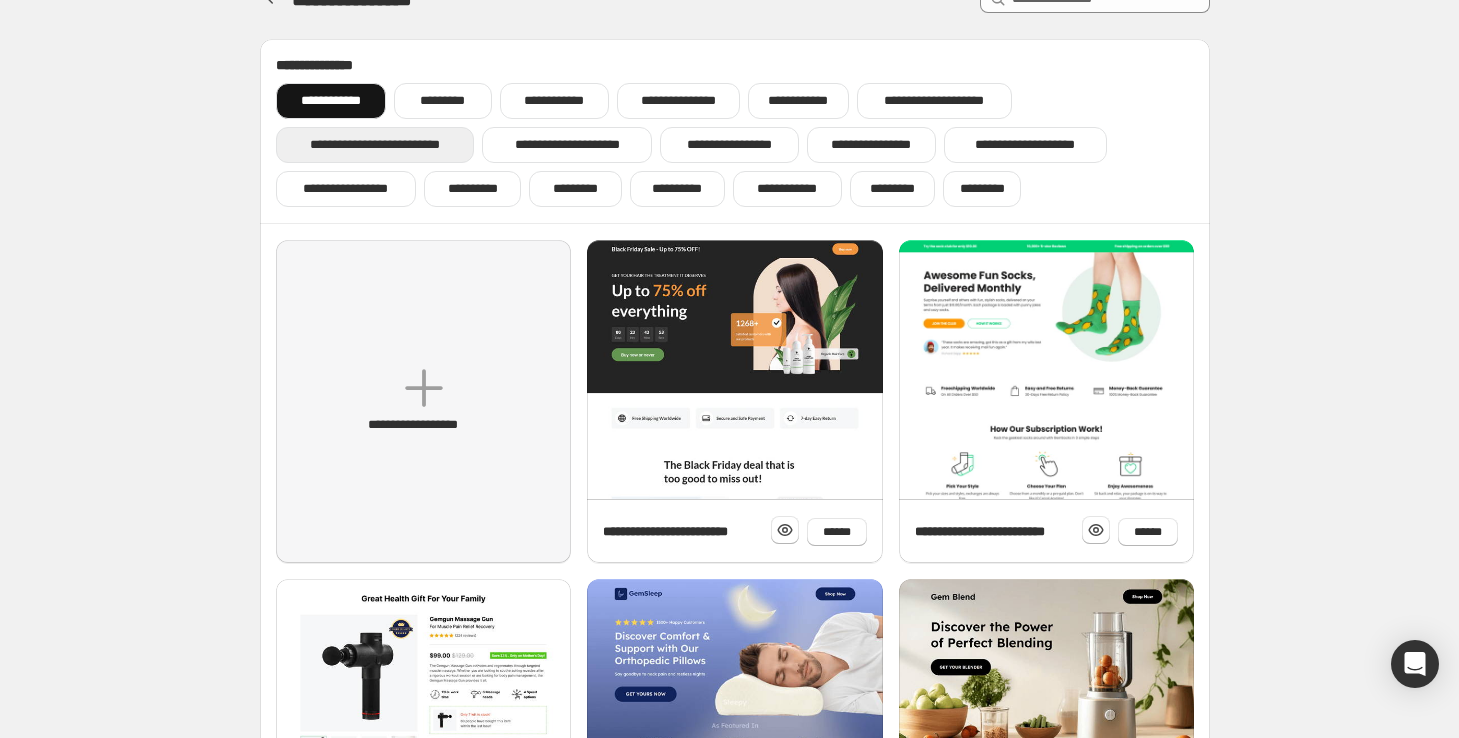 scroll, scrollTop: 0, scrollLeft: 0, axis: both 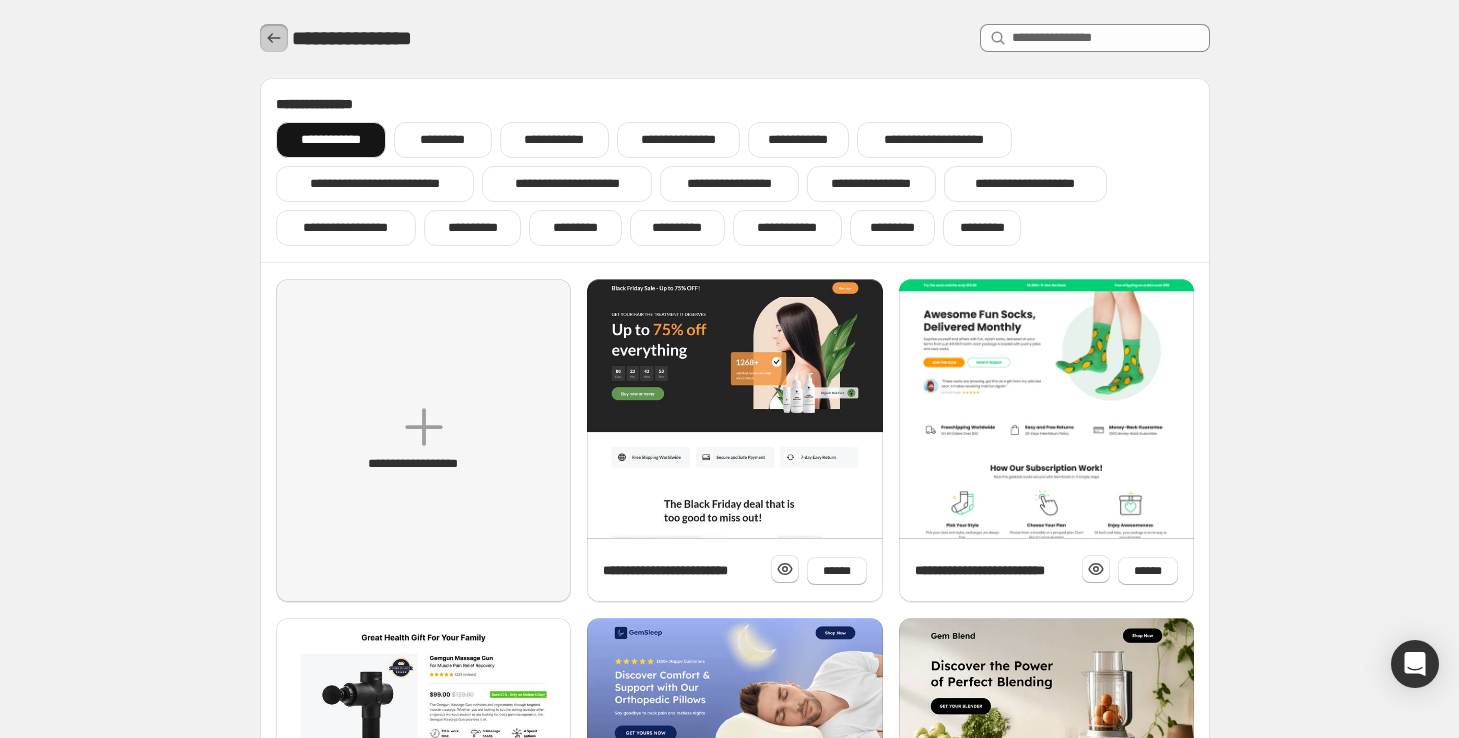 click 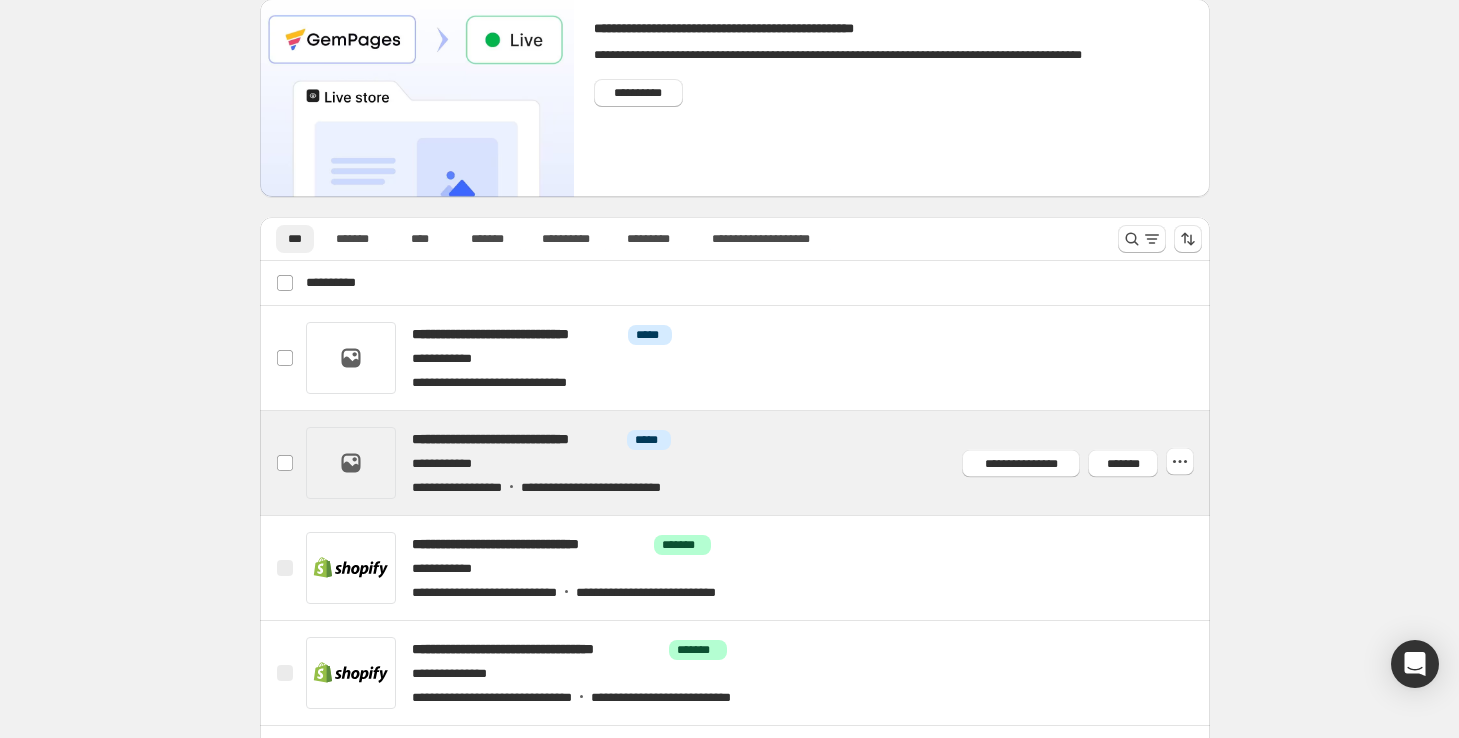 scroll, scrollTop: 77, scrollLeft: 0, axis: vertical 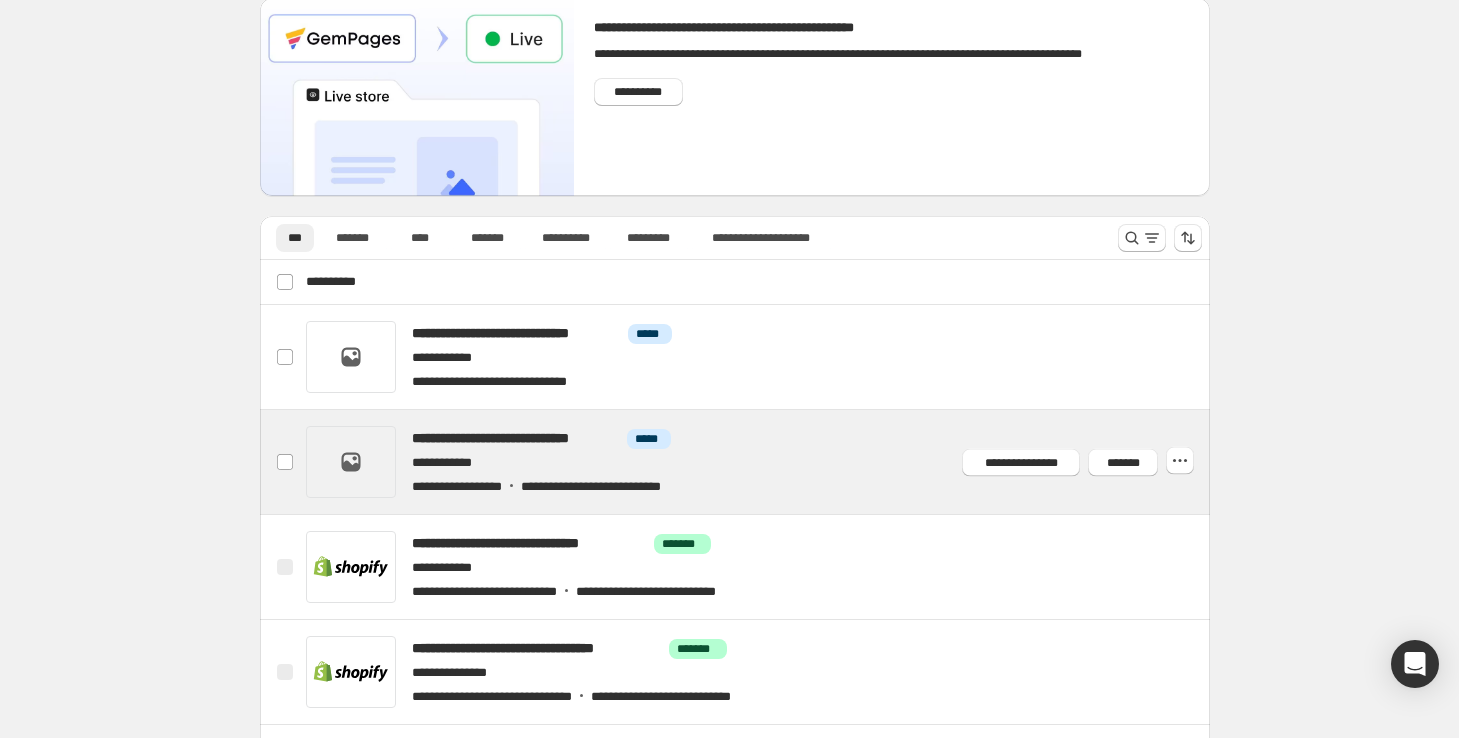click at bounding box center (759, 462) 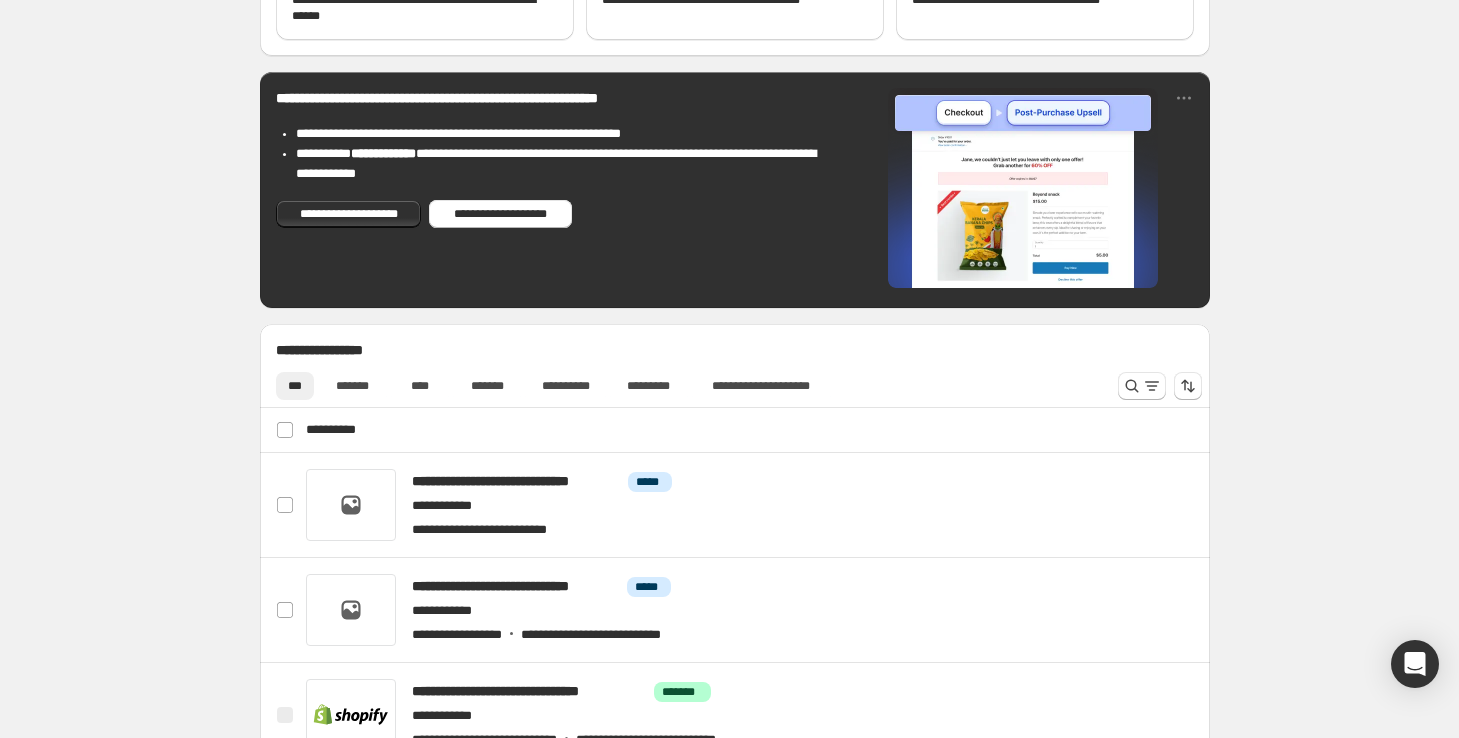 scroll, scrollTop: 613, scrollLeft: 0, axis: vertical 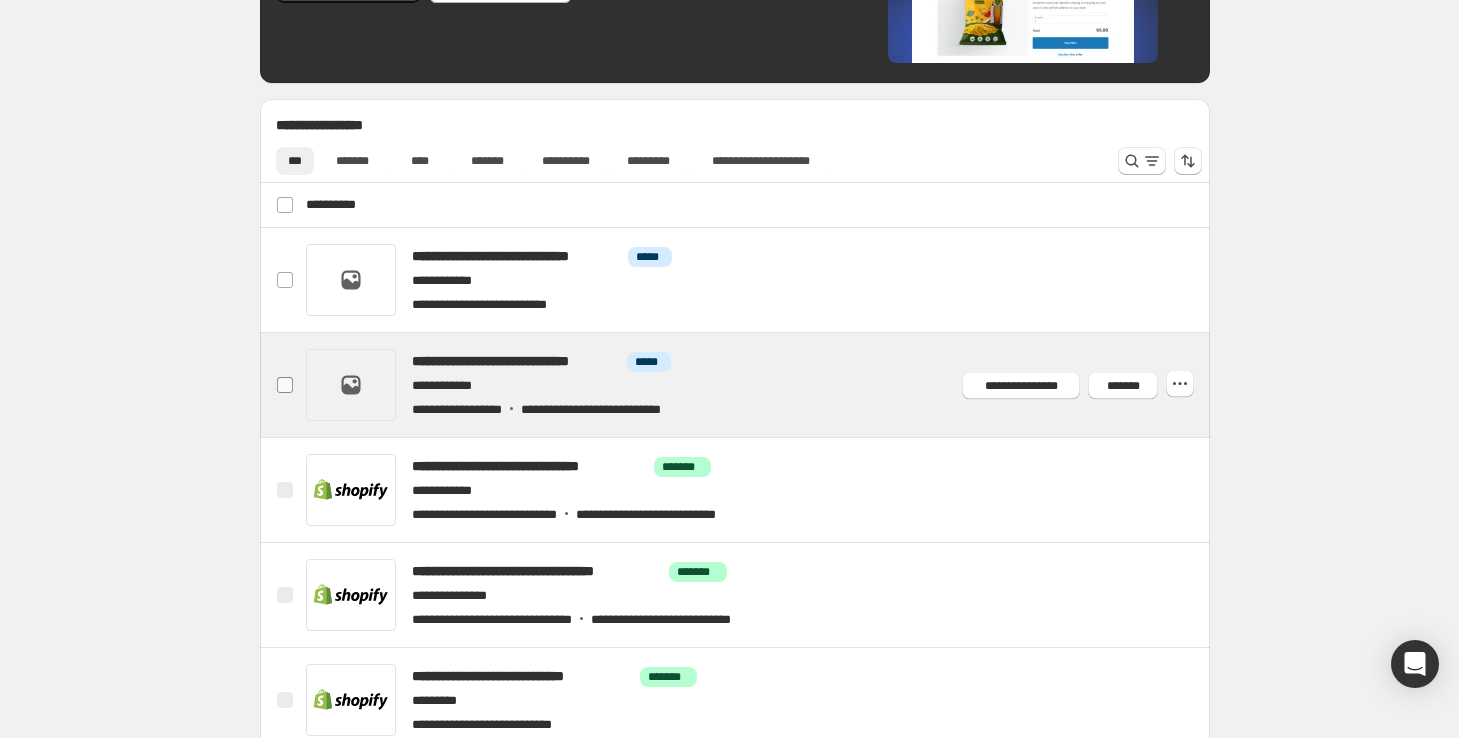 click at bounding box center [285, 385] 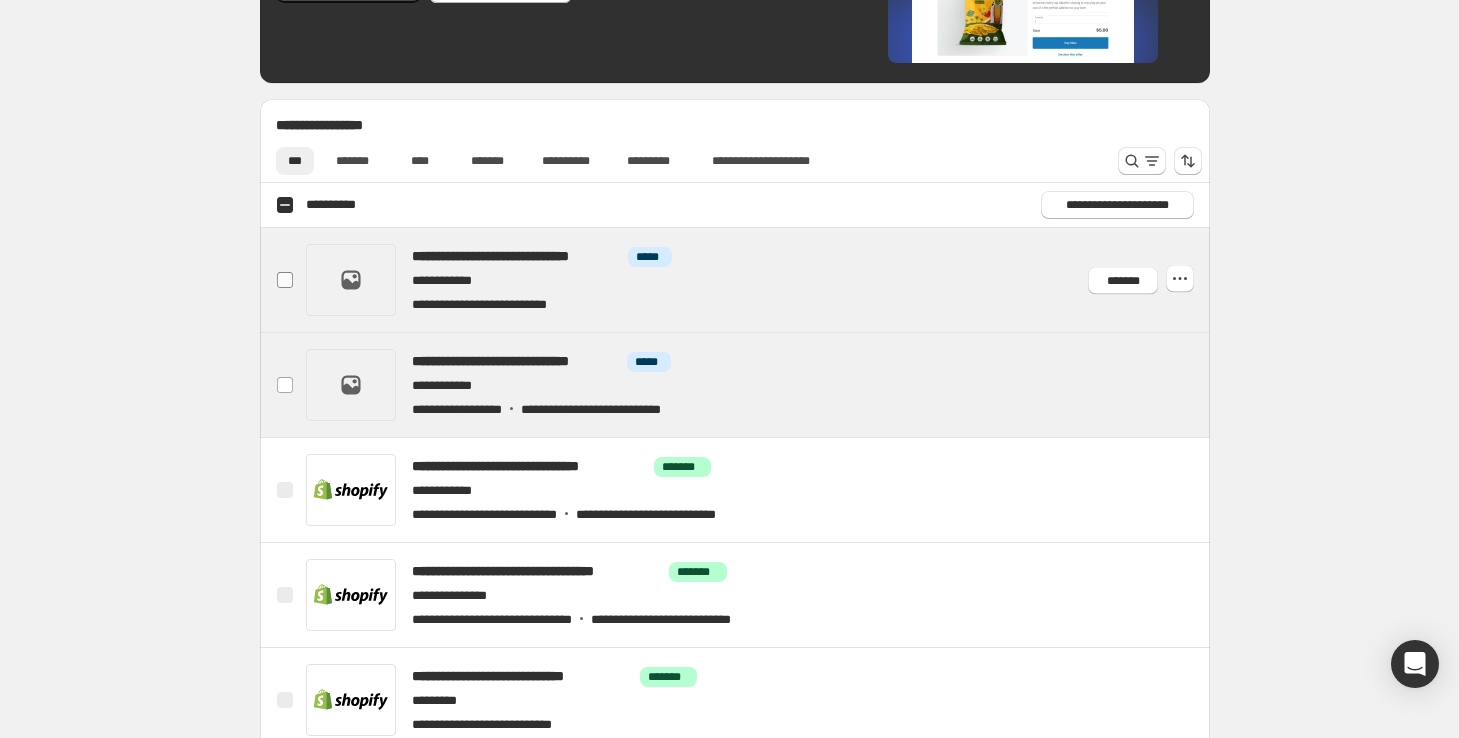click at bounding box center [285, 280] 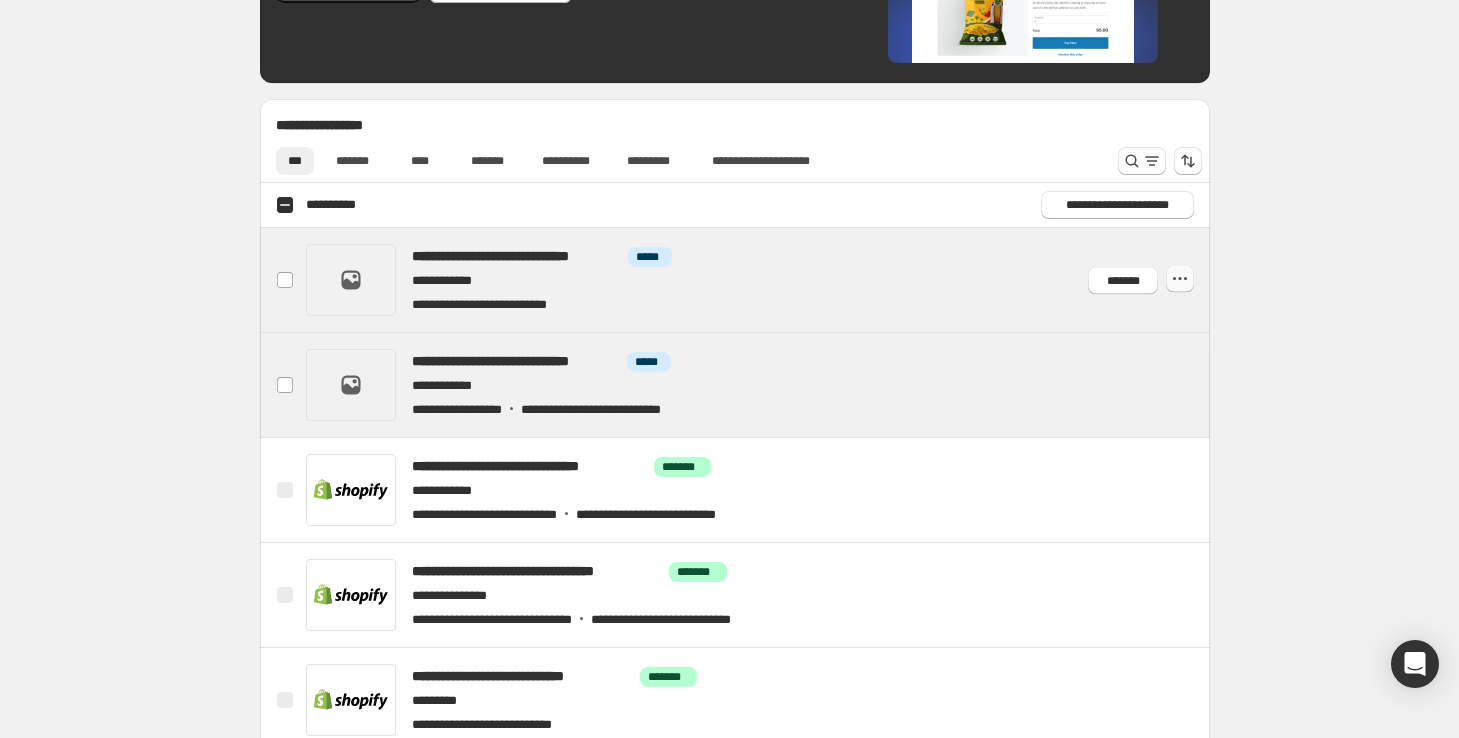 click 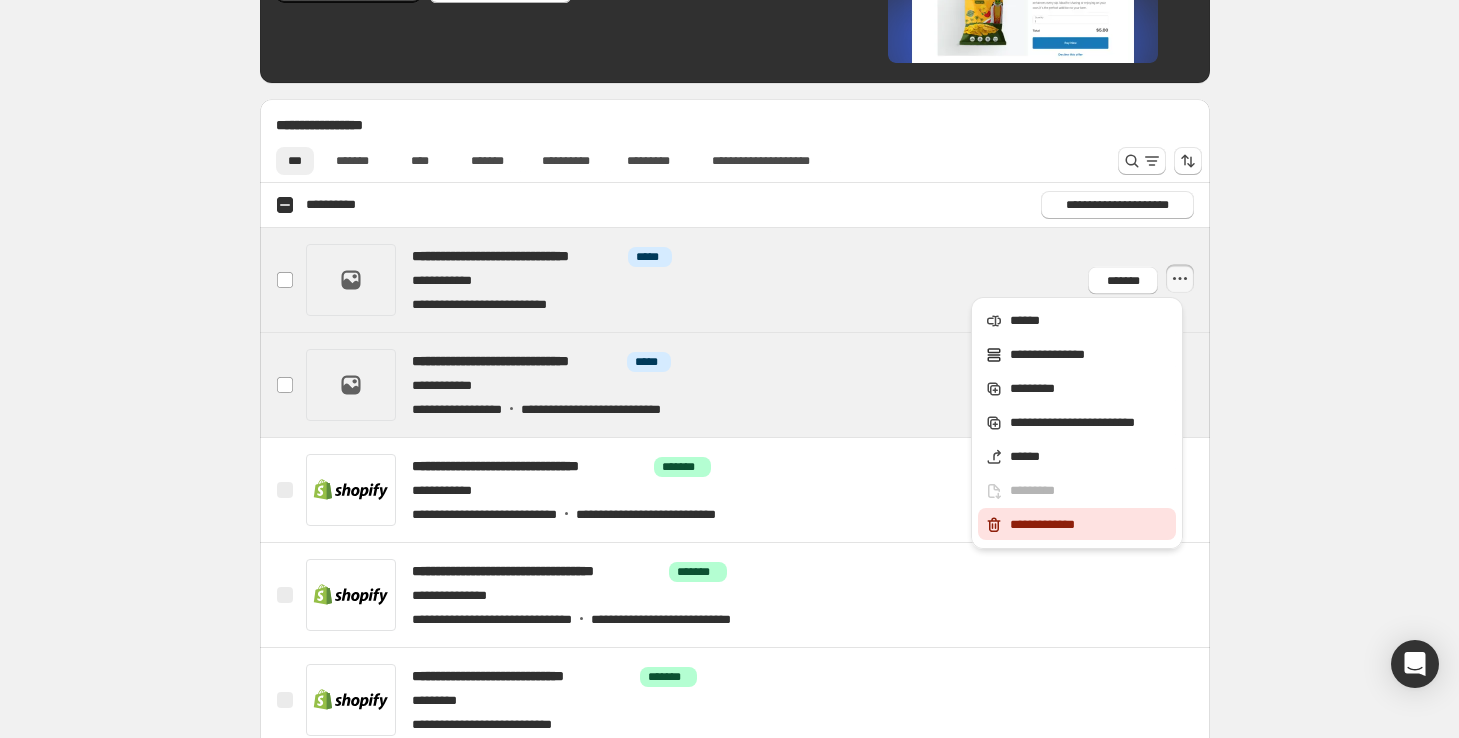 click on "**********" at bounding box center [1090, 525] 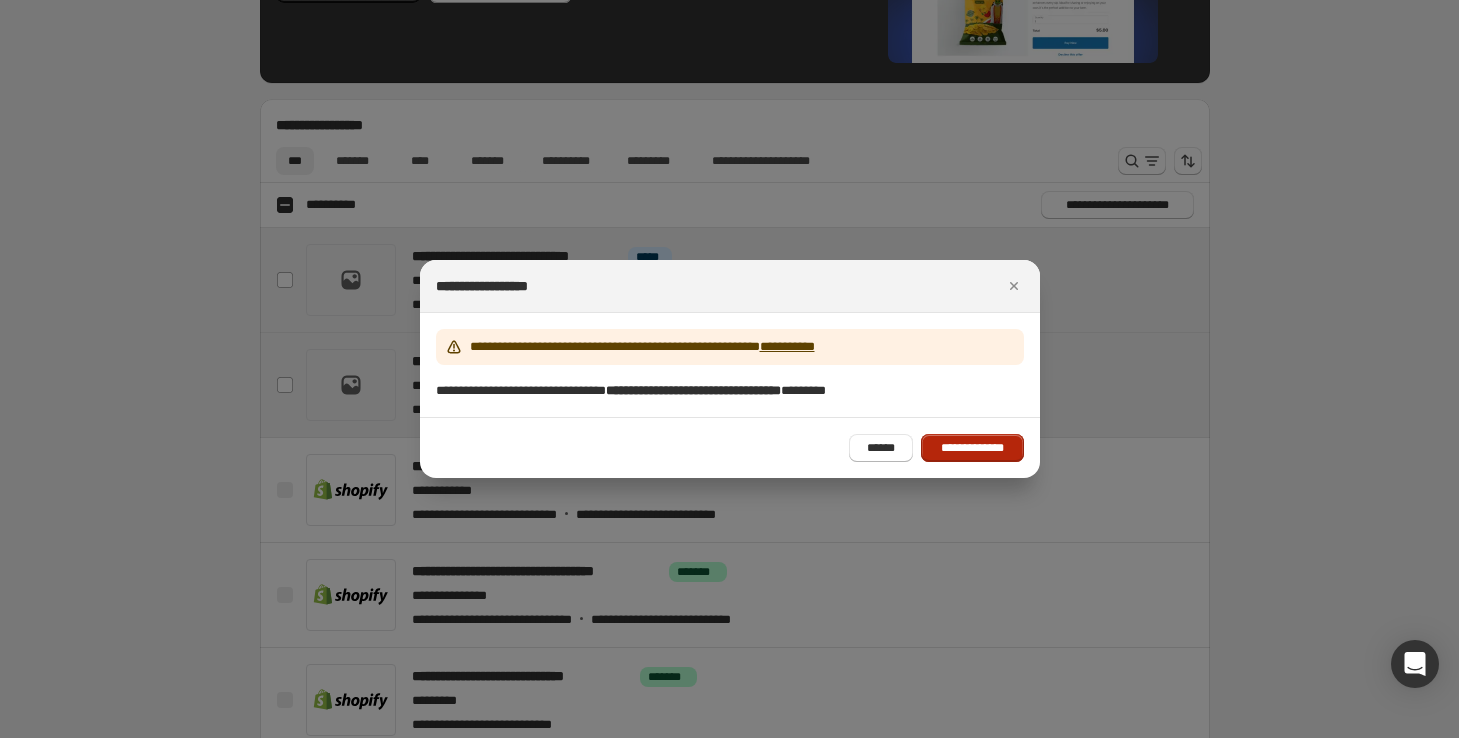 click on "**********" at bounding box center [972, 448] 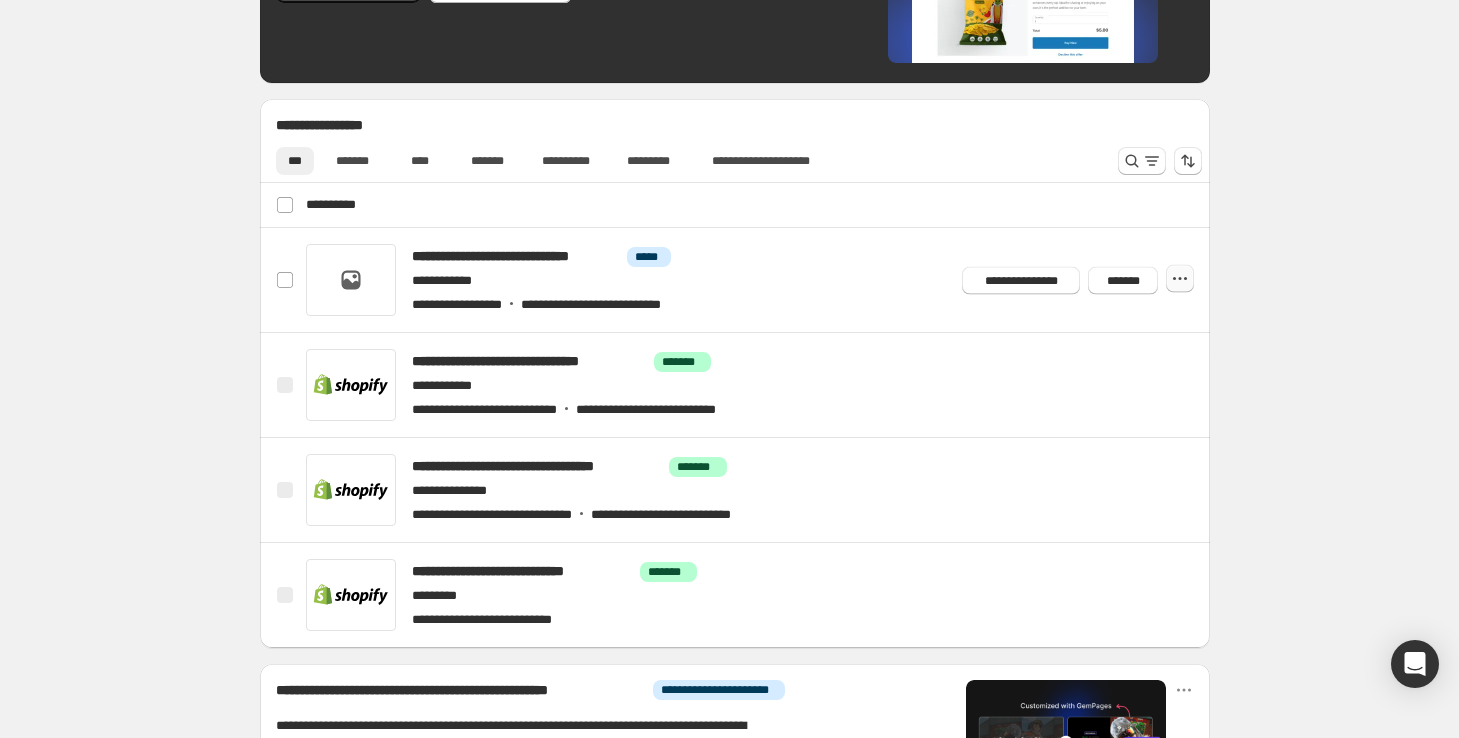 click 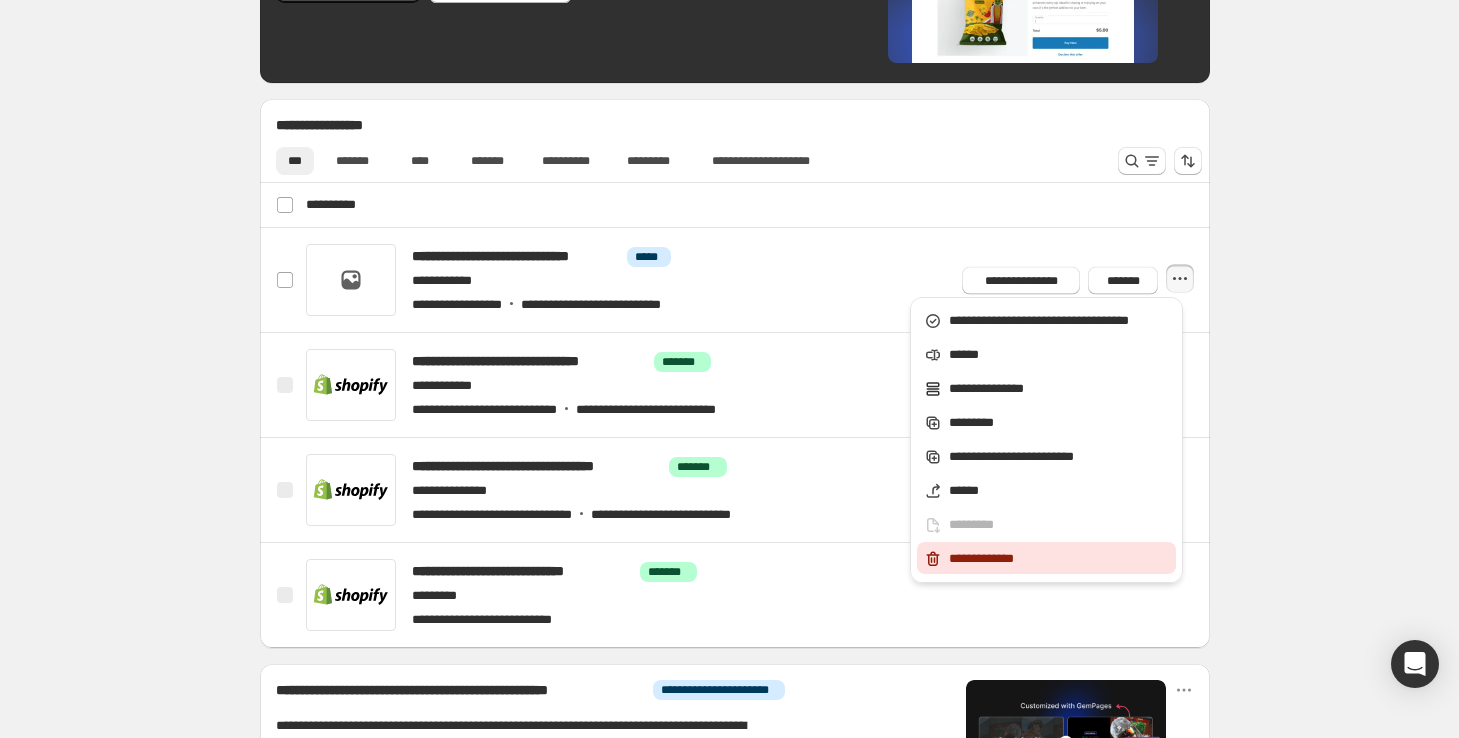 click on "**********" at bounding box center [1059, 559] 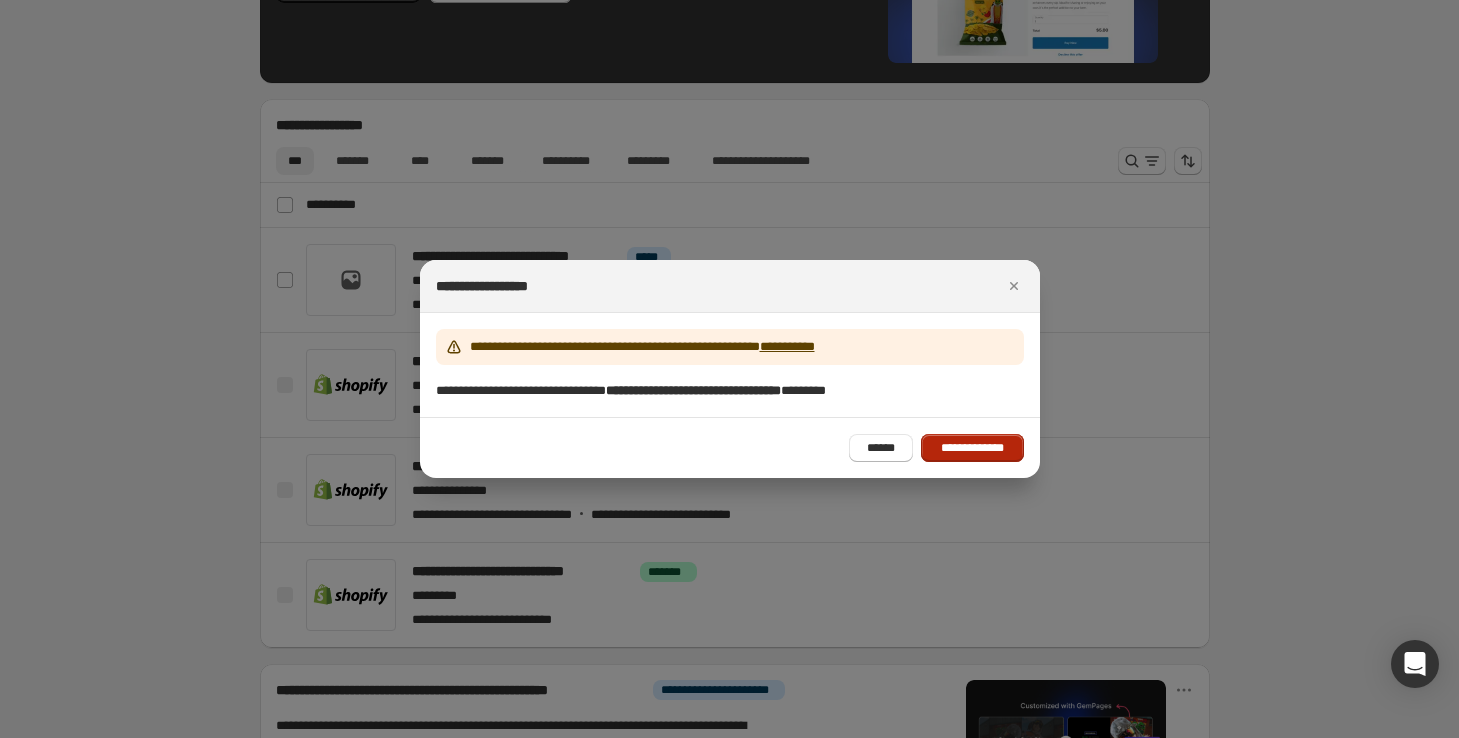 click on "**********" at bounding box center (972, 448) 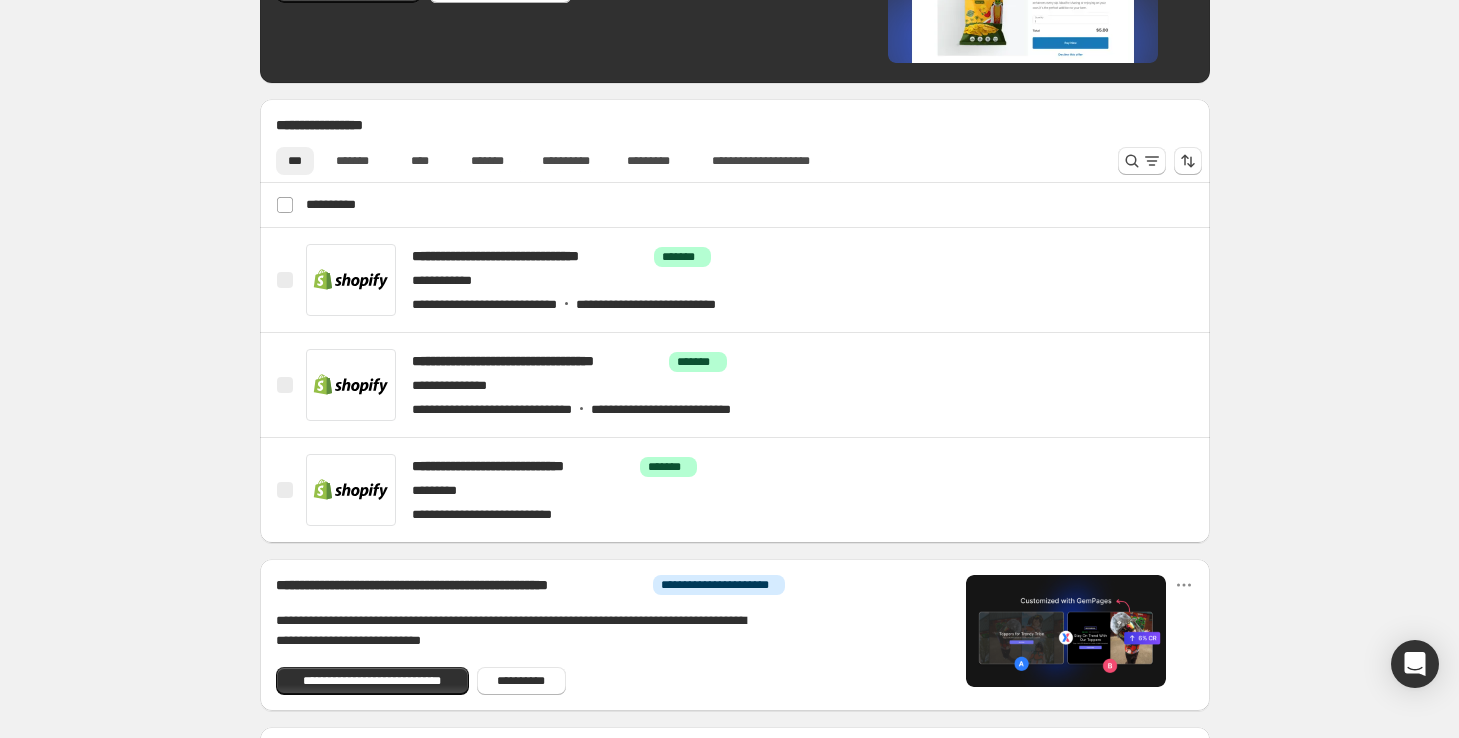 click on "**********" at bounding box center [735, 269] 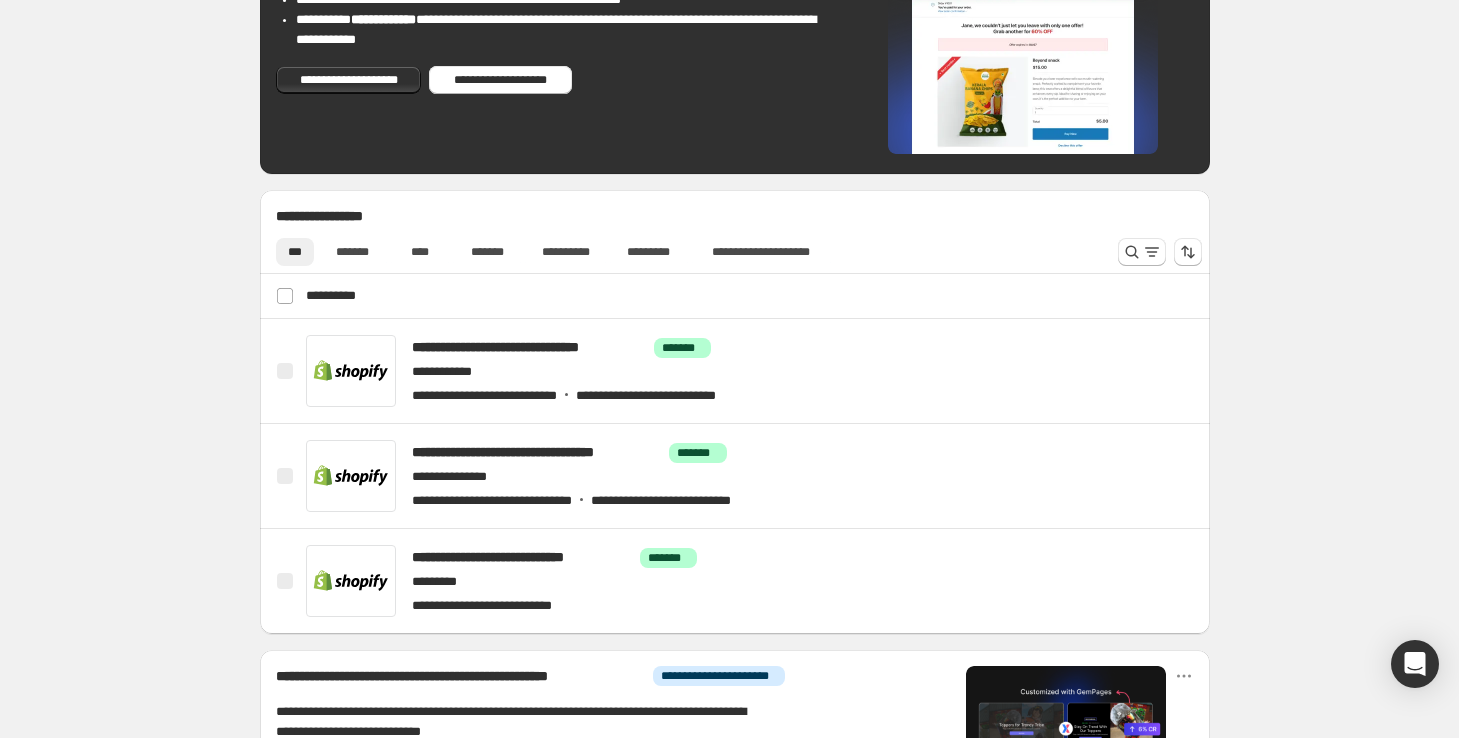 scroll, scrollTop: 407, scrollLeft: 0, axis: vertical 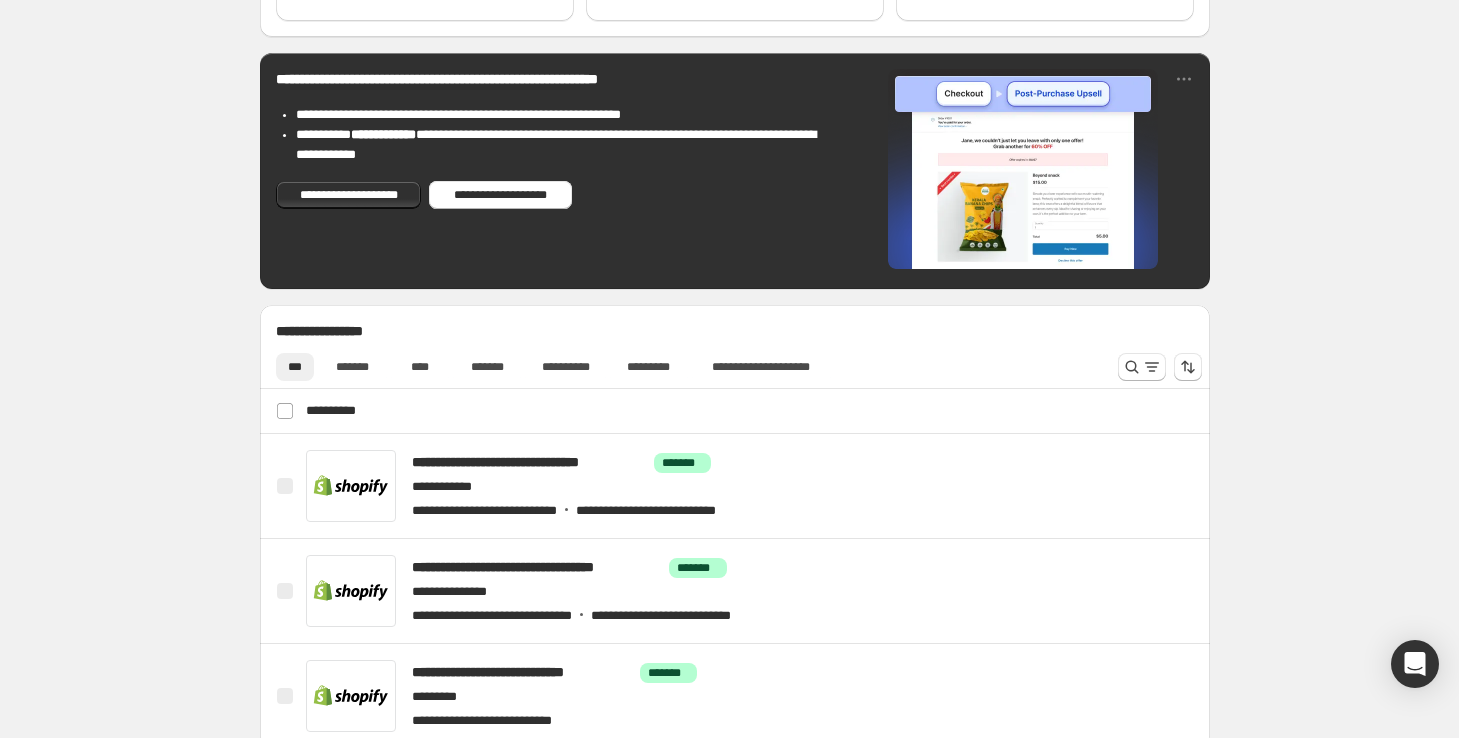 click on "**********" at bounding box center [735, 367] 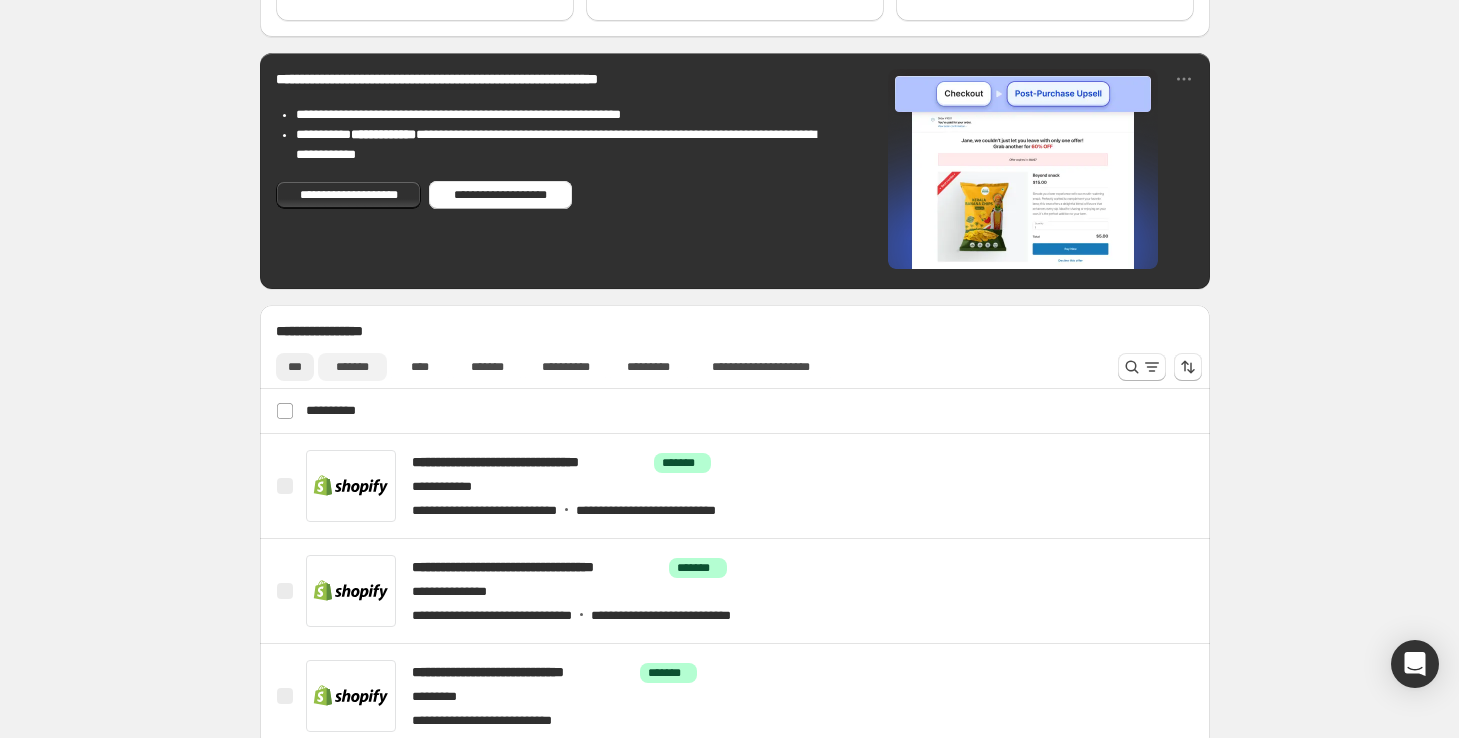 click on "*******" at bounding box center (352, 367) 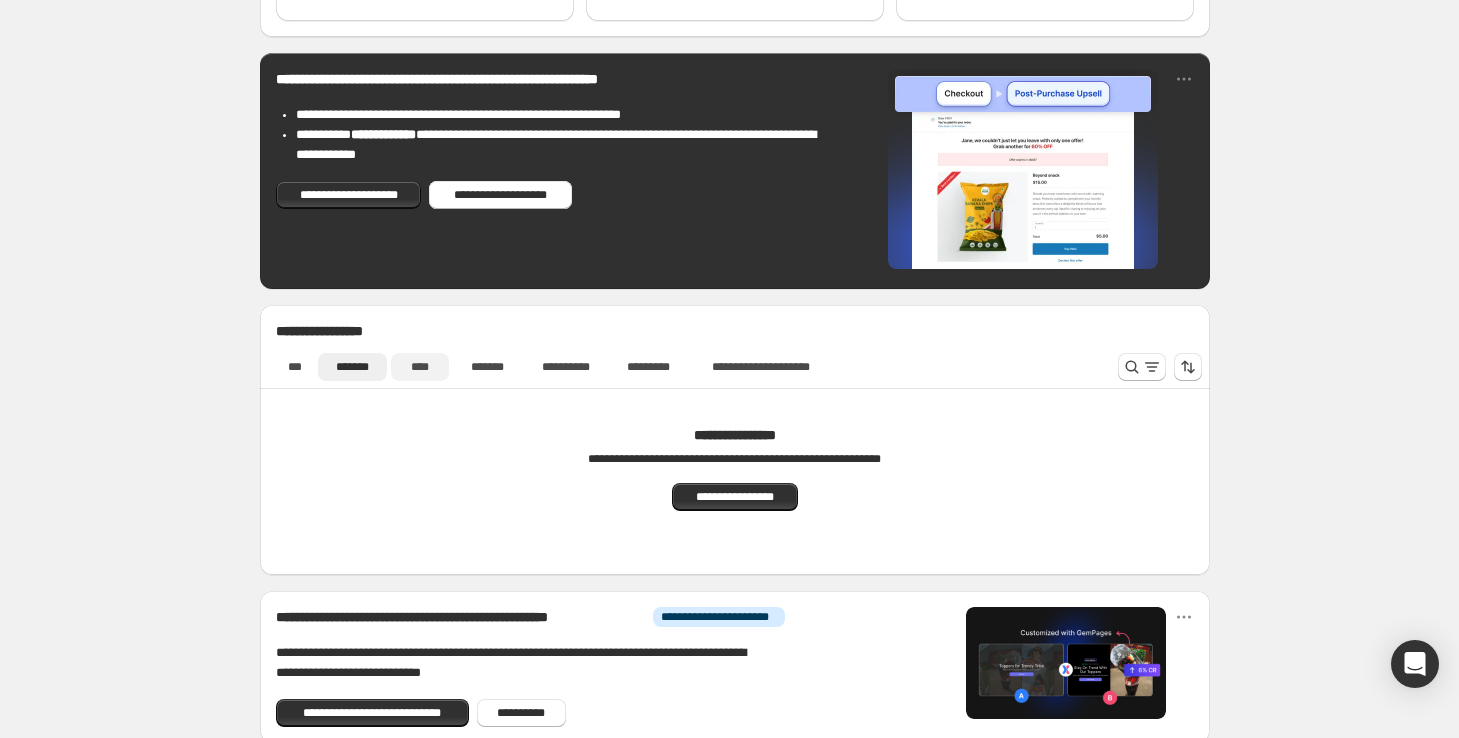 click on "****" at bounding box center [420, 367] 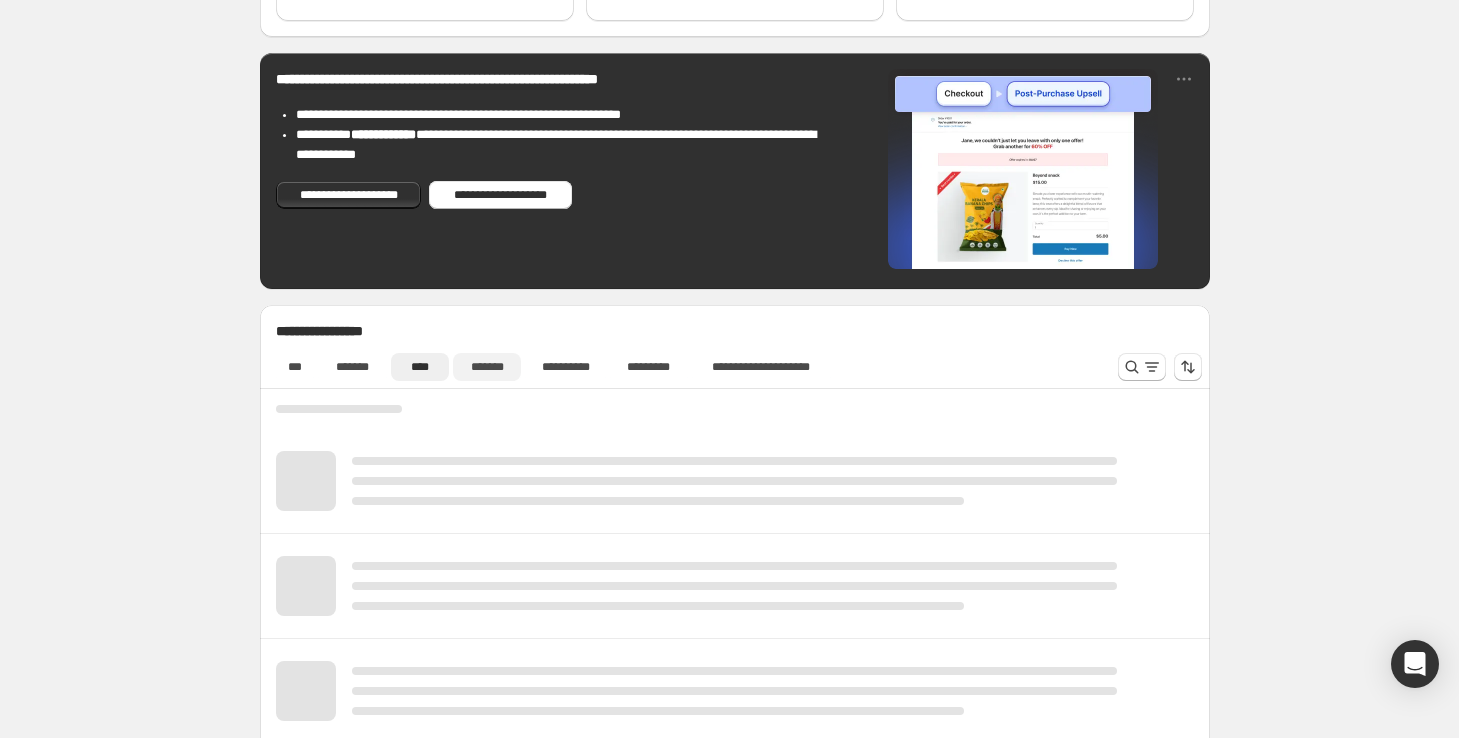 click on "*******" at bounding box center [487, 367] 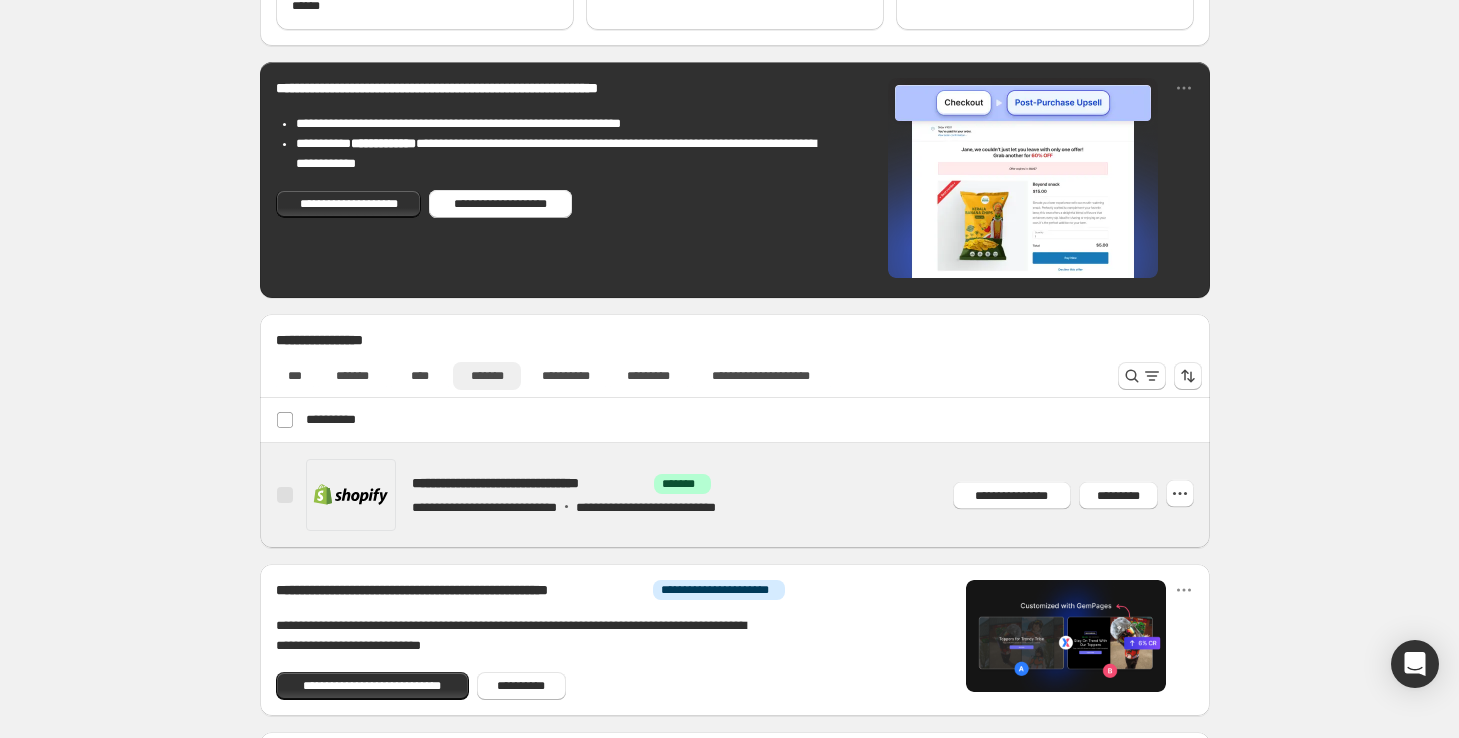 scroll, scrollTop: 0, scrollLeft: 0, axis: both 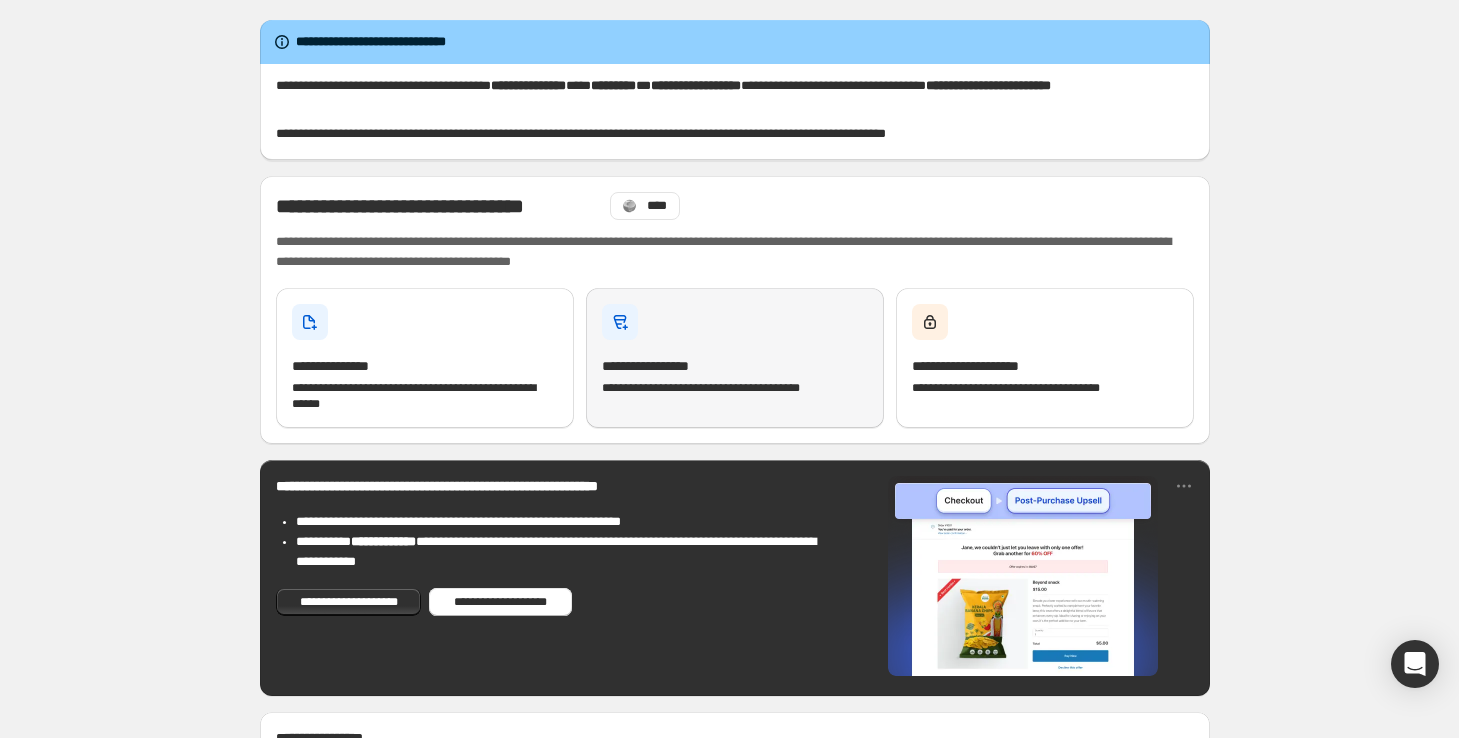 click on "**********" at bounding box center [735, 358] 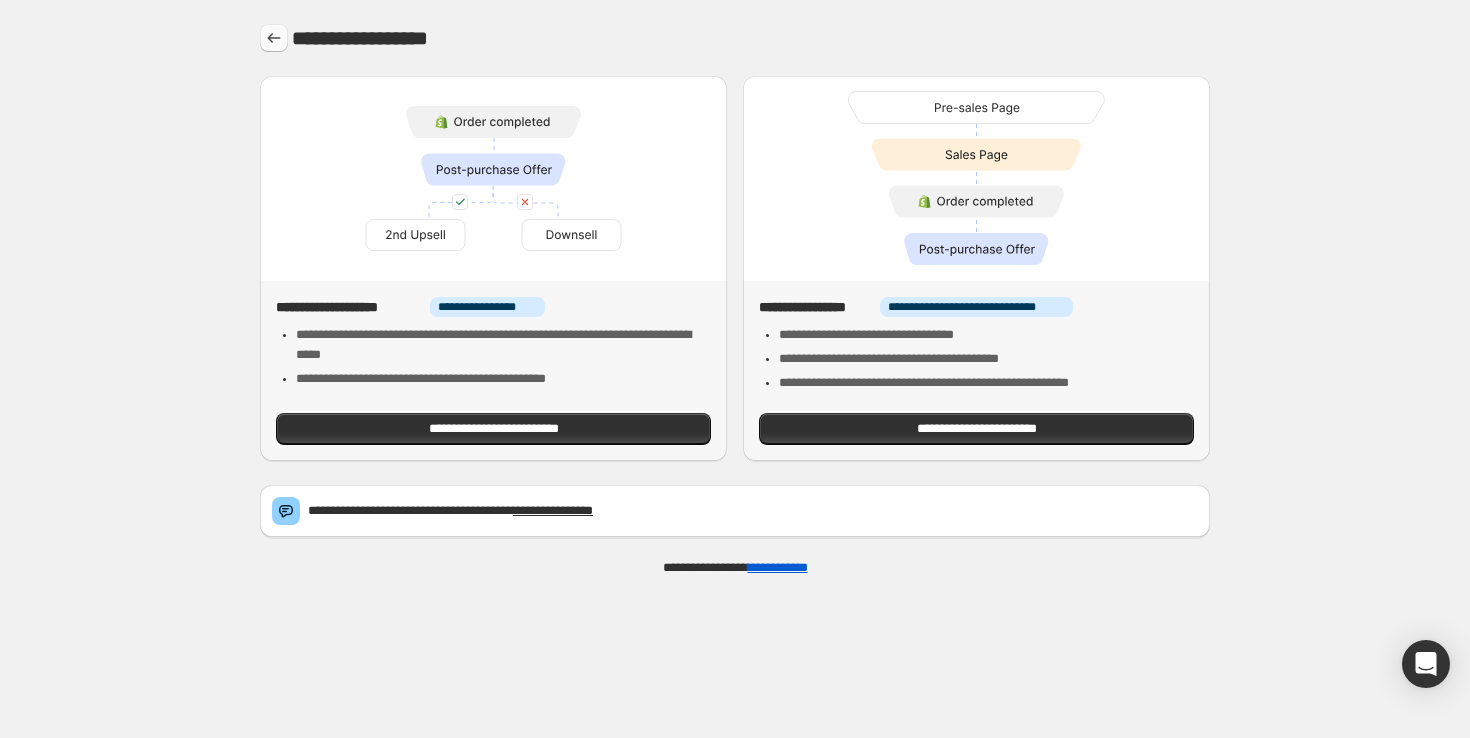click 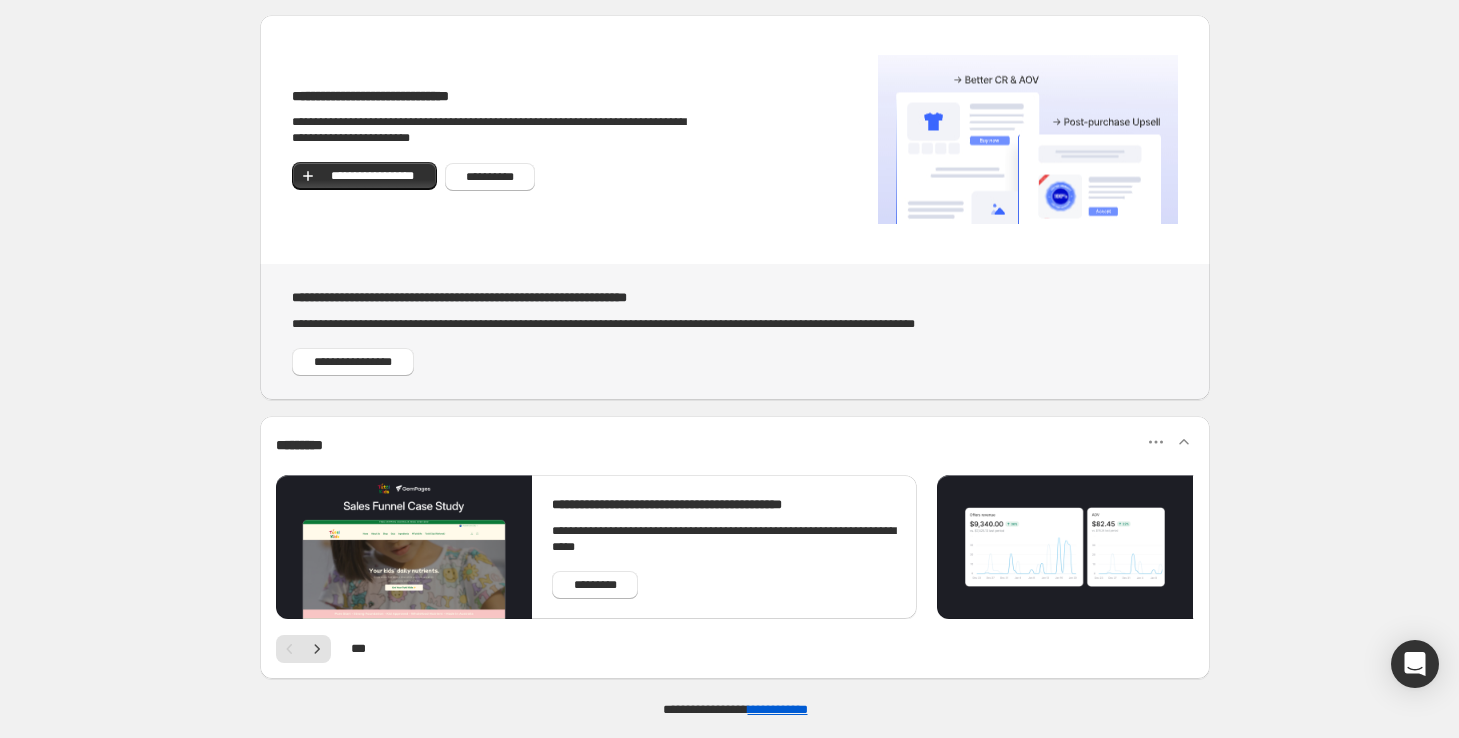 scroll, scrollTop: 0, scrollLeft: 0, axis: both 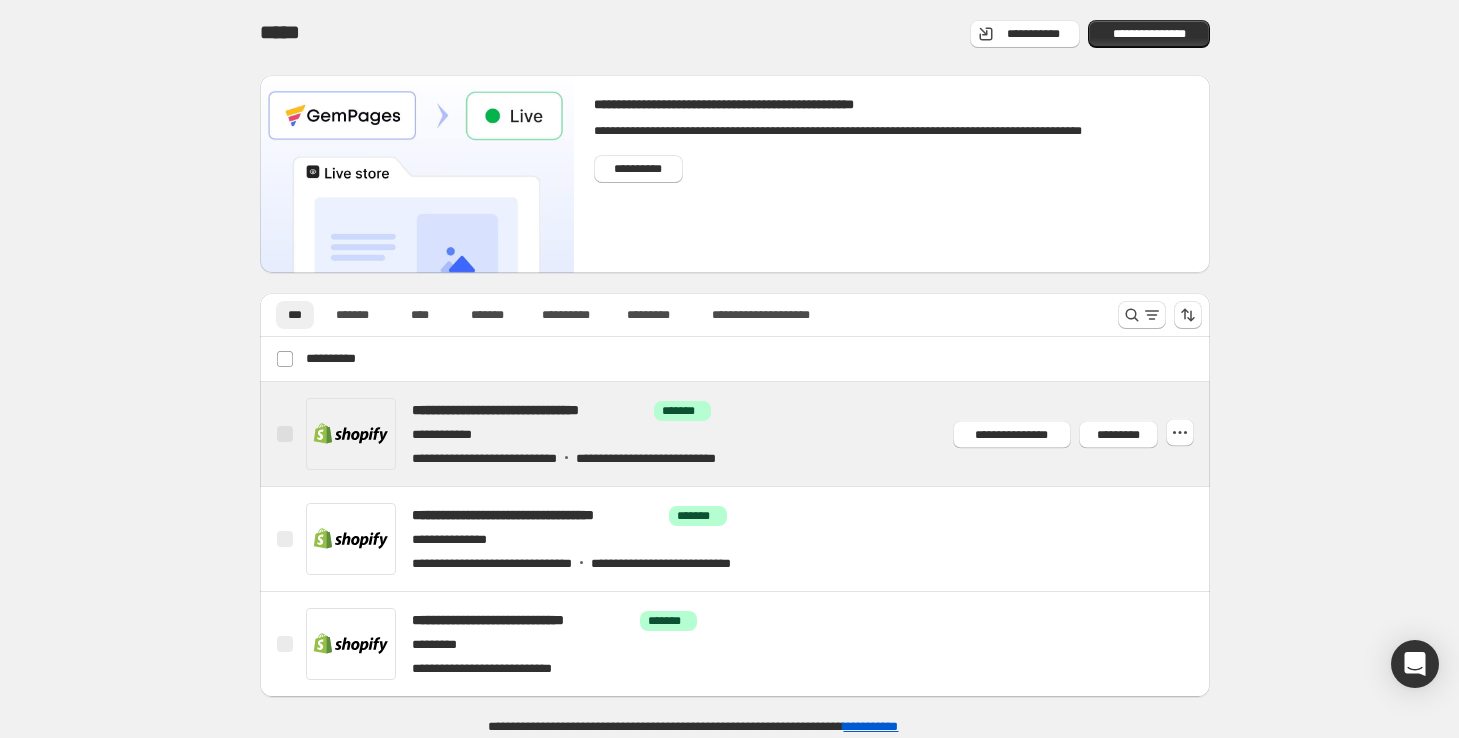 click at bounding box center (759, 434) 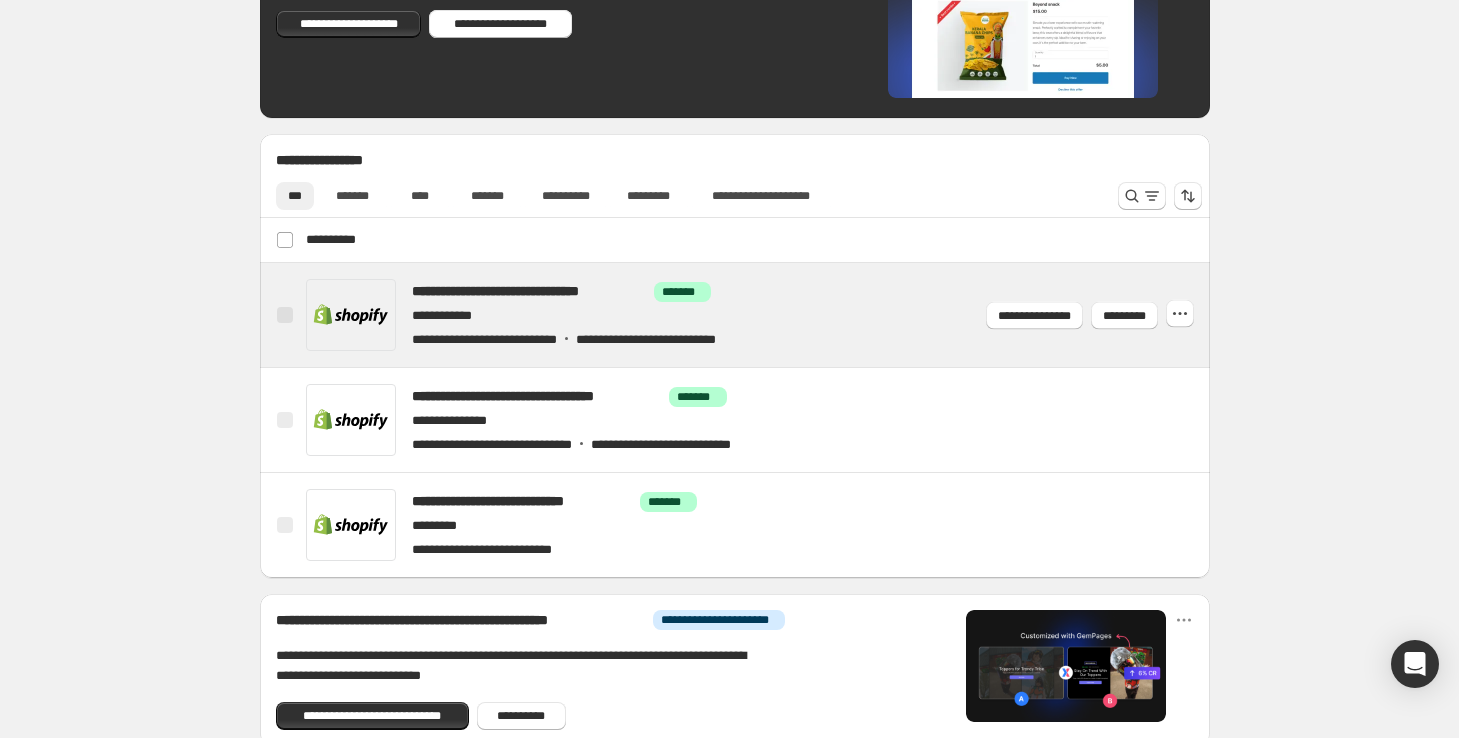 scroll, scrollTop: 544, scrollLeft: 0, axis: vertical 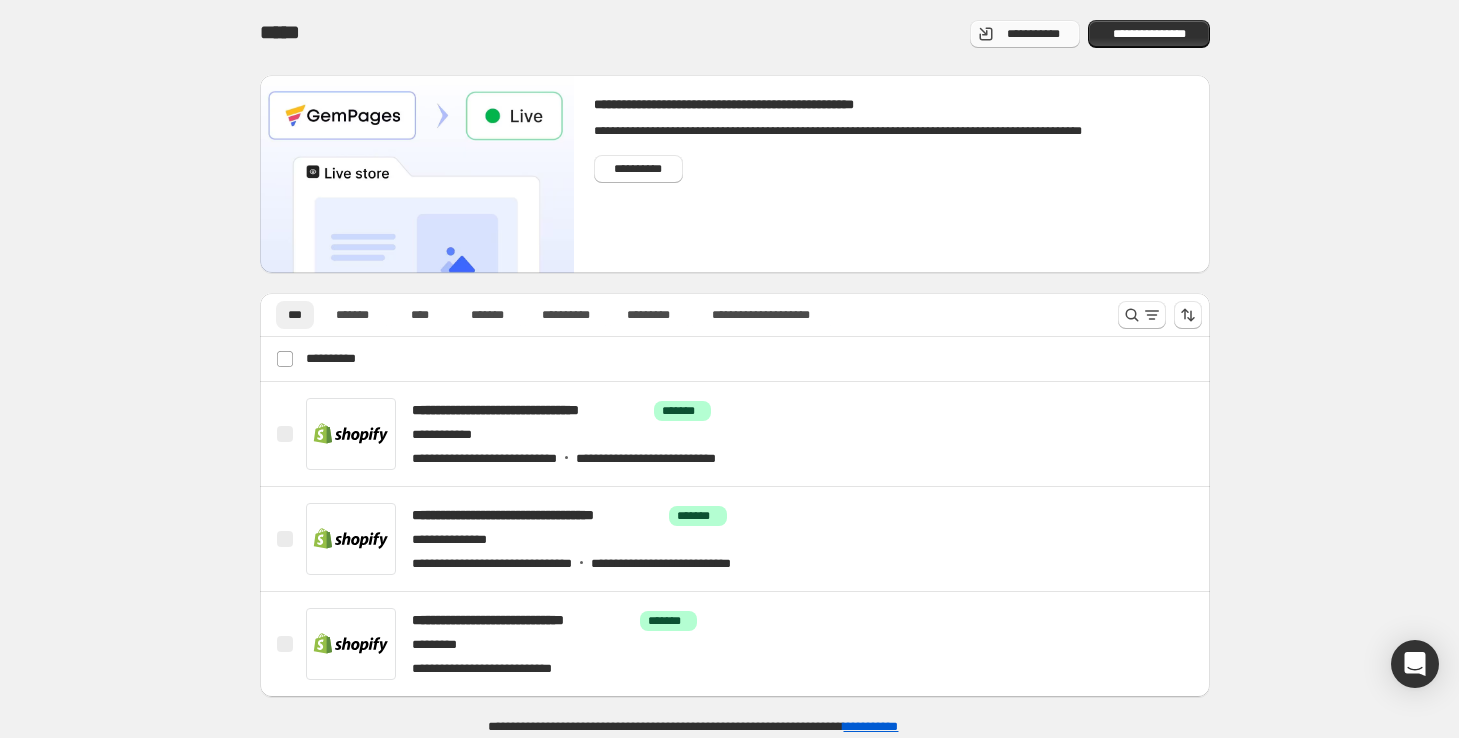 click on "**********" at bounding box center [1033, 34] 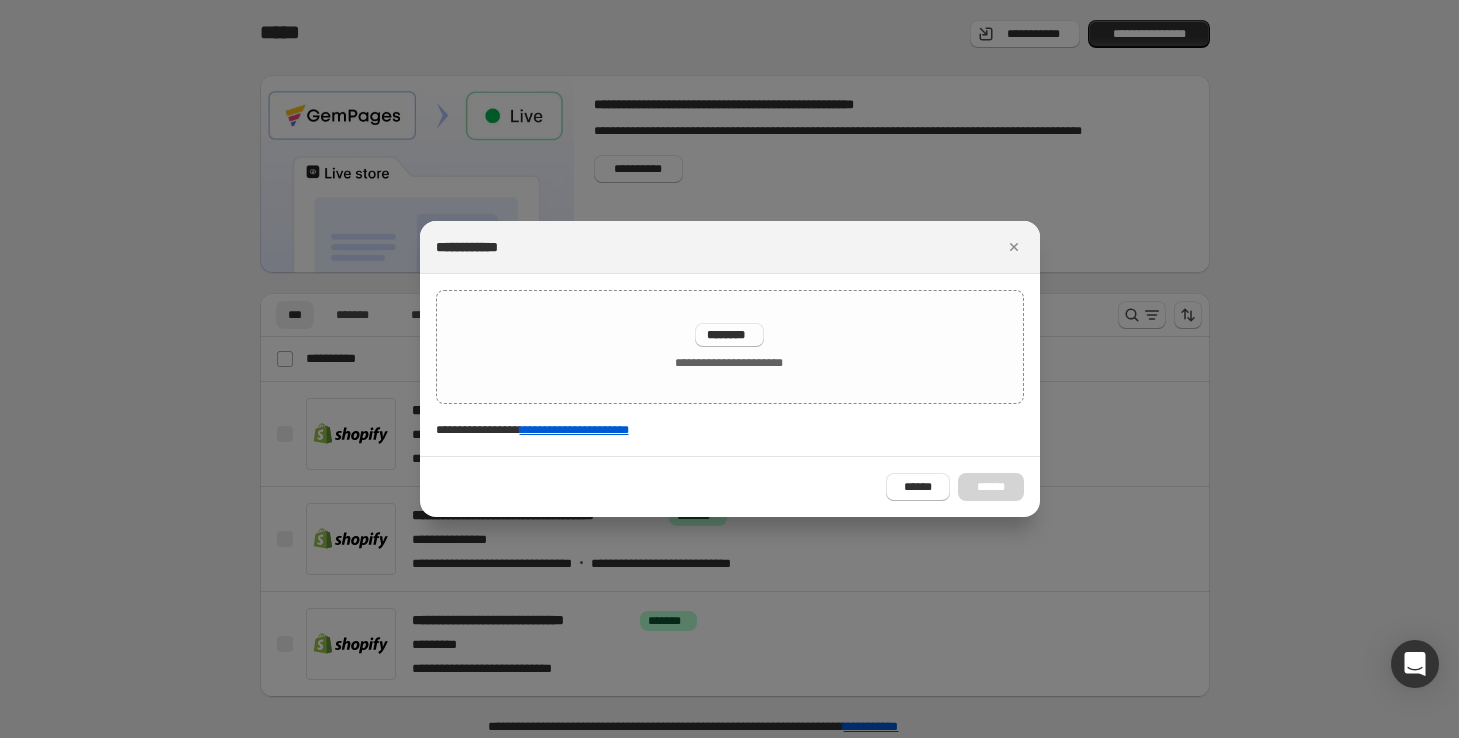 click at bounding box center [729, 369] 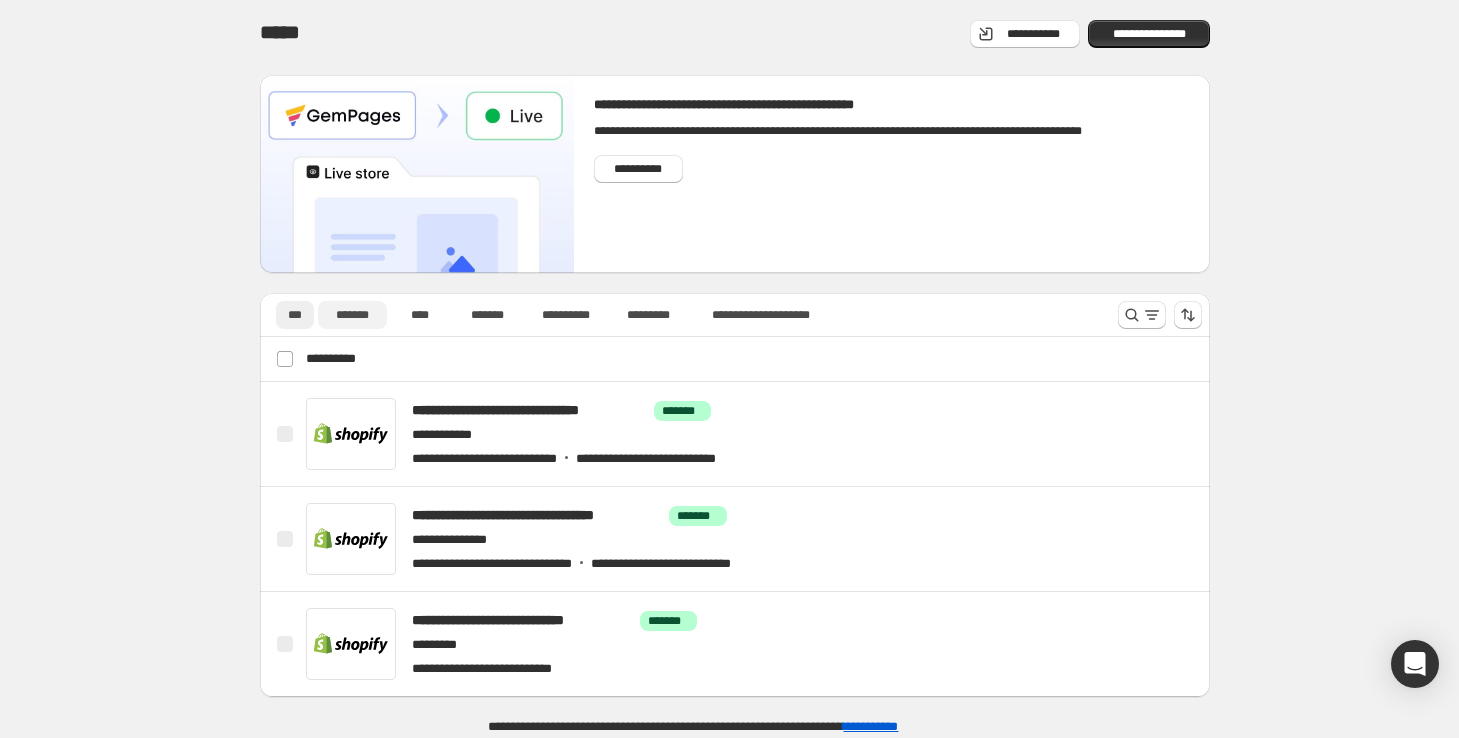 click on "*******" at bounding box center [352, 315] 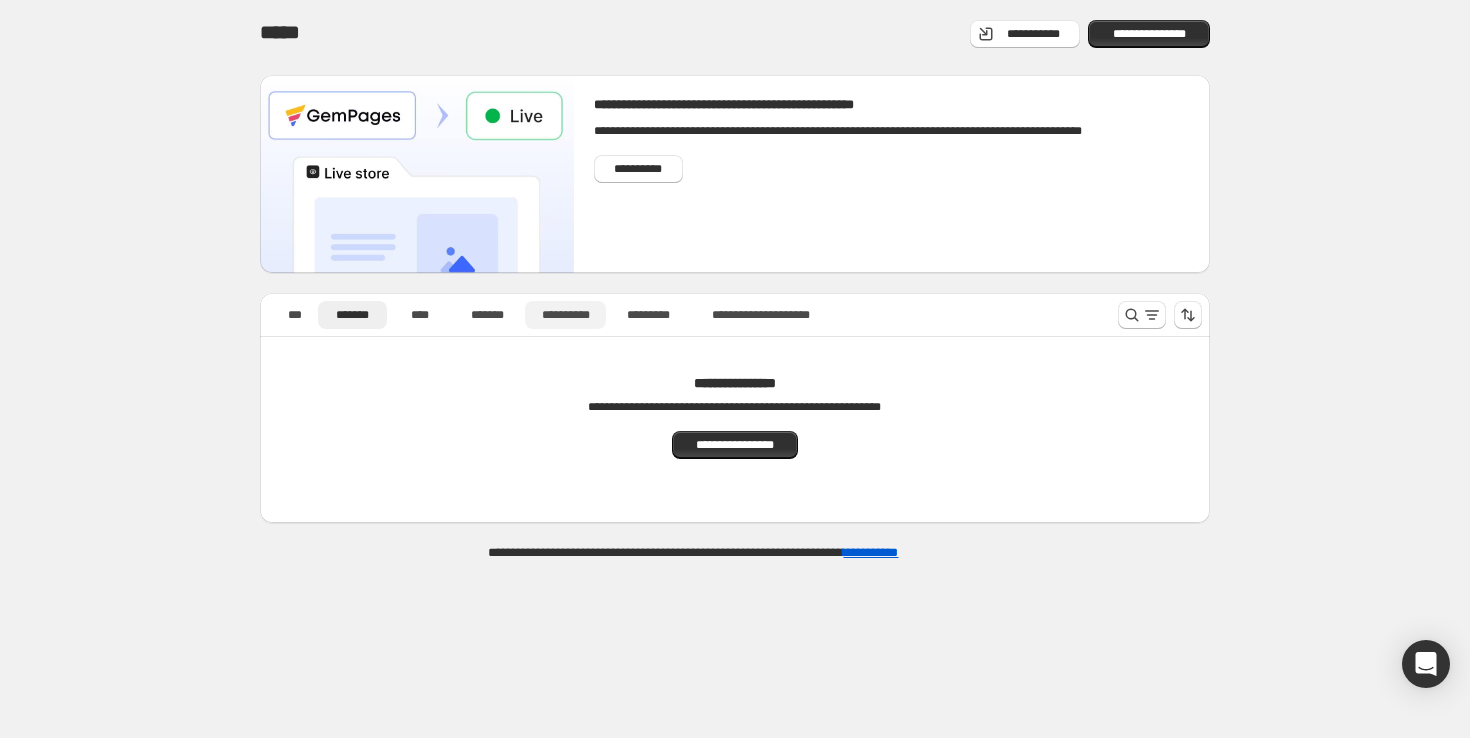click on "**********" at bounding box center (565, 315) 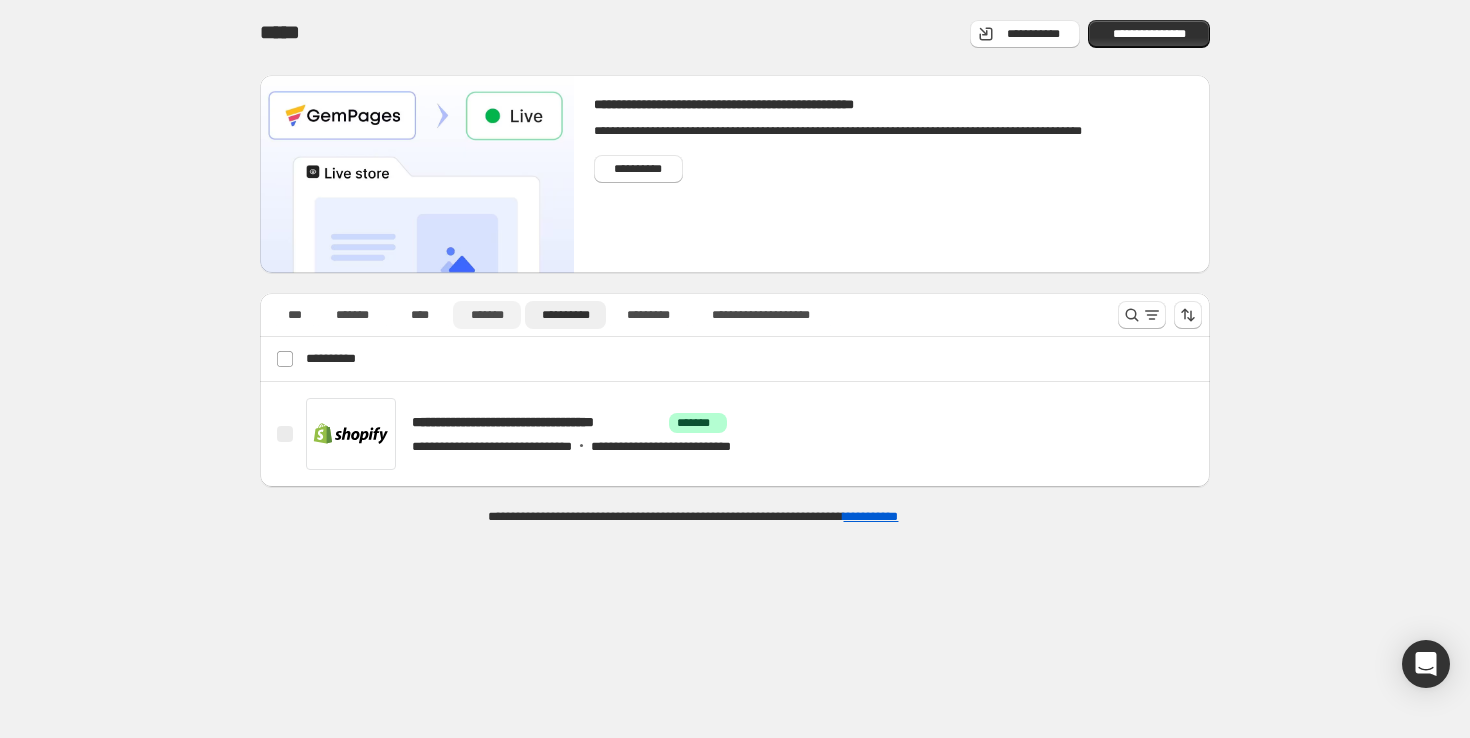 click on "*******" at bounding box center [487, 315] 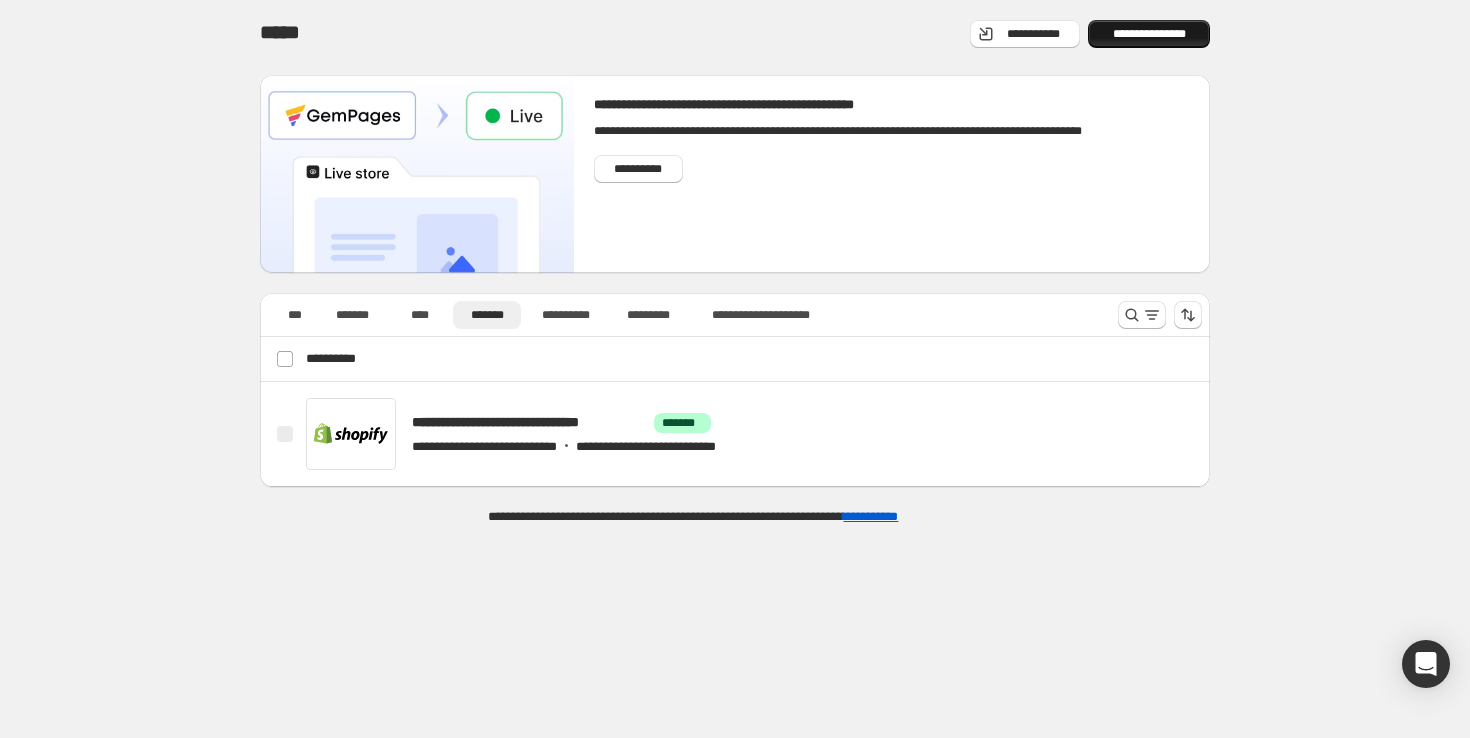 click on "**********" at bounding box center (1149, 34) 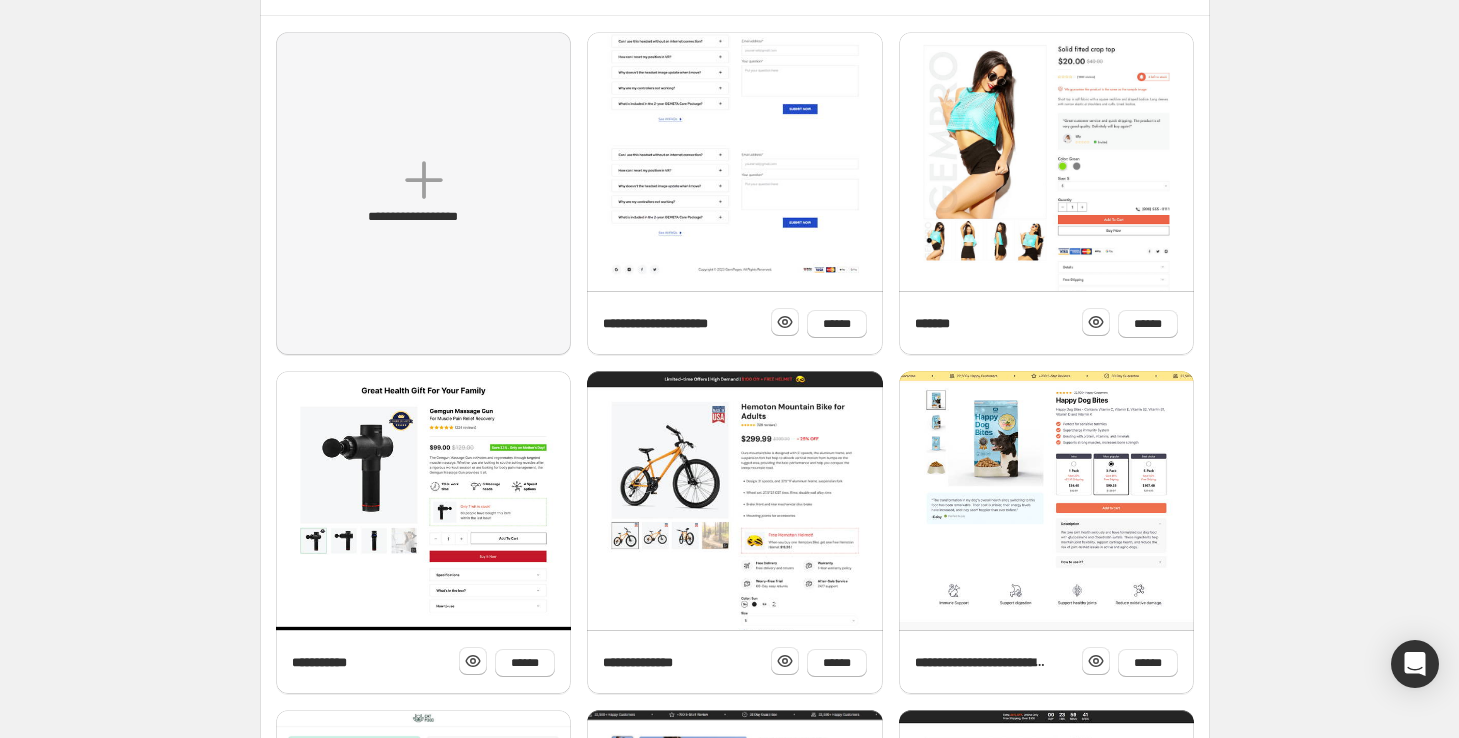 scroll, scrollTop: 0, scrollLeft: 0, axis: both 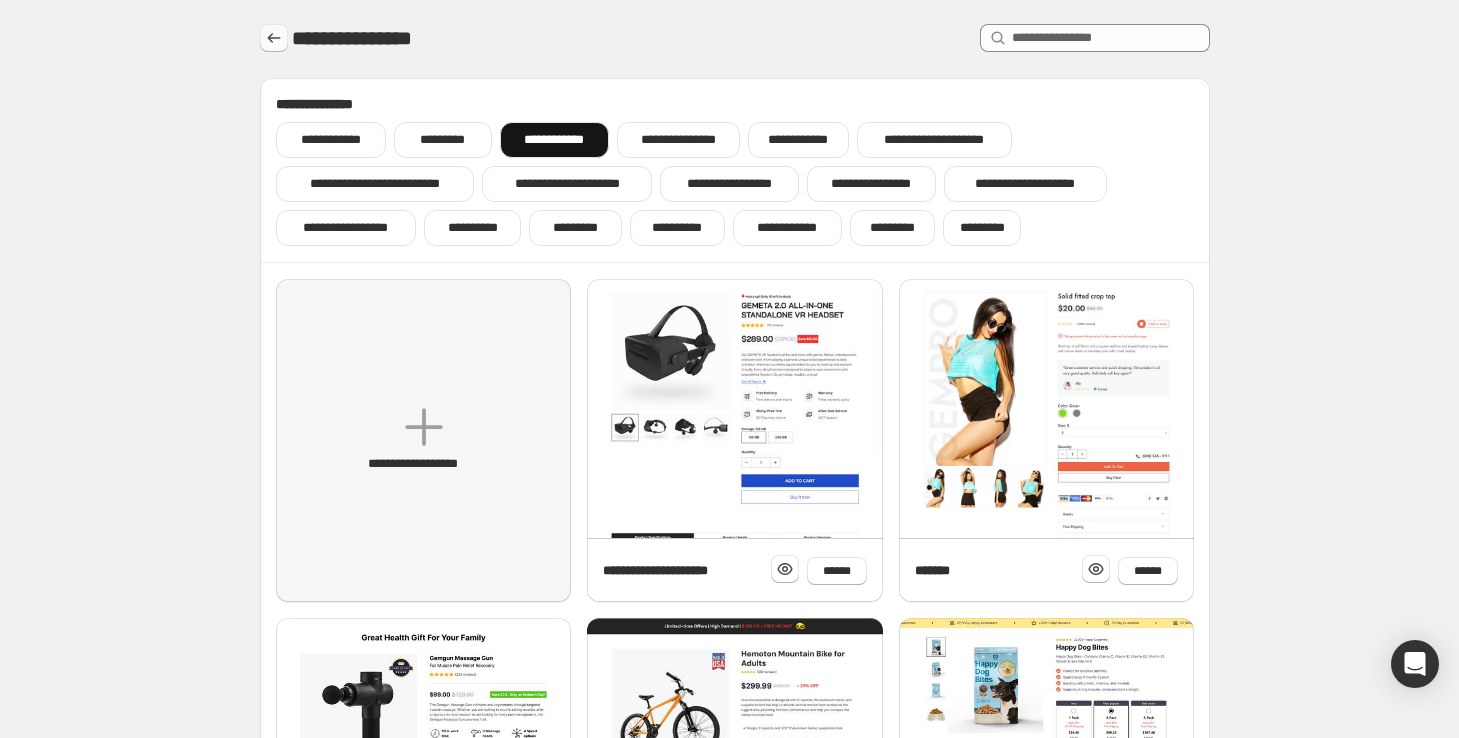 click 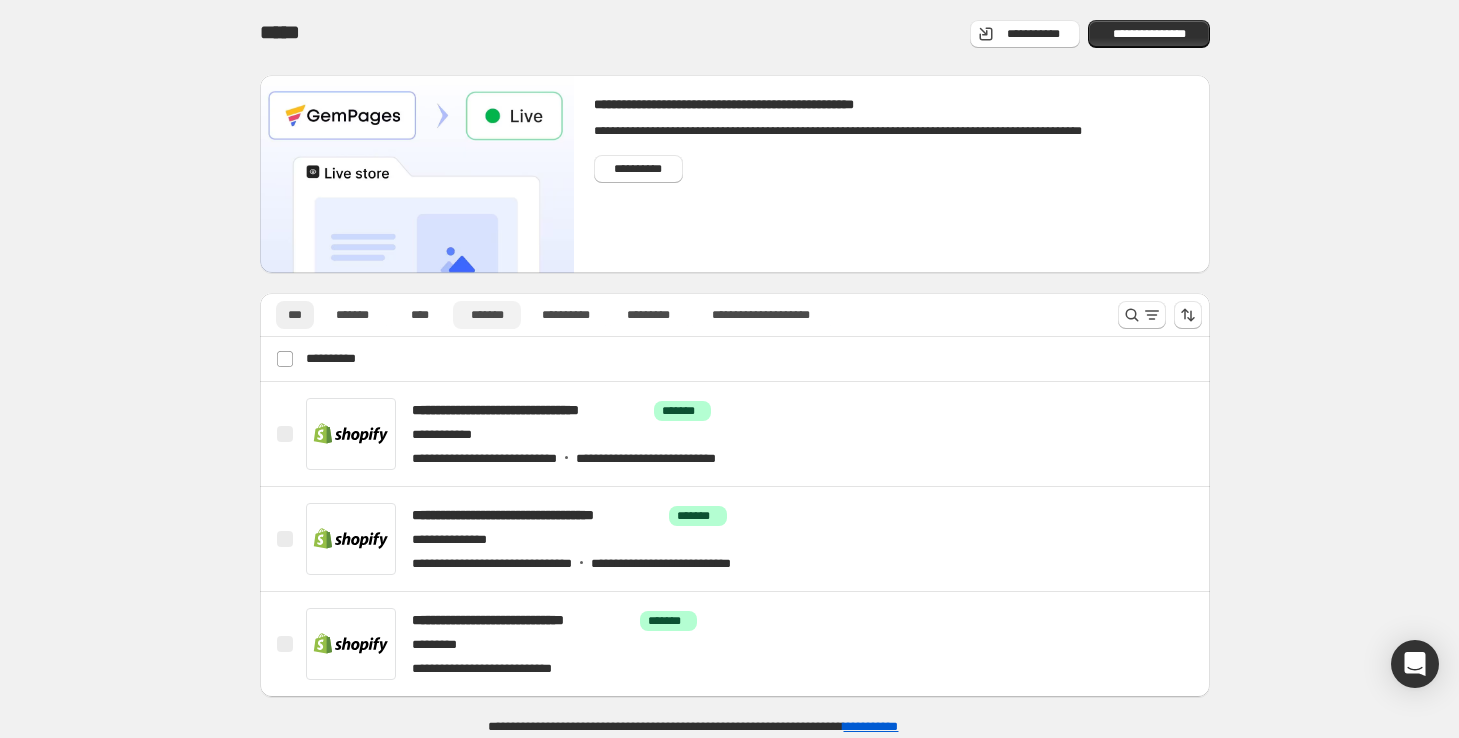 click on "*******" at bounding box center (487, 315) 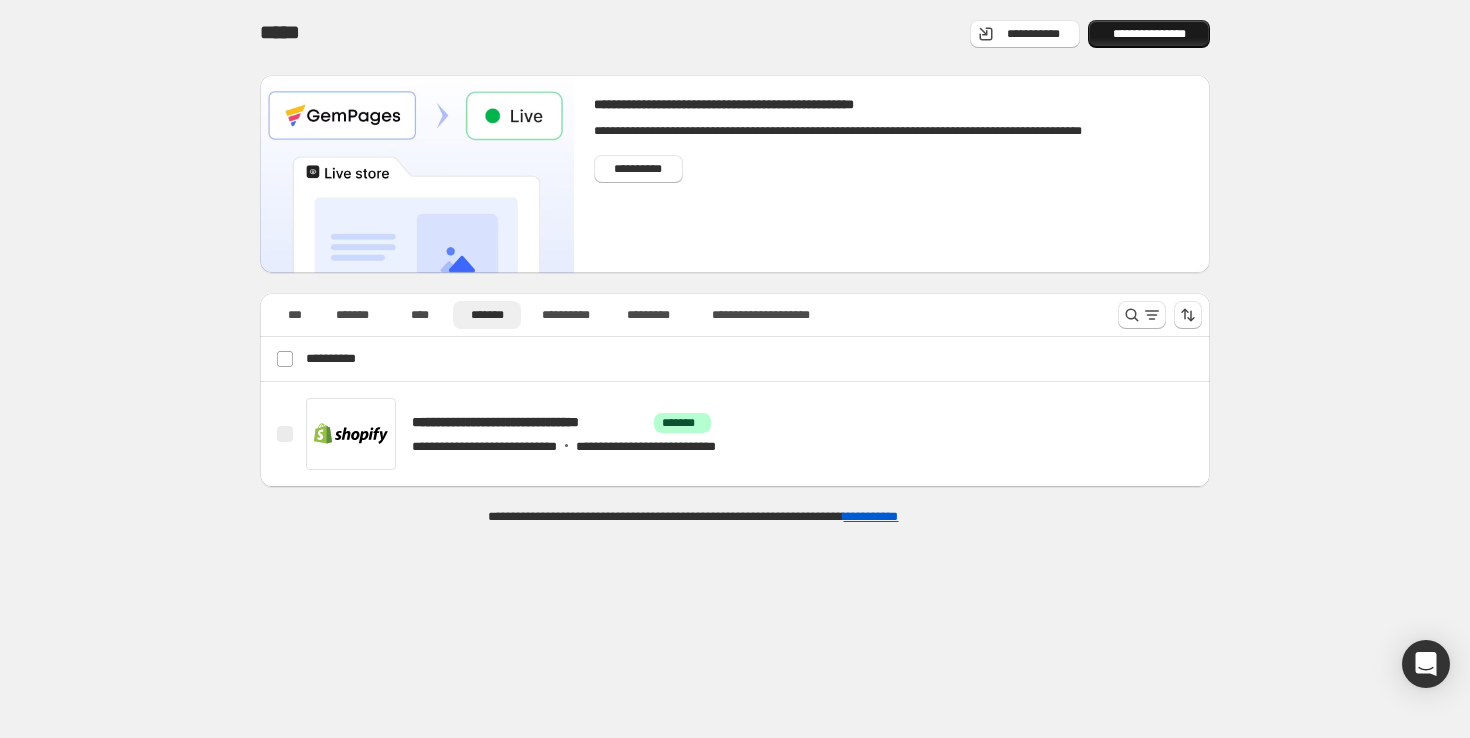 click on "**********" at bounding box center (1149, 34) 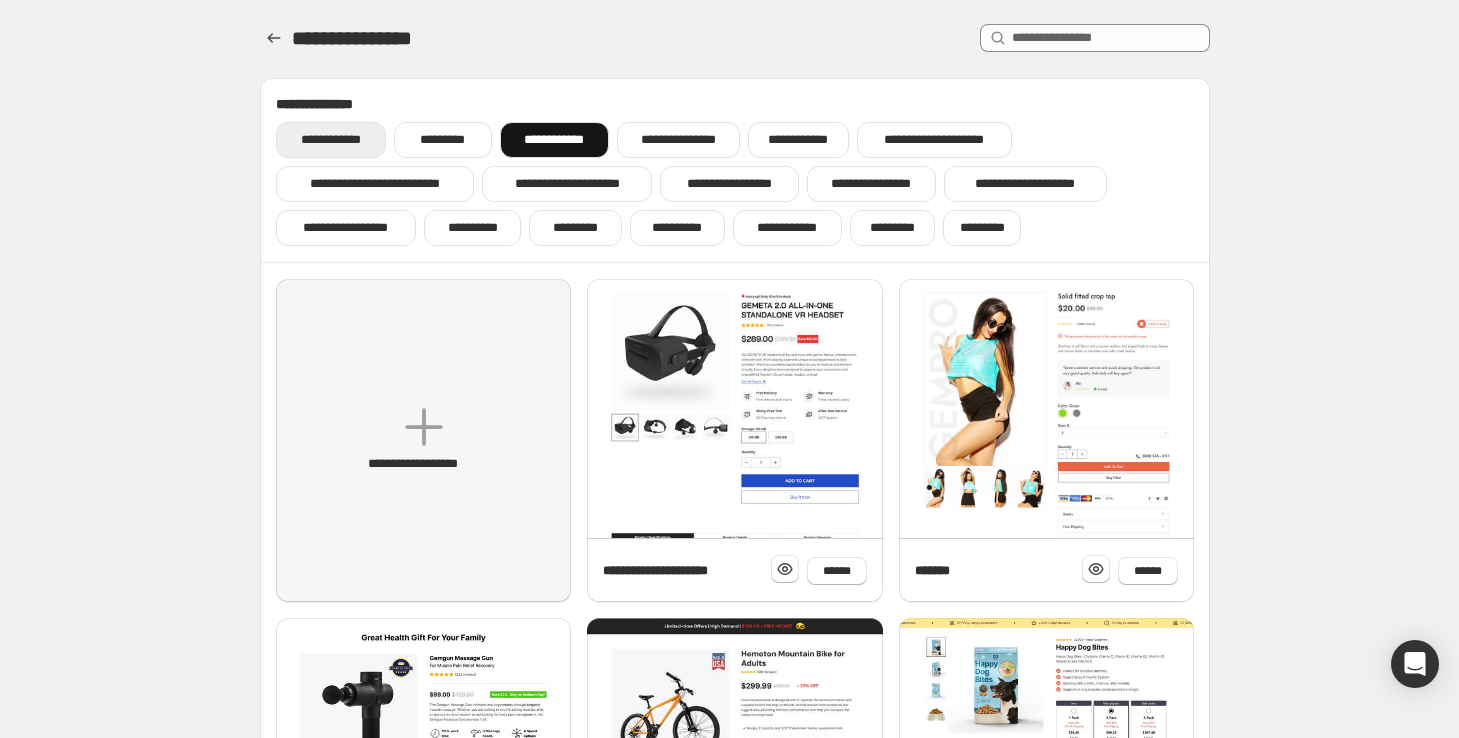click on "**********" at bounding box center (331, 140) 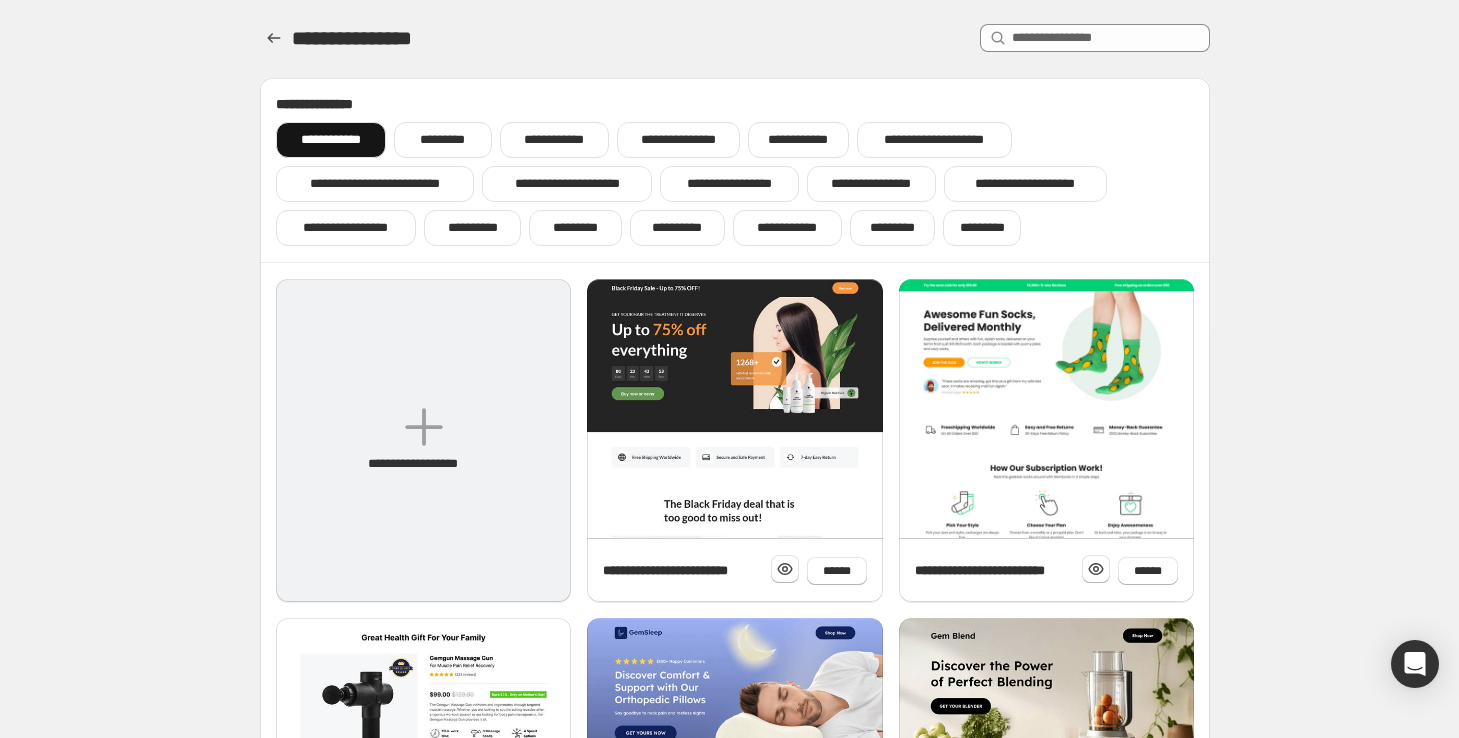 click on "**********" at bounding box center (423, 440) 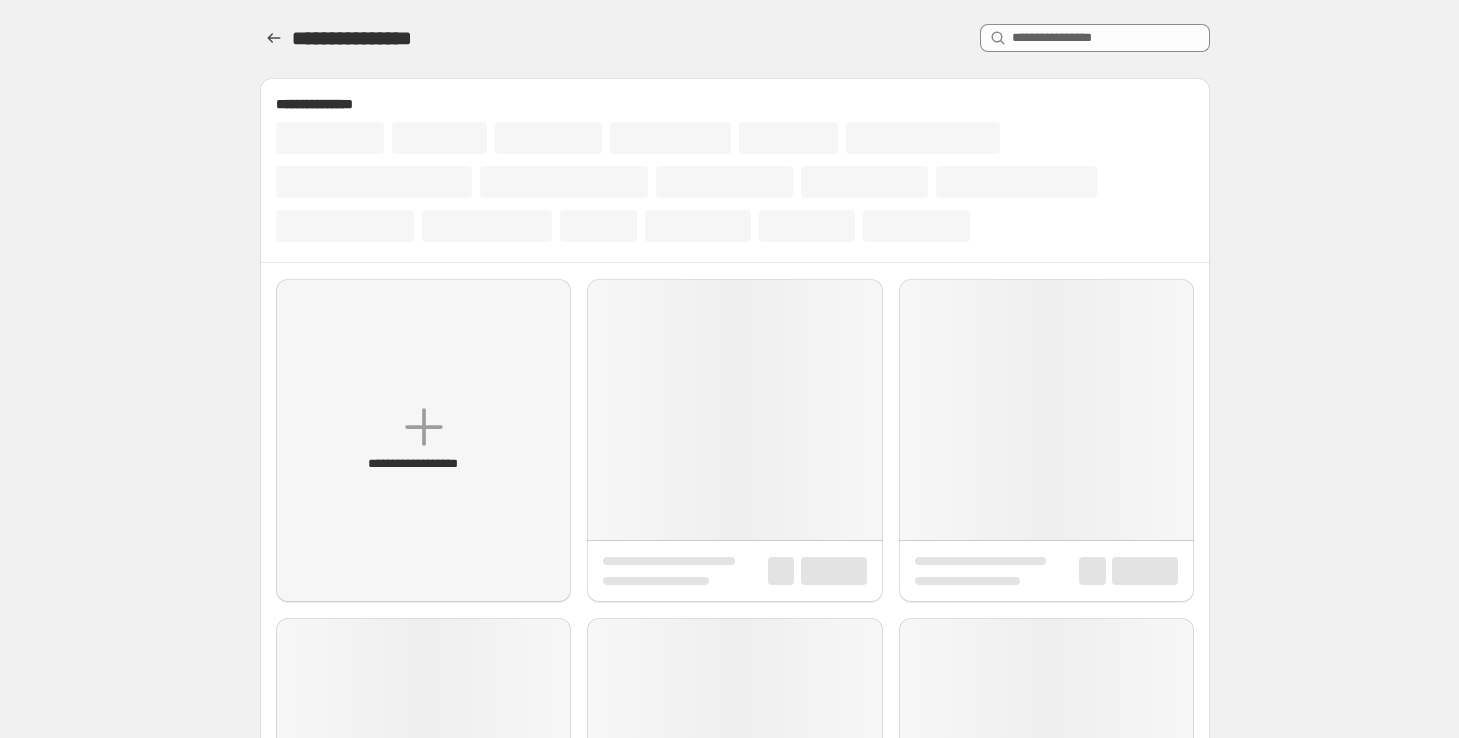 scroll, scrollTop: 0, scrollLeft: 0, axis: both 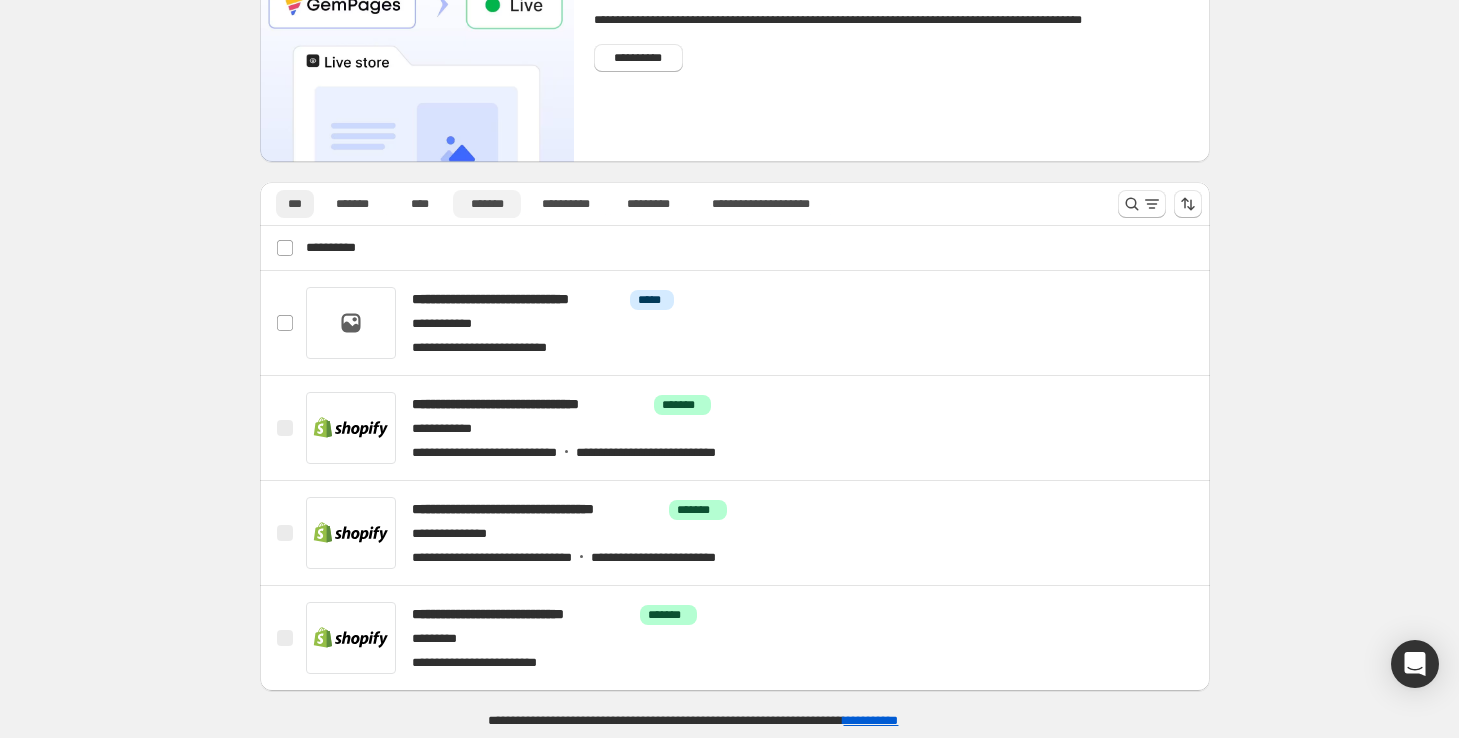 click on "*******" at bounding box center (487, 204) 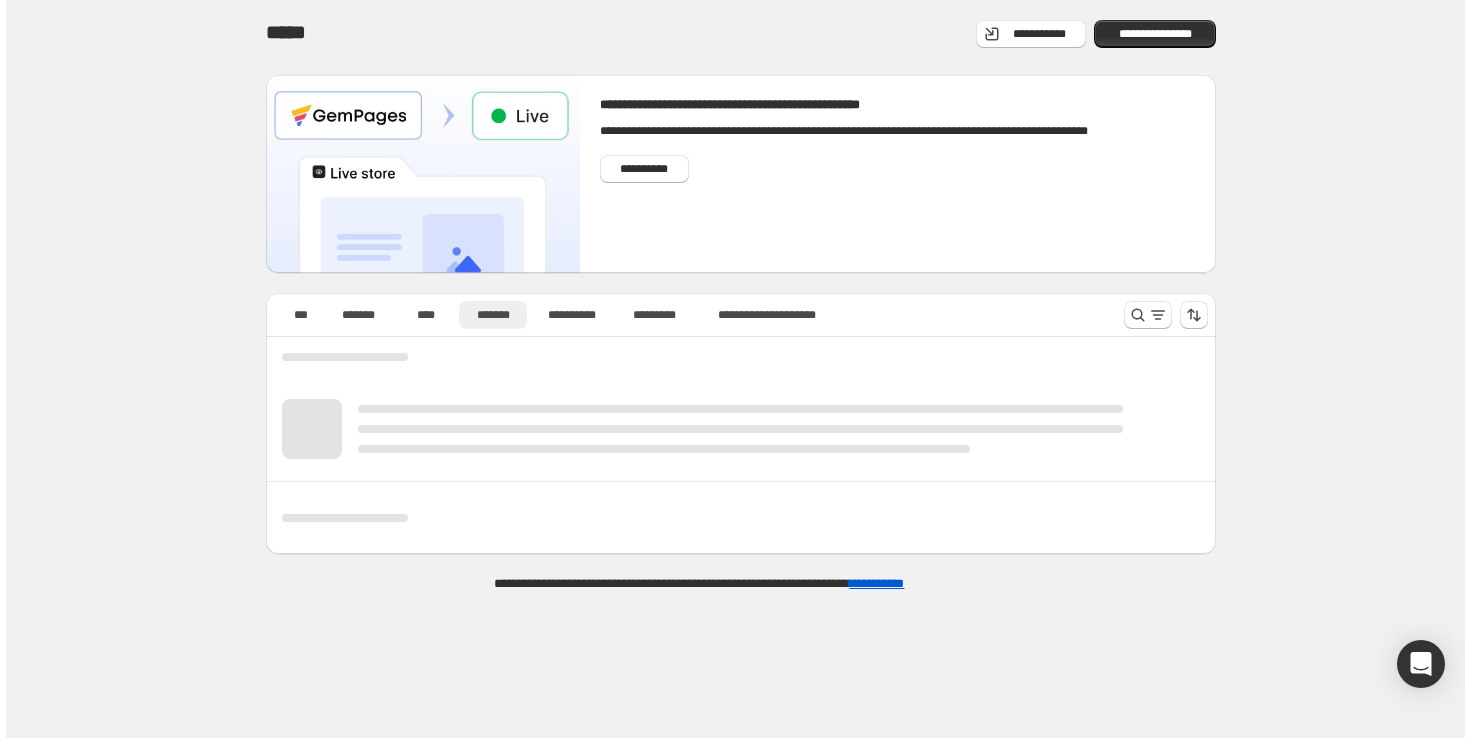 scroll, scrollTop: 0, scrollLeft: 0, axis: both 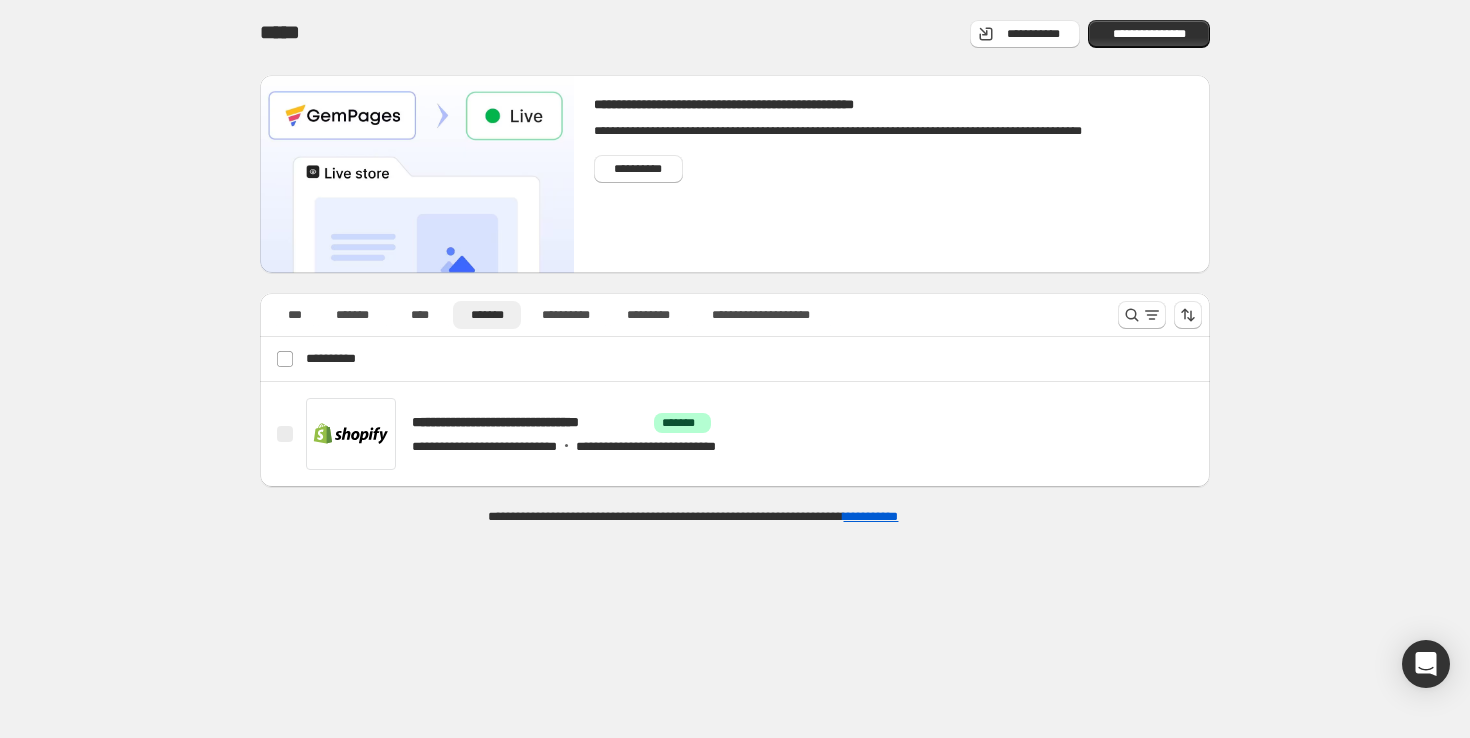 click on "**********" at bounding box center [737, 359] 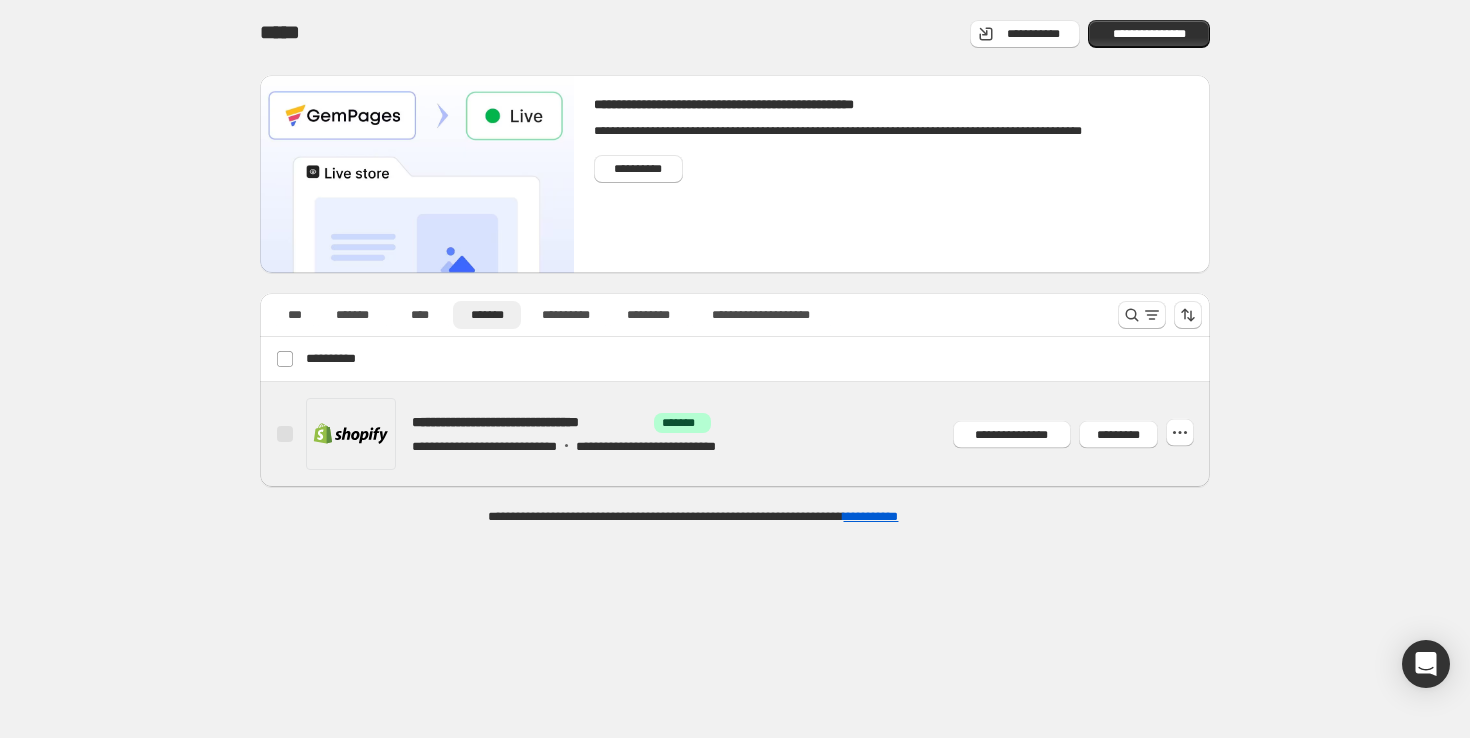 click at bounding box center (759, 434) 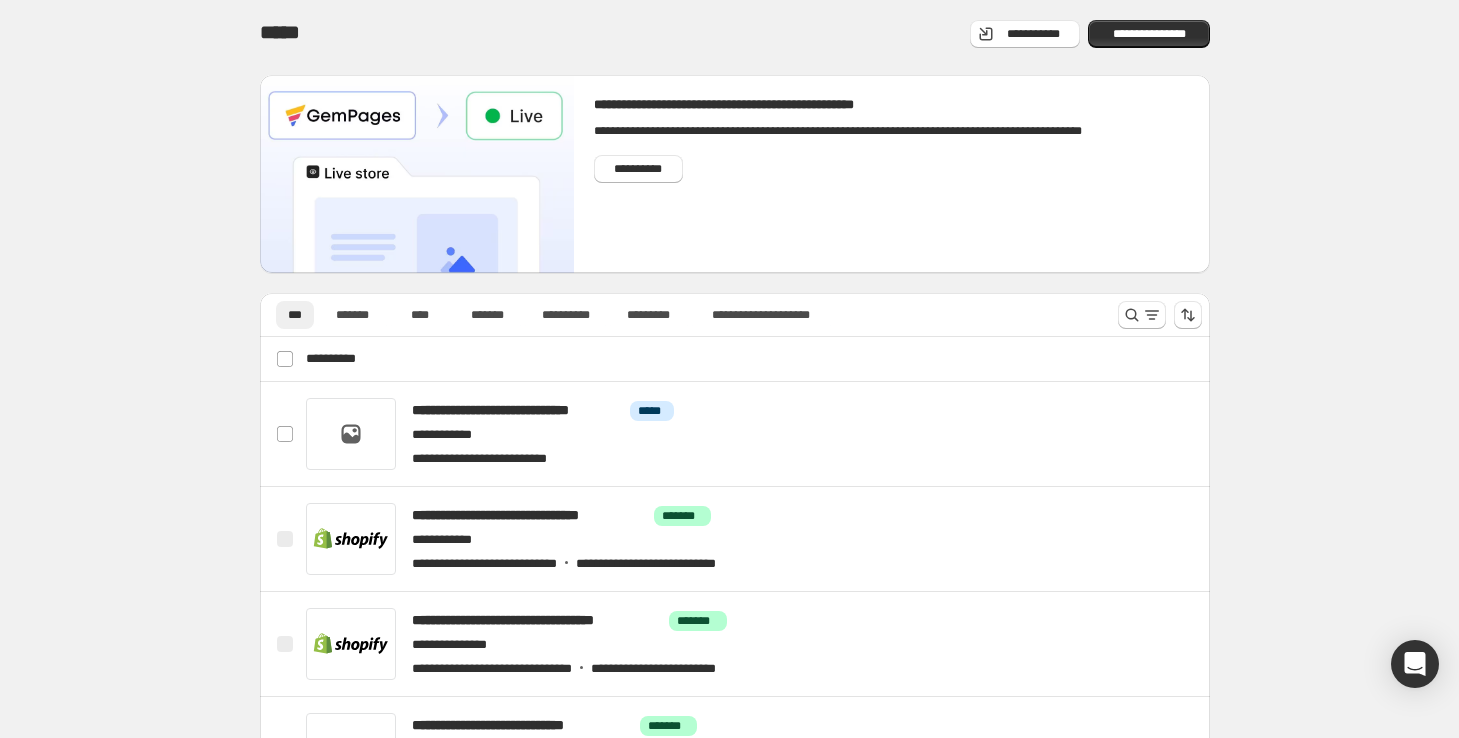scroll, scrollTop: 0, scrollLeft: 0, axis: both 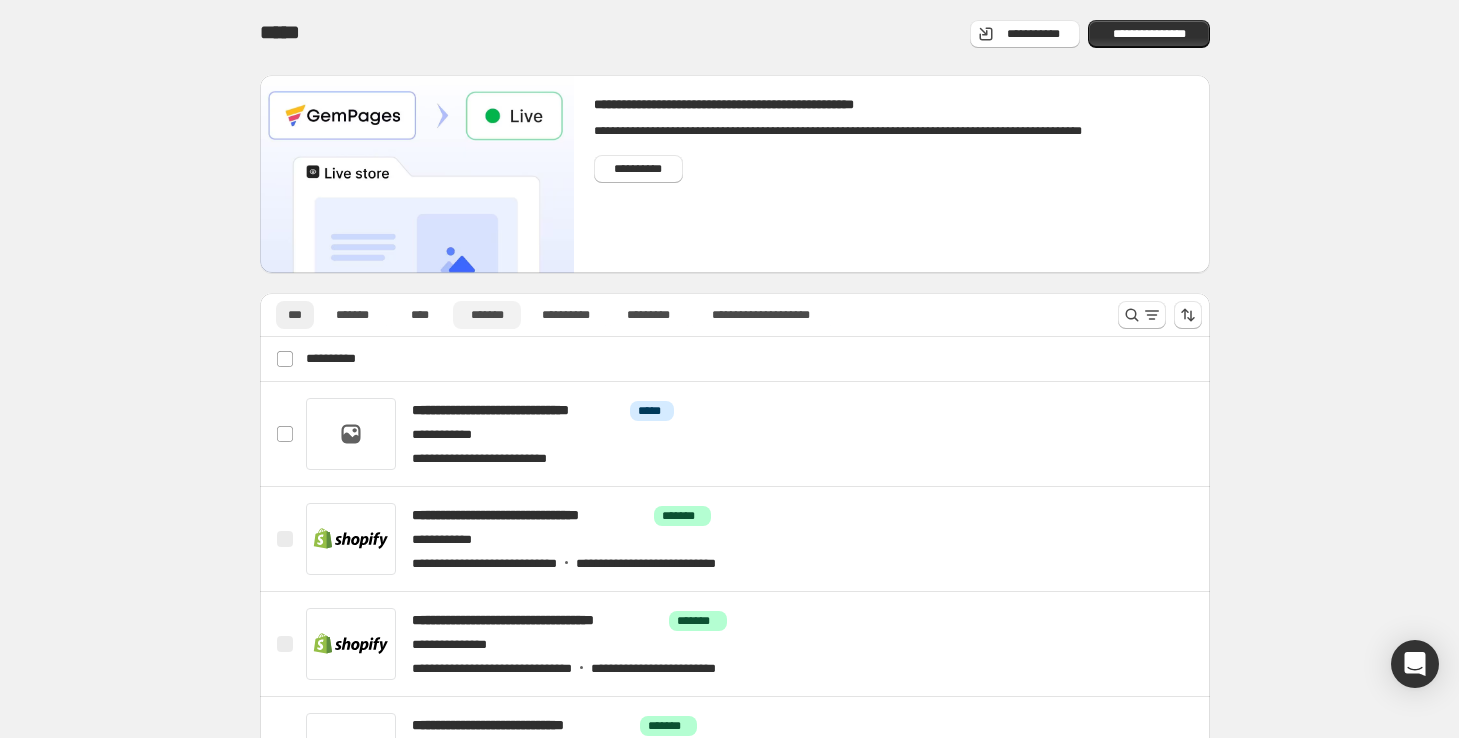 click on "*******" at bounding box center [487, 315] 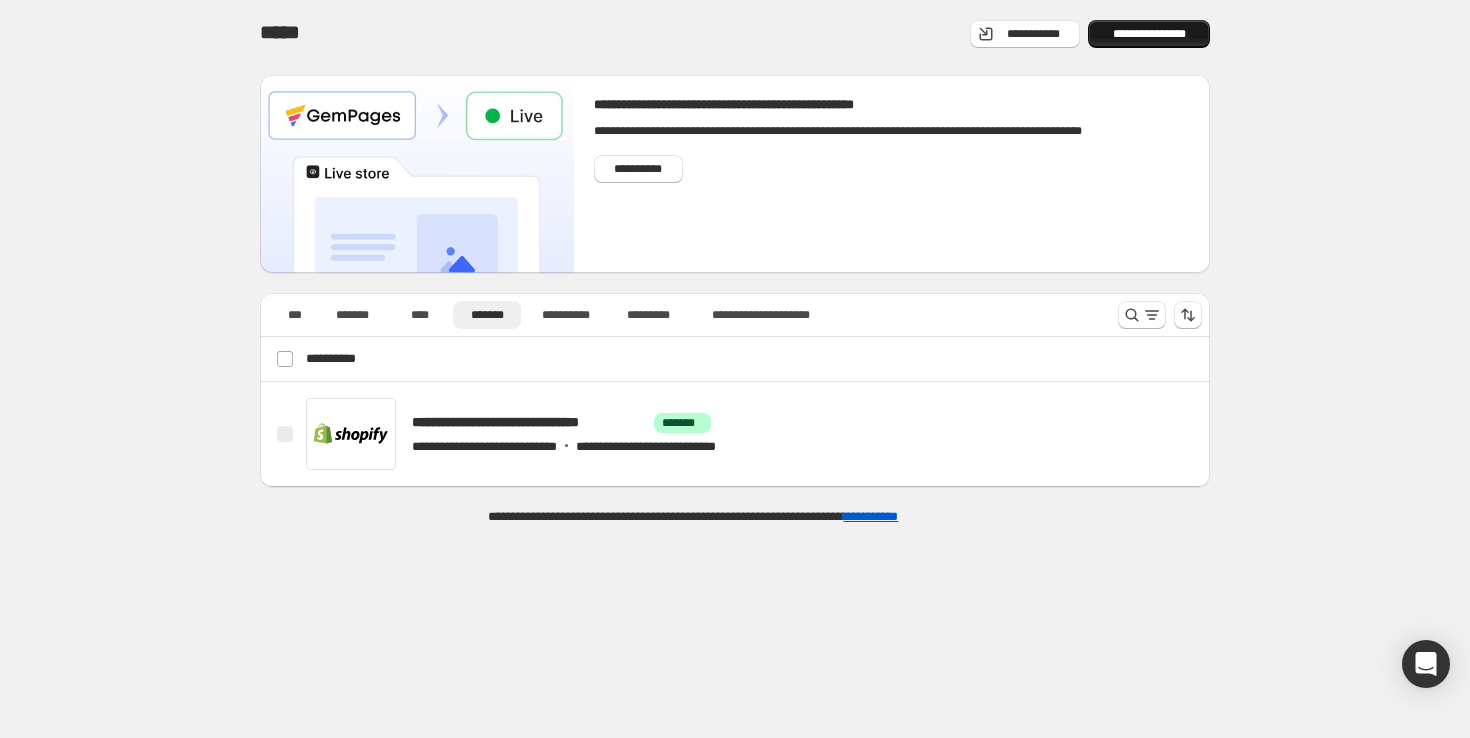 click on "**********" at bounding box center [1149, 34] 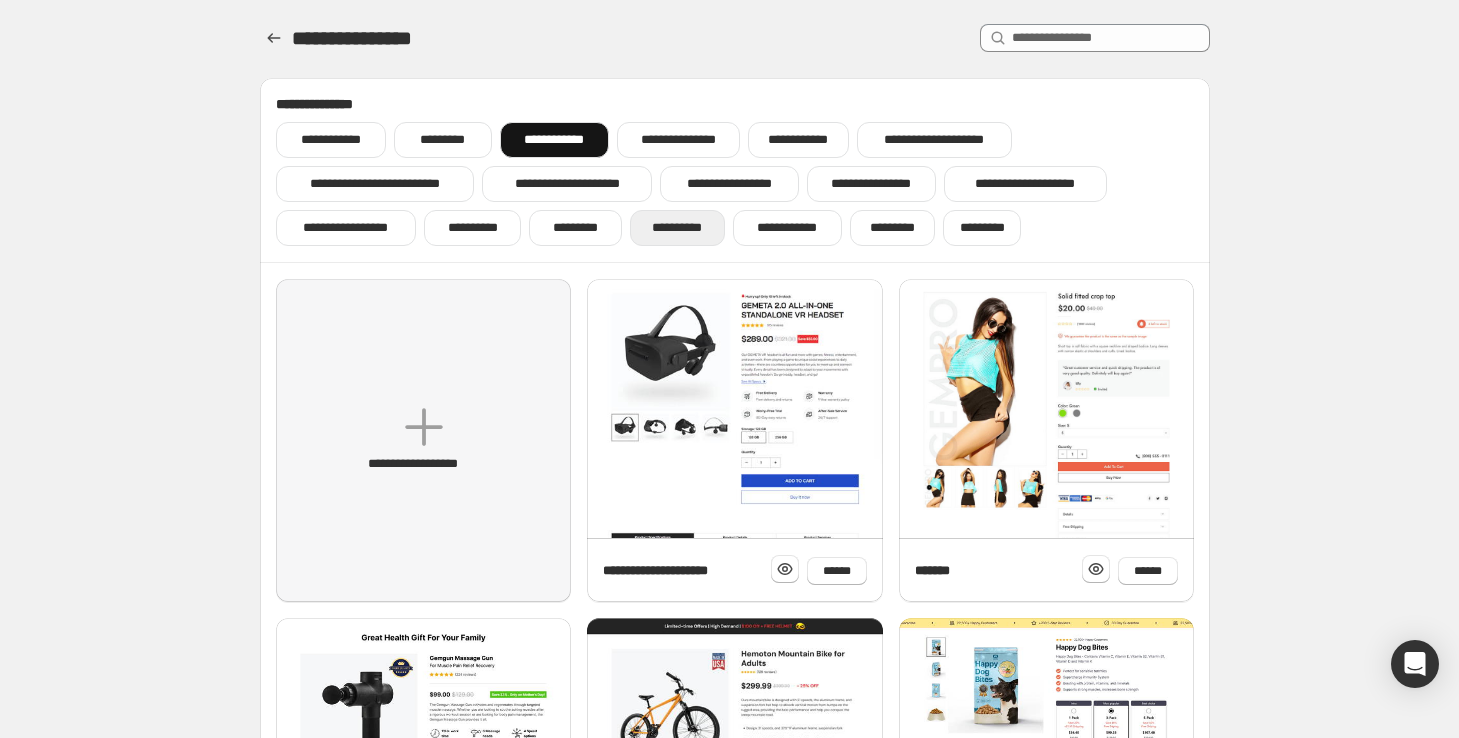 click on "**********" at bounding box center [677, 228] 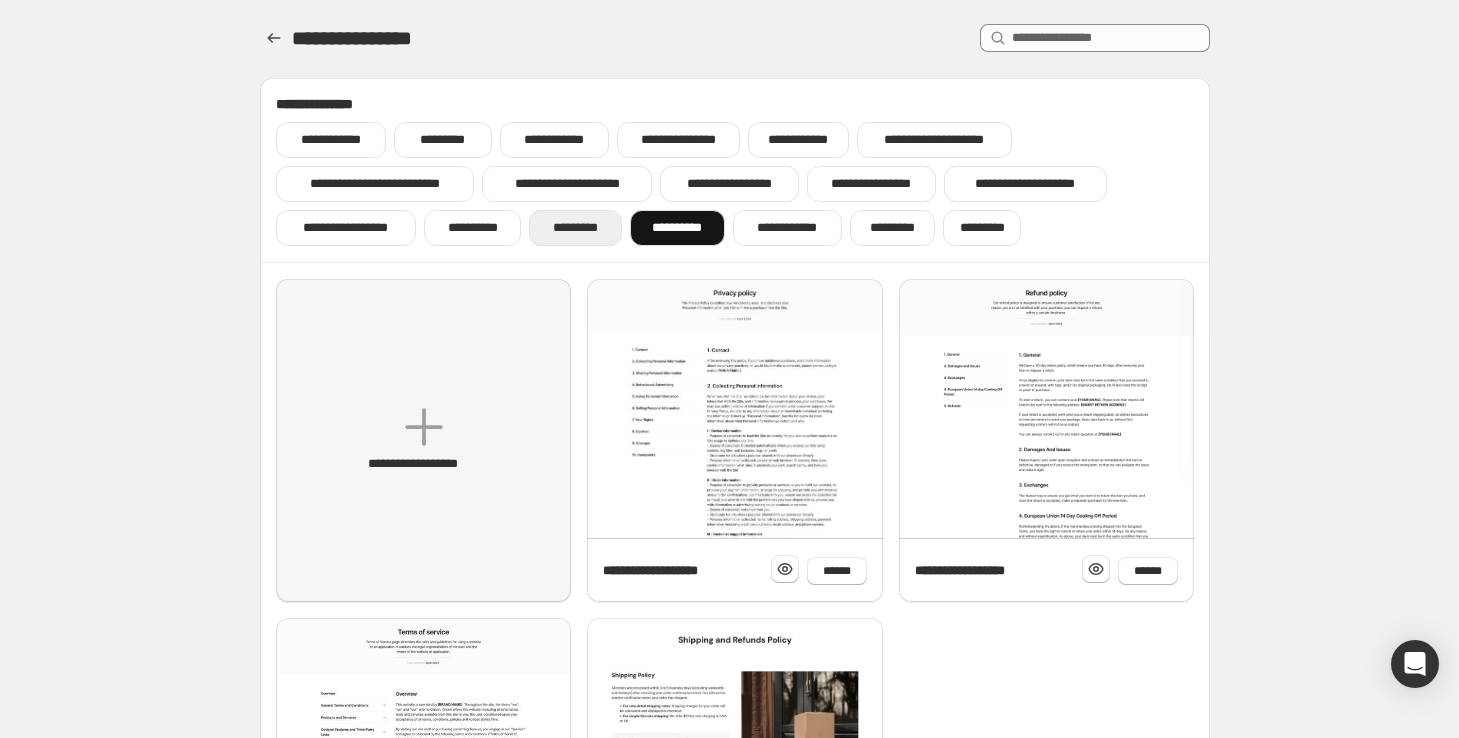 click on "*********" at bounding box center [575, 228] 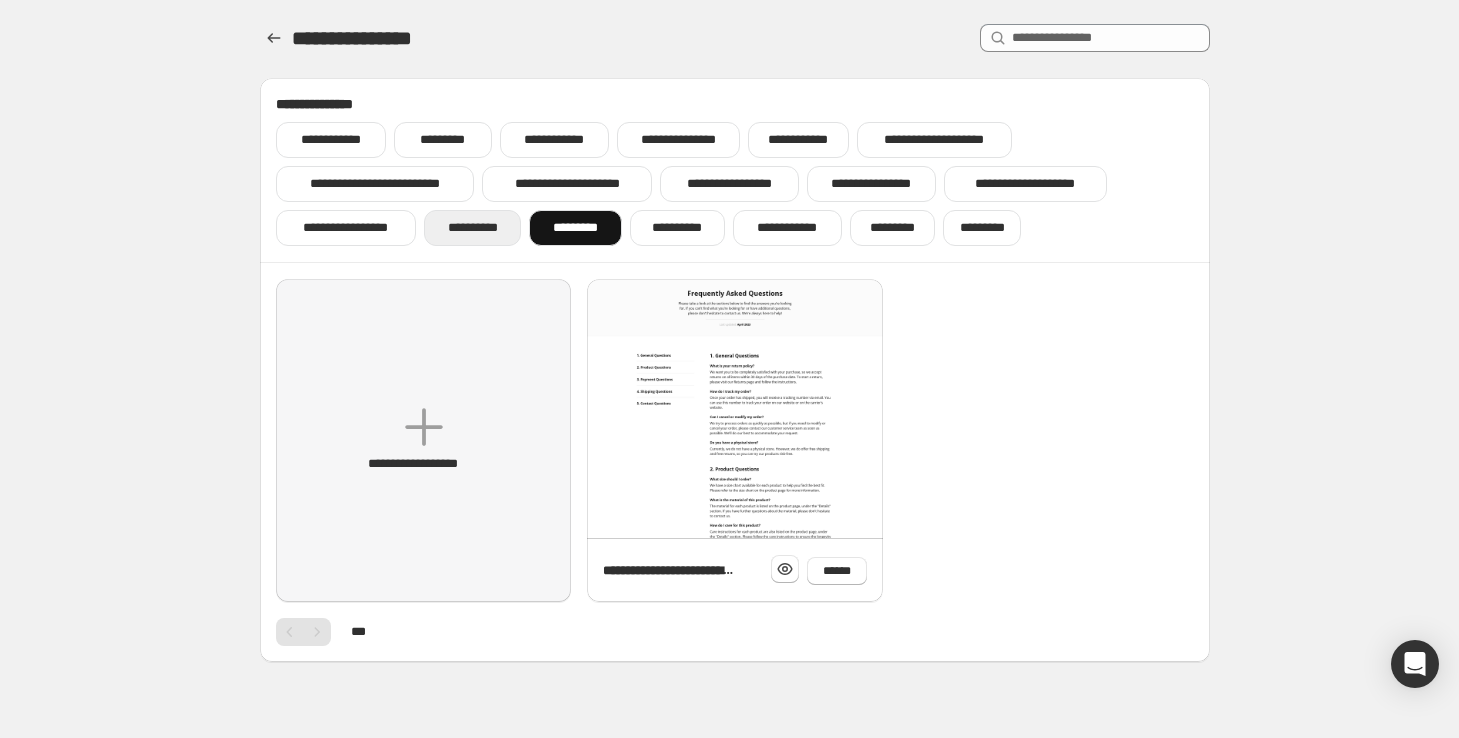click on "**********" at bounding box center [473, 228] 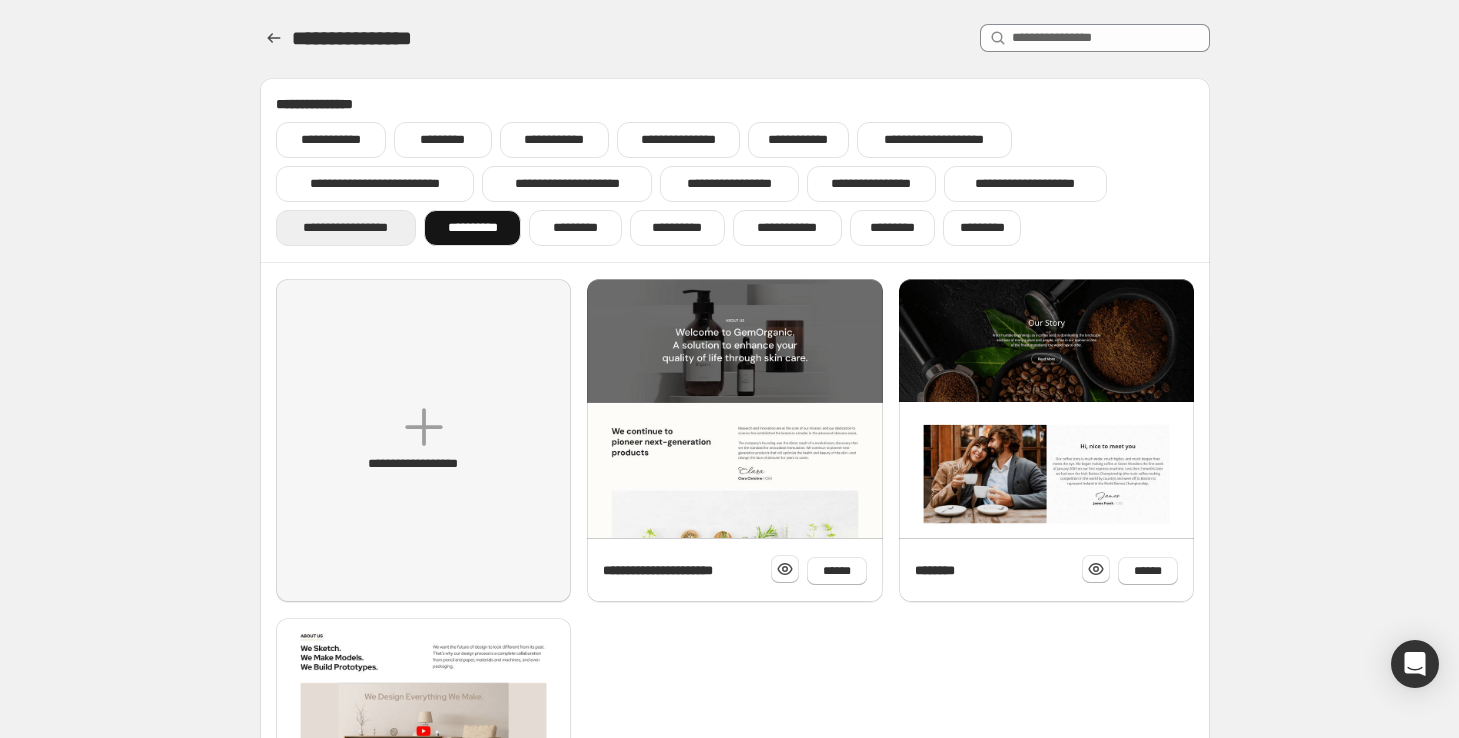 click on "**********" at bounding box center [346, 228] 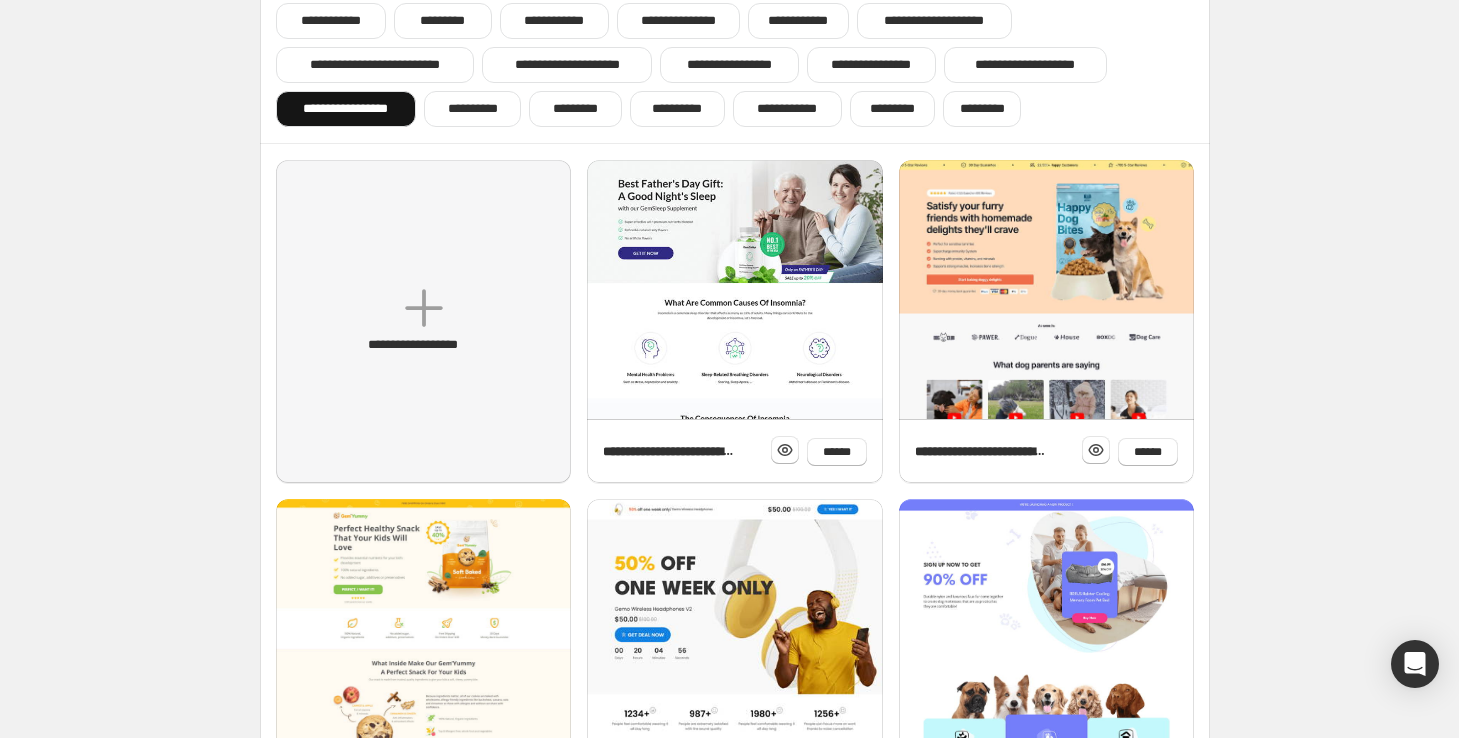 scroll, scrollTop: 0, scrollLeft: 0, axis: both 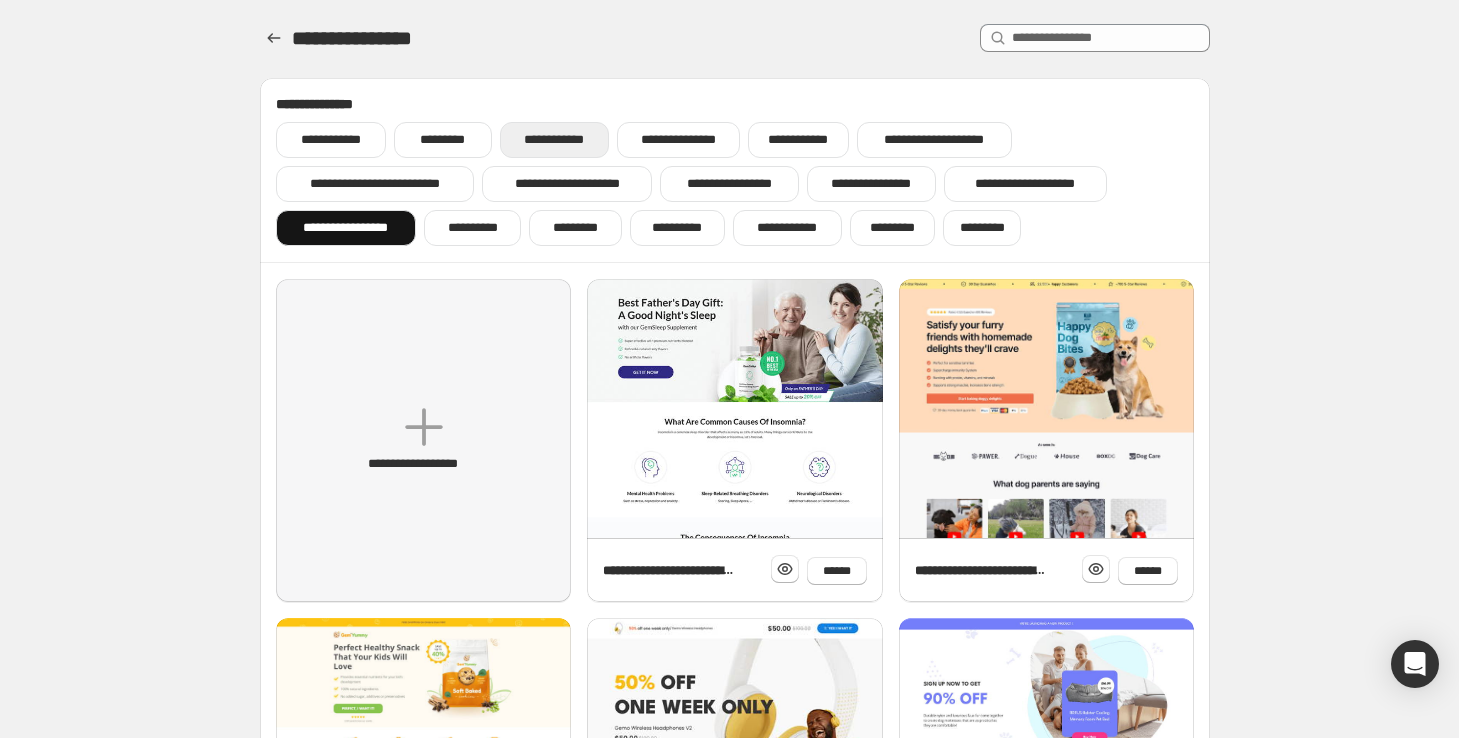 click on "**********" at bounding box center (554, 140) 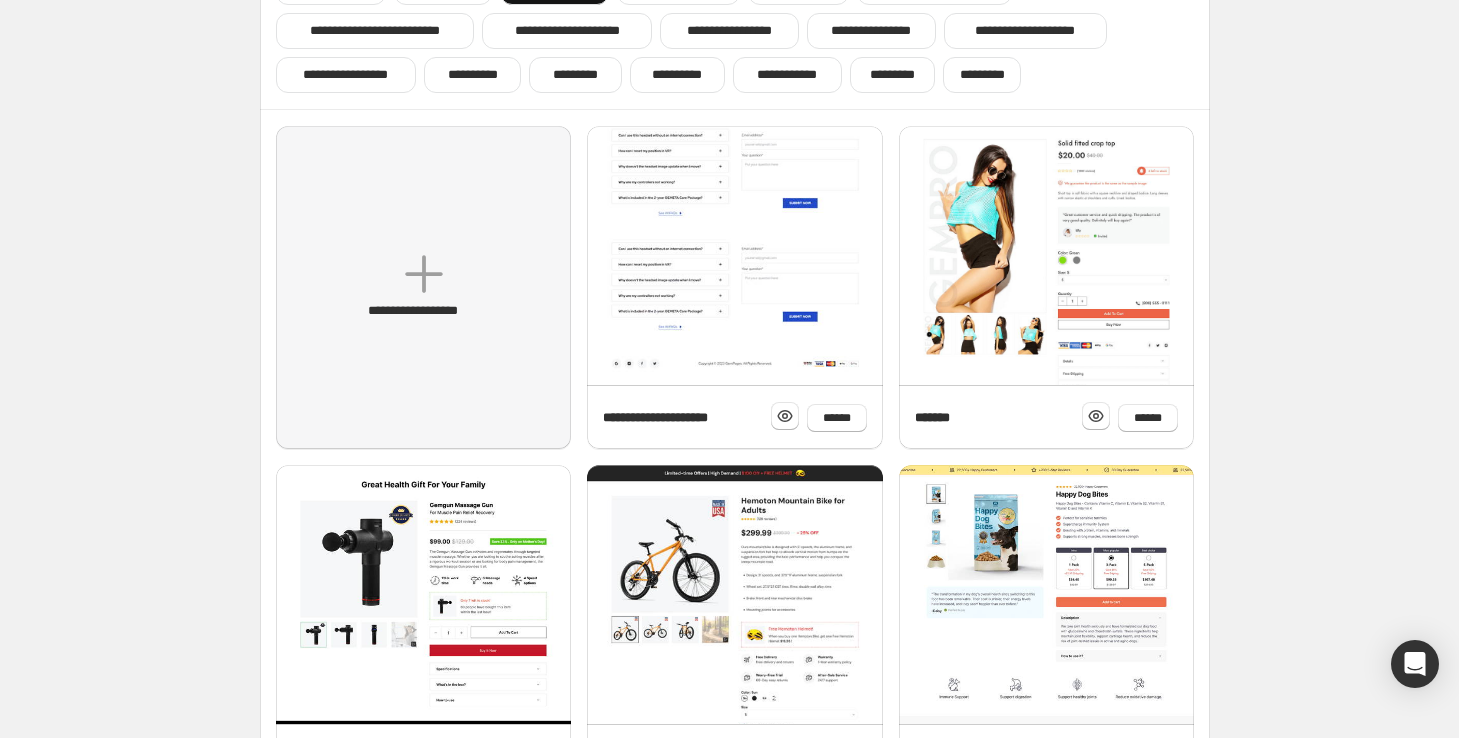 scroll, scrollTop: 157, scrollLeft: 0, axis: vertical 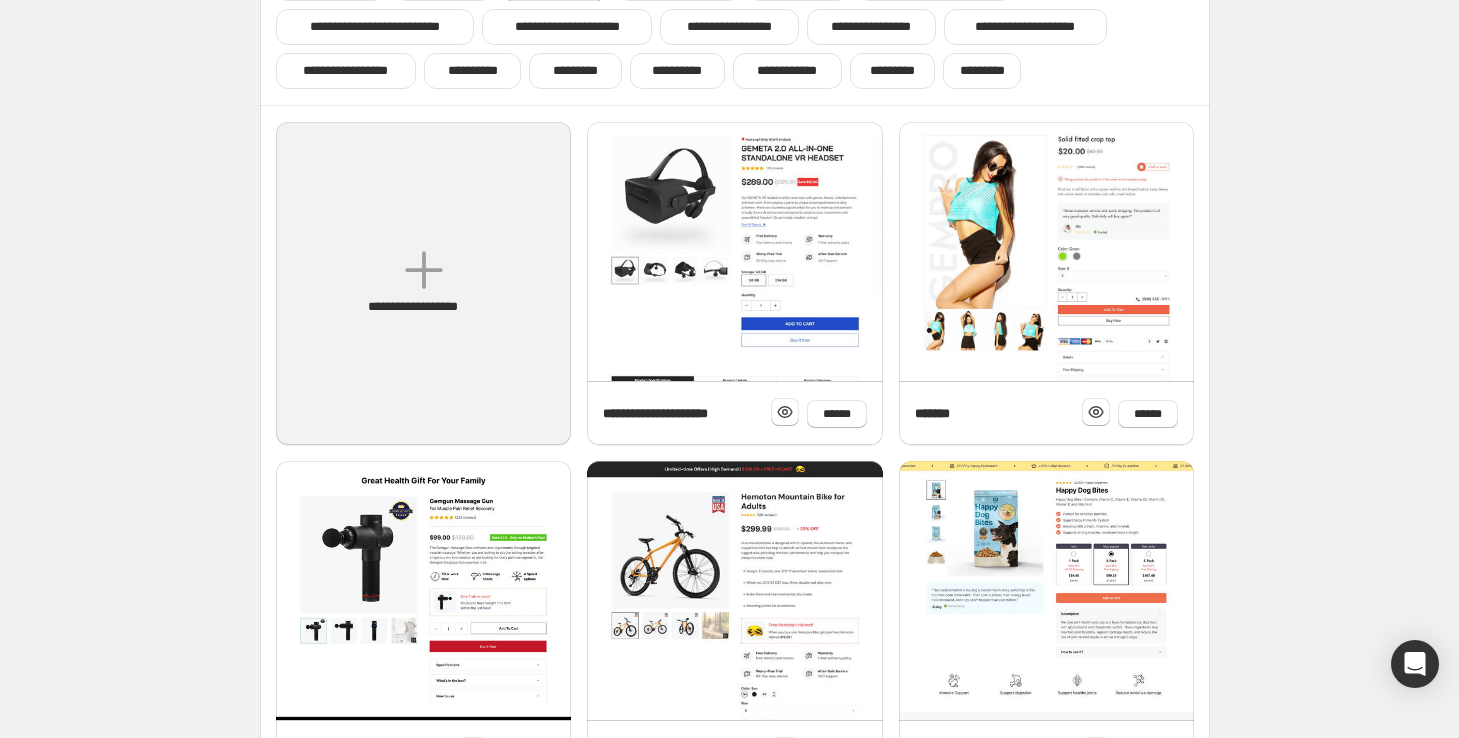 click on "**********" at bounding box center (423, 283) 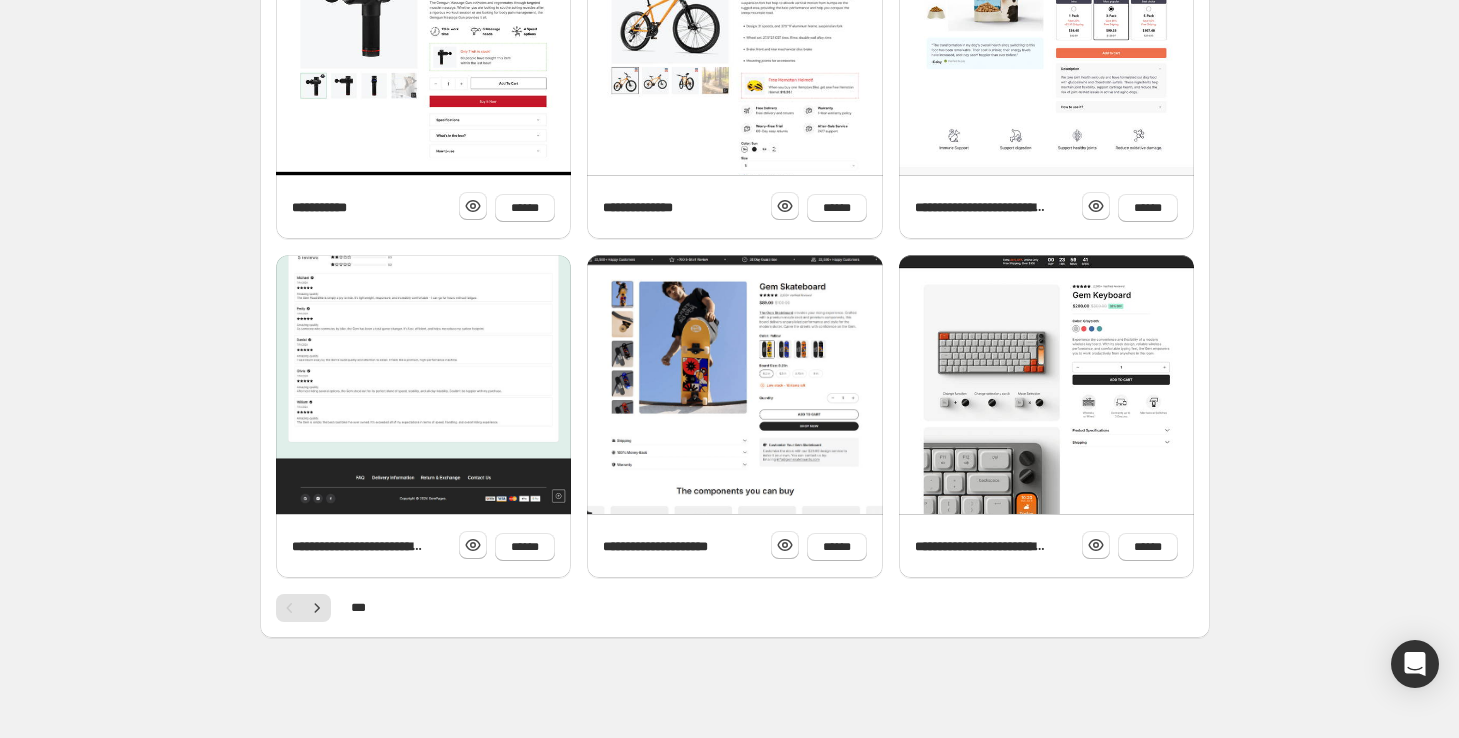 scroll, scrollTop: 0, scrollLeft: 0, axis: both 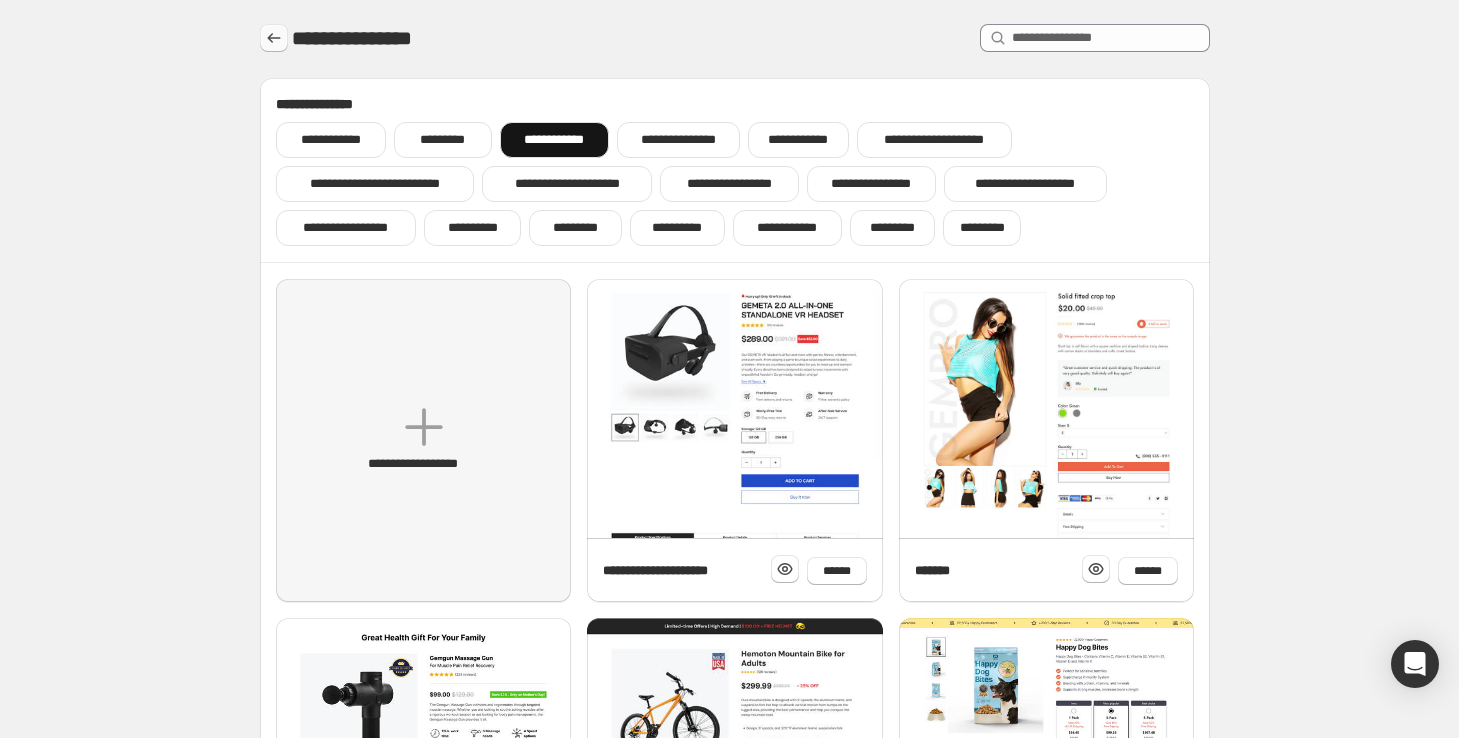 click 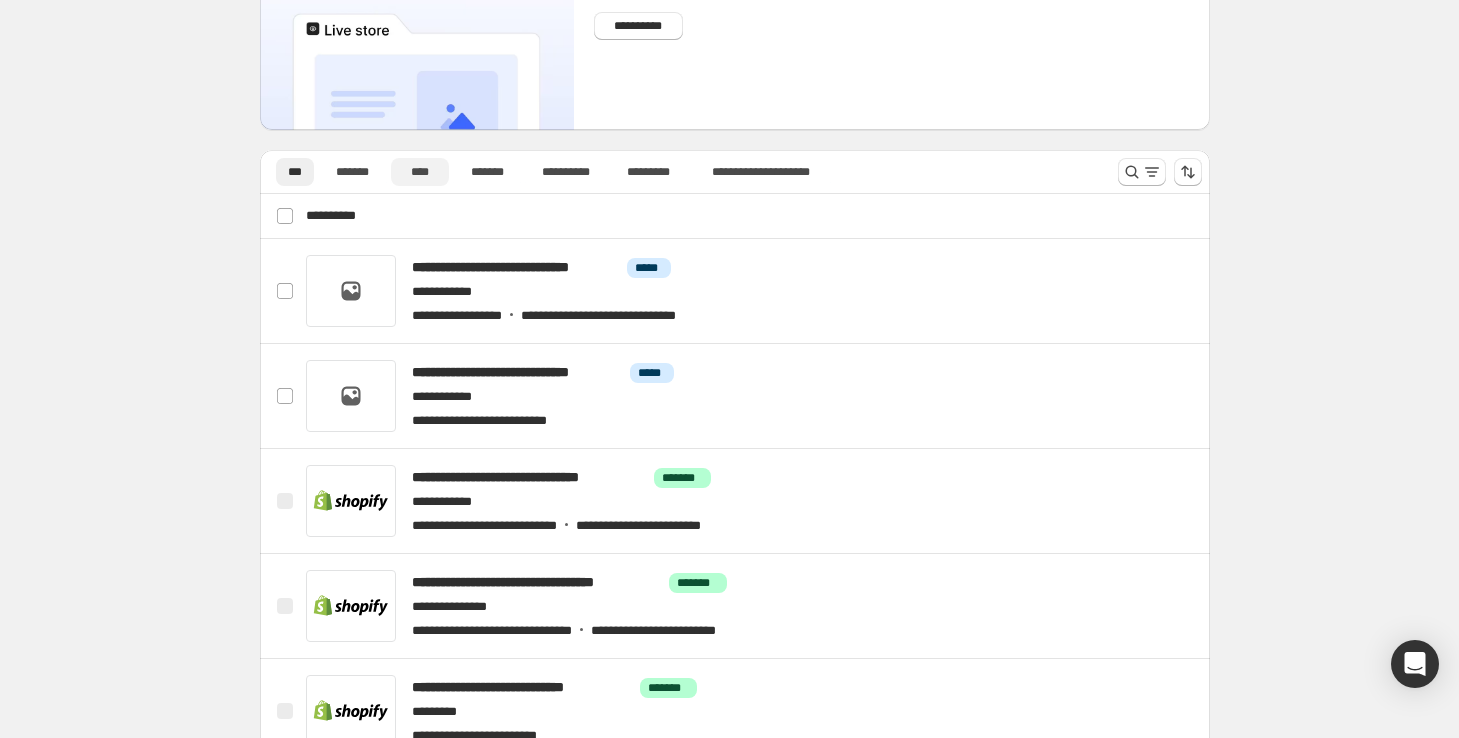 scroll, scrollTop: 149, scrollLeft: 0, axis: vertical 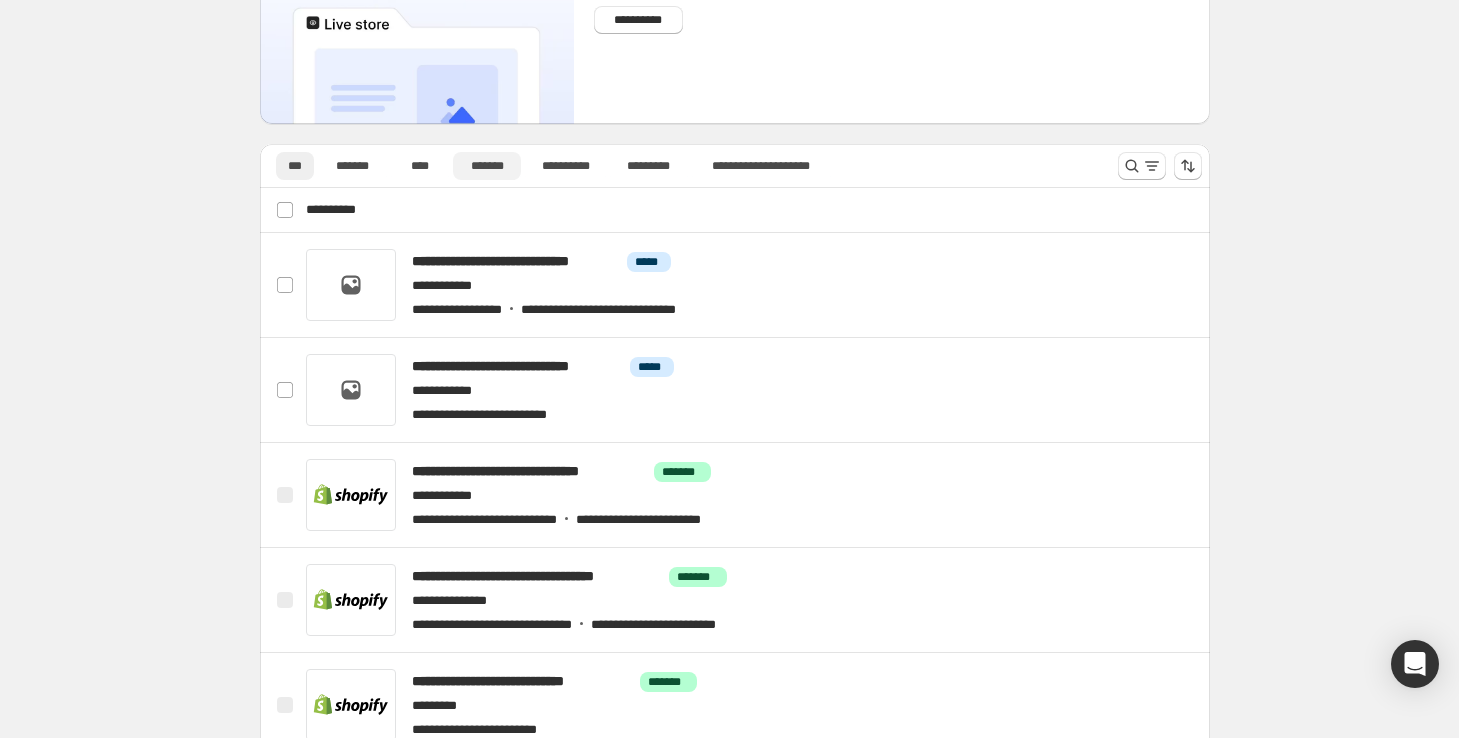 click on "*******" at bounding box center [487, 166] 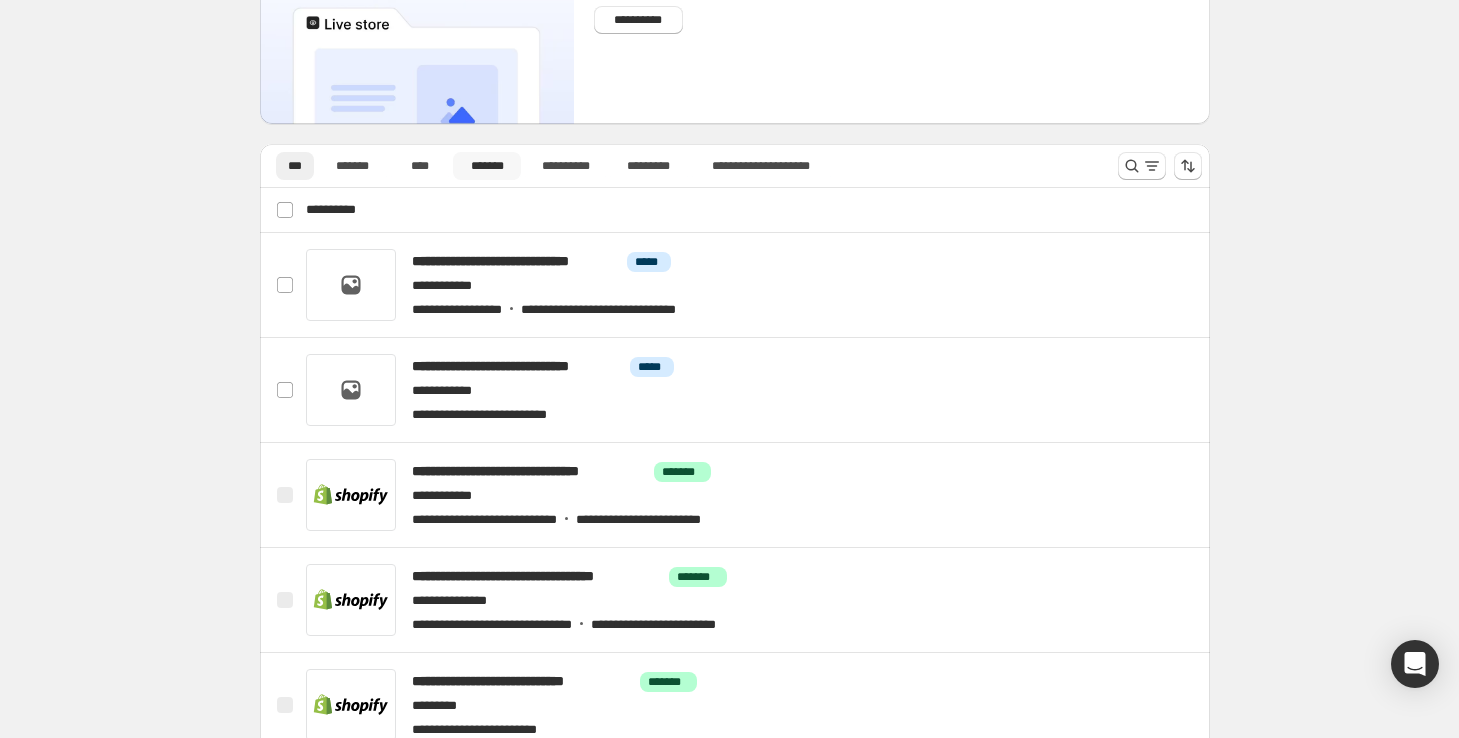 scroll, scrollTop: 0, scrollLeft: 0, axis: both 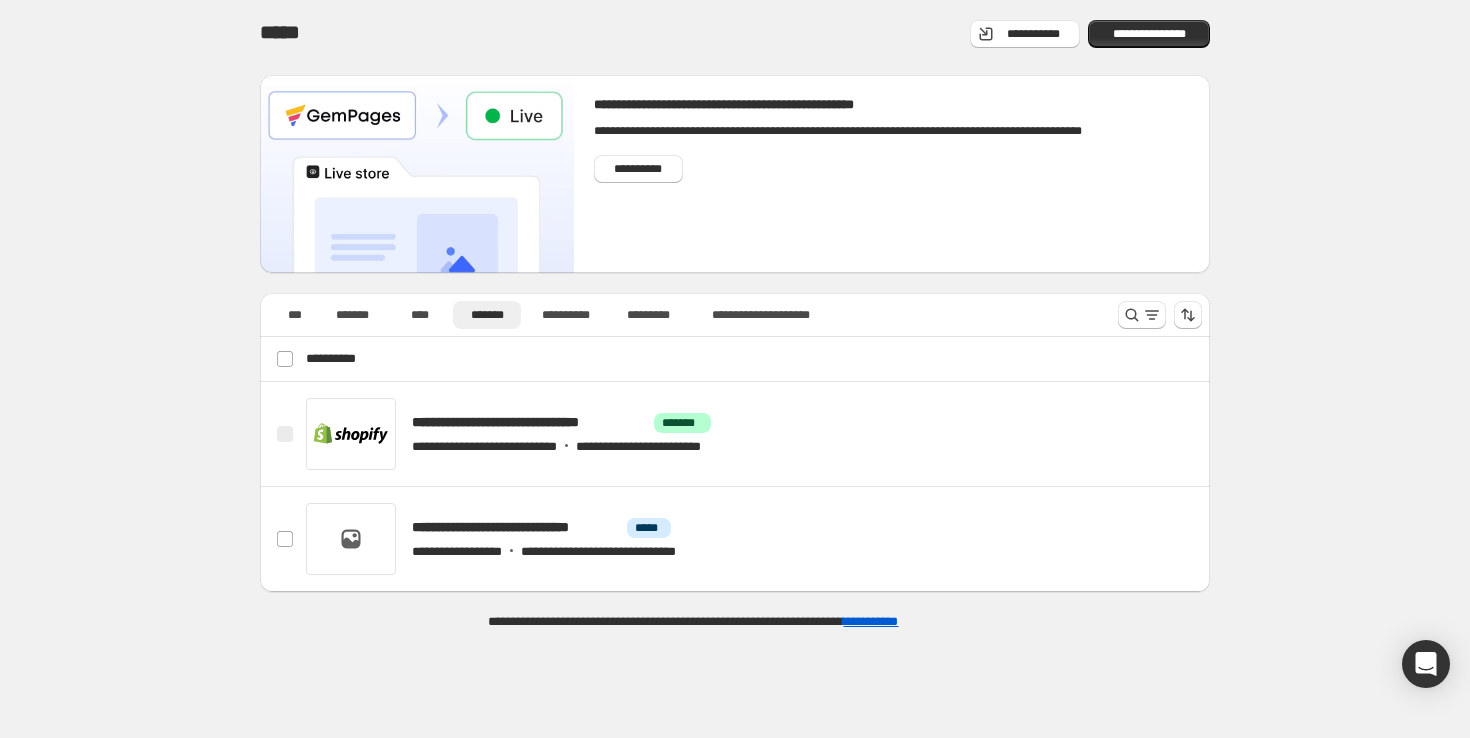 drag, startPoint x: 1149, startPoint y: 34, endPoint x: 1165, endPoint y: 107, distance: 74.73286 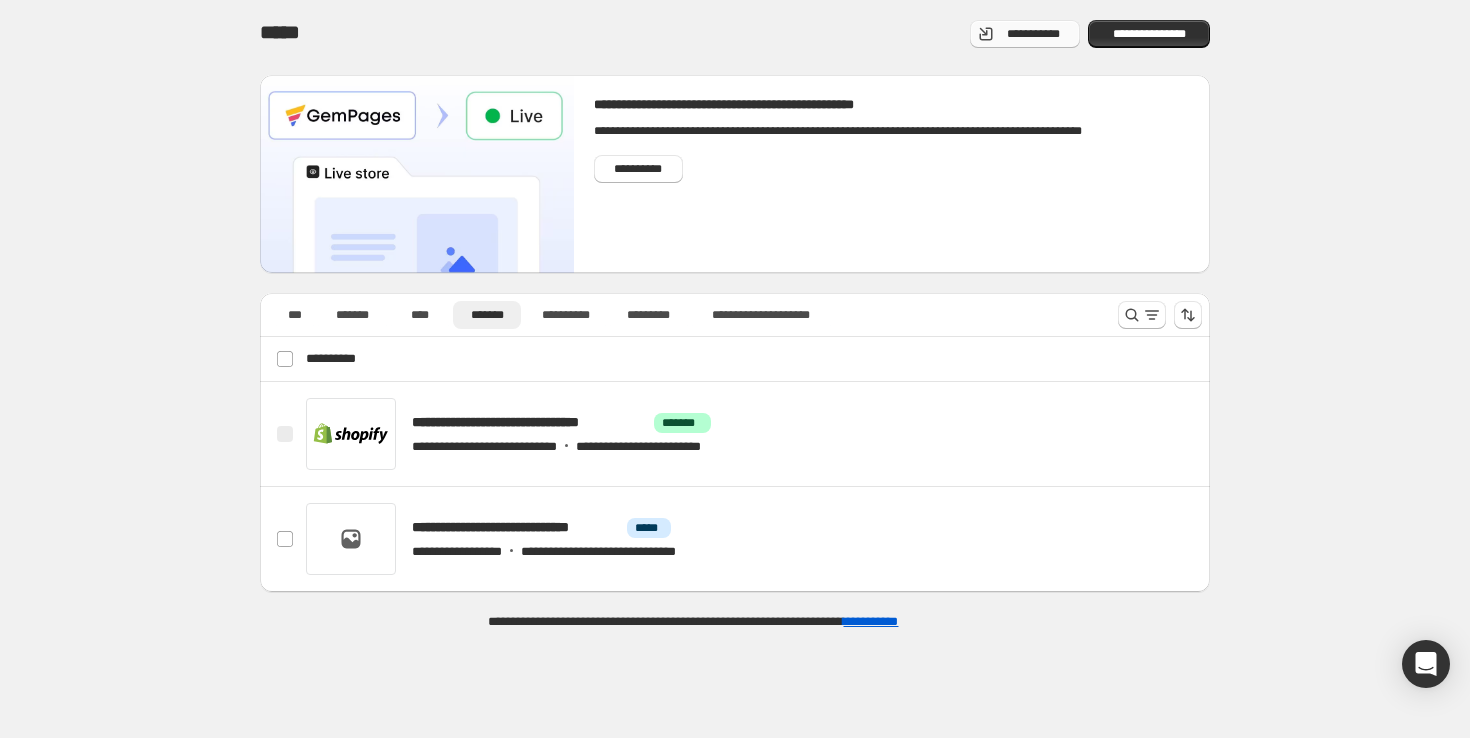 click on "**********" at bounding box center [1033, 34] 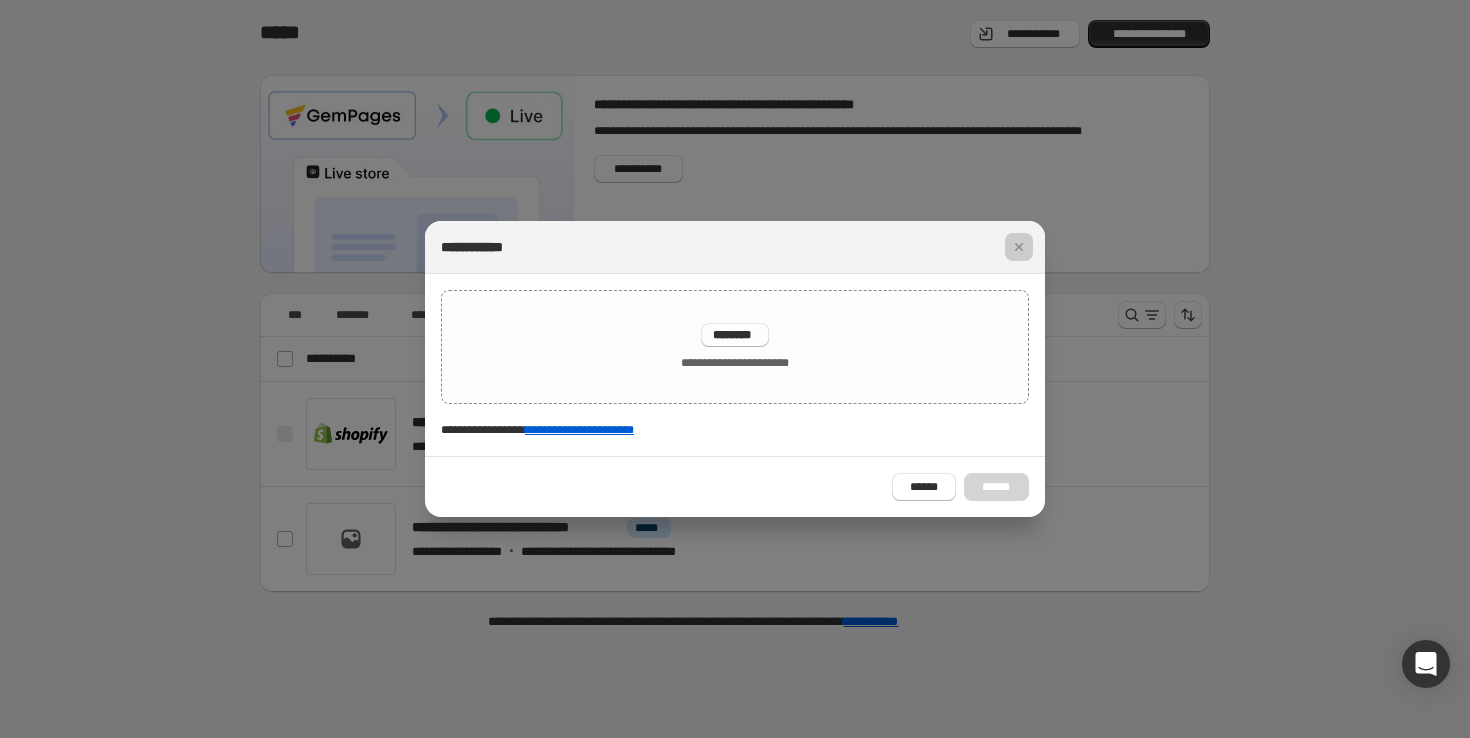click at bounding box center [735, 369] 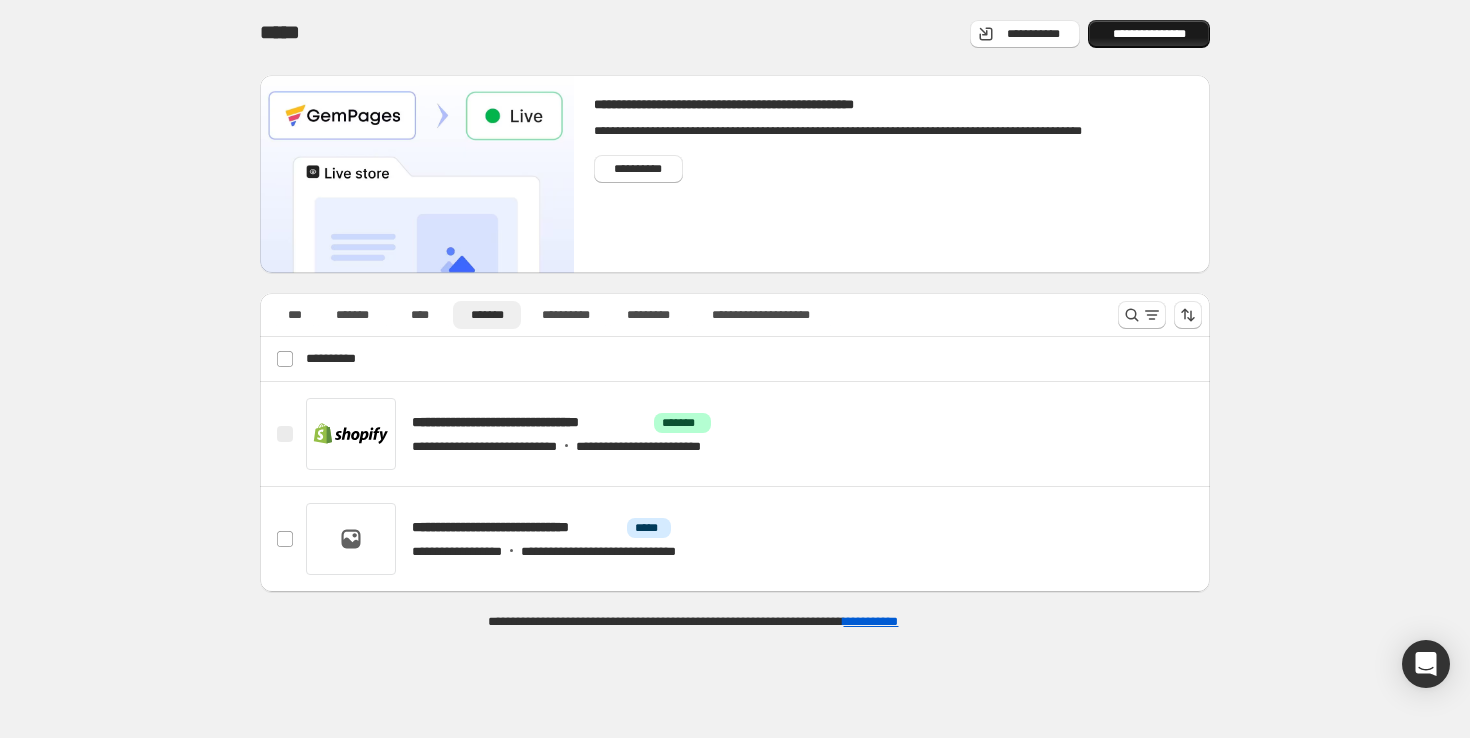 click on "**********" at bounding box center [1149, 34] 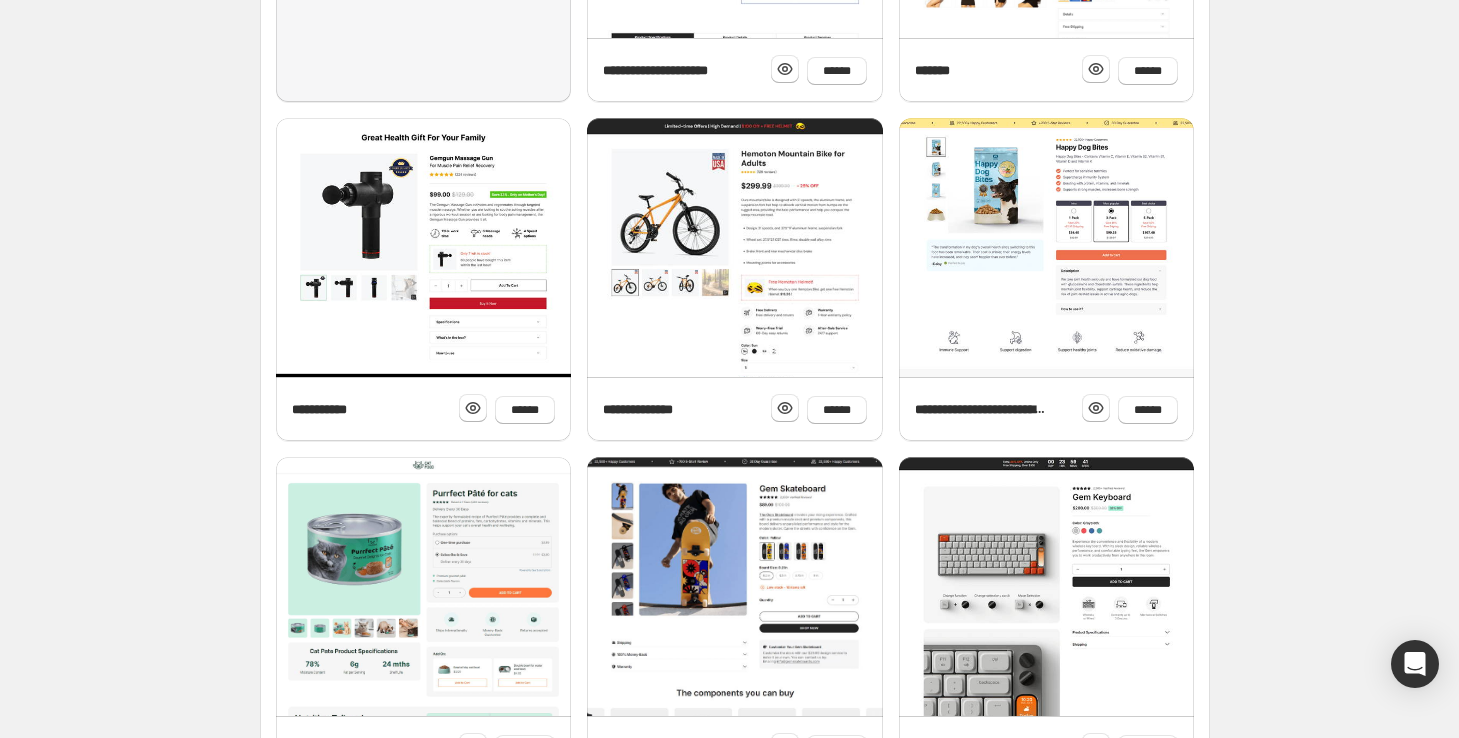scroll, scrollTop: 702, scrollLeft: 0, axis: vertical 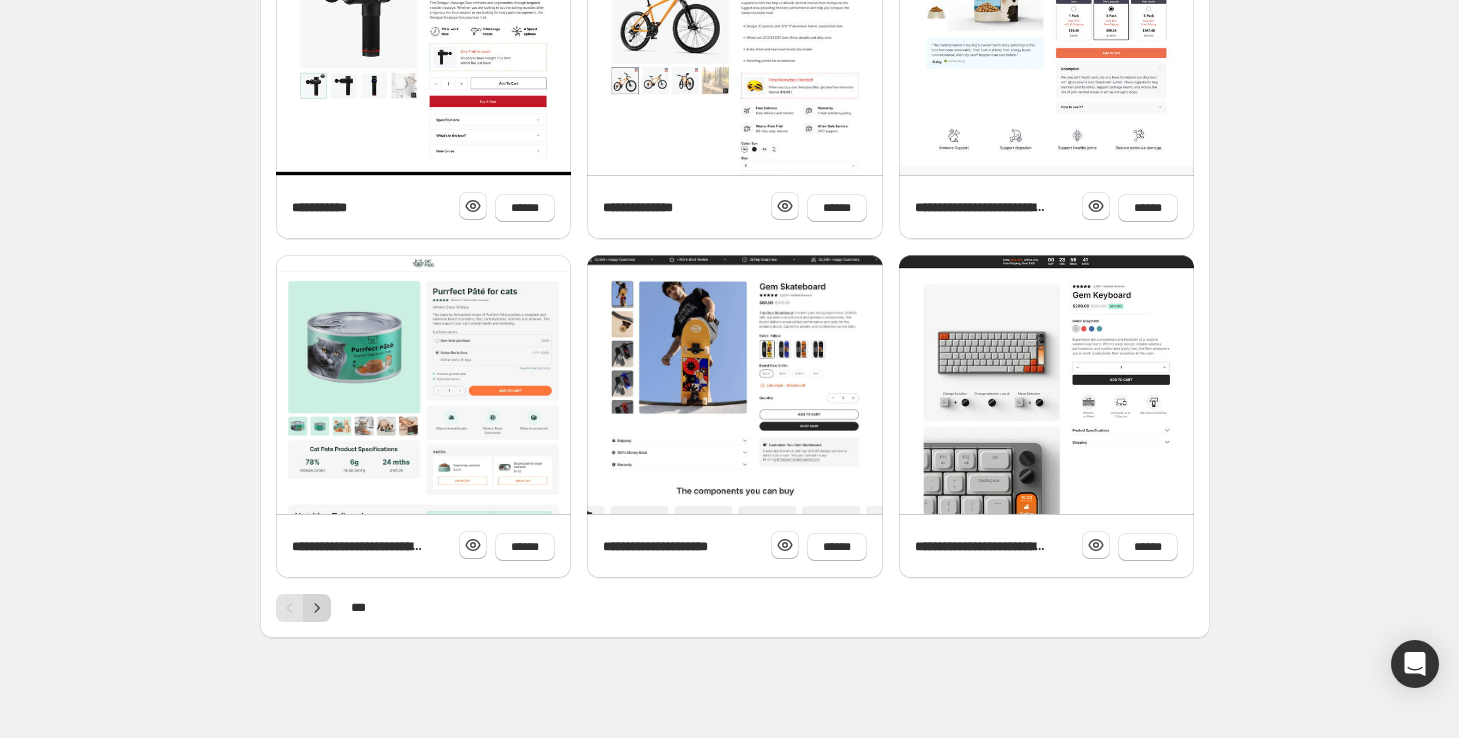 click 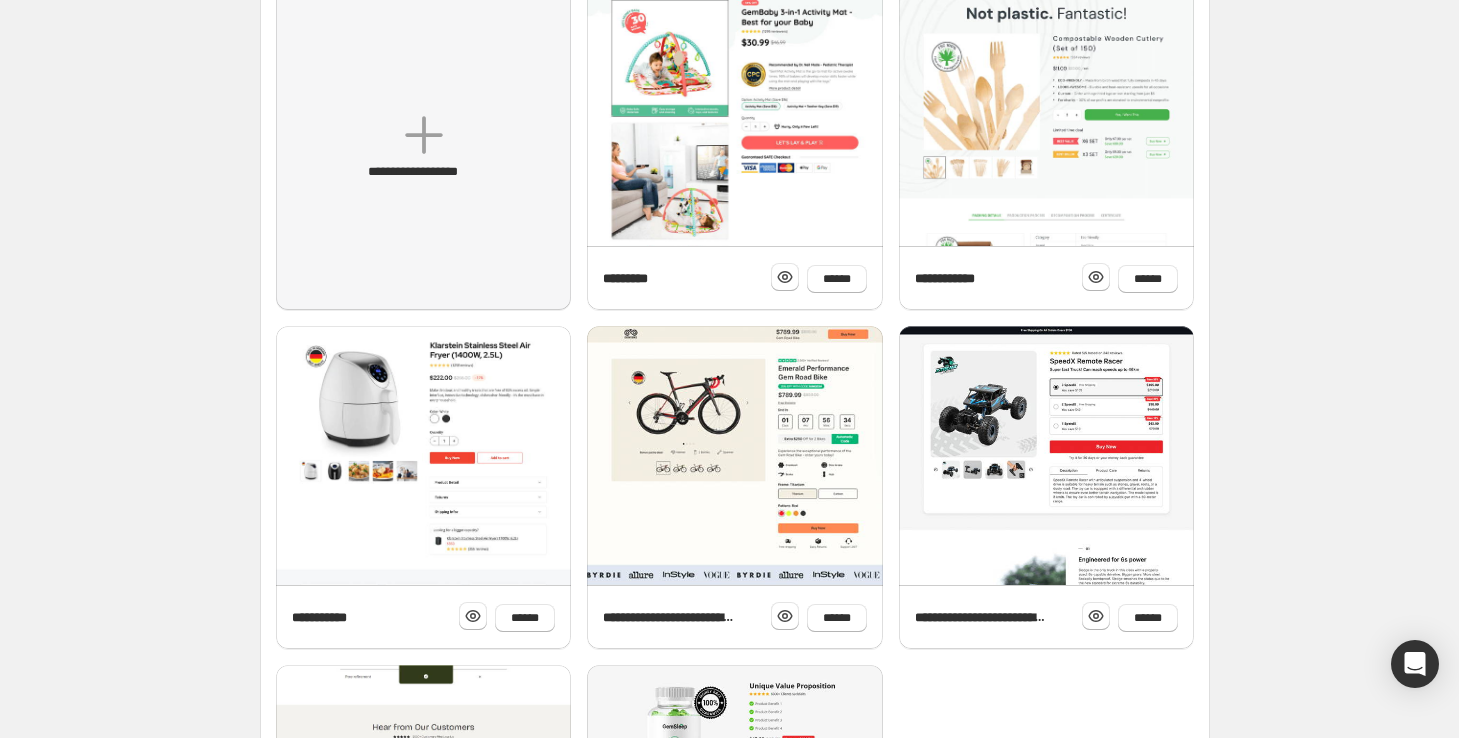 scroll, scrollTop: 545, scrollLeft: 0, axis: vertical 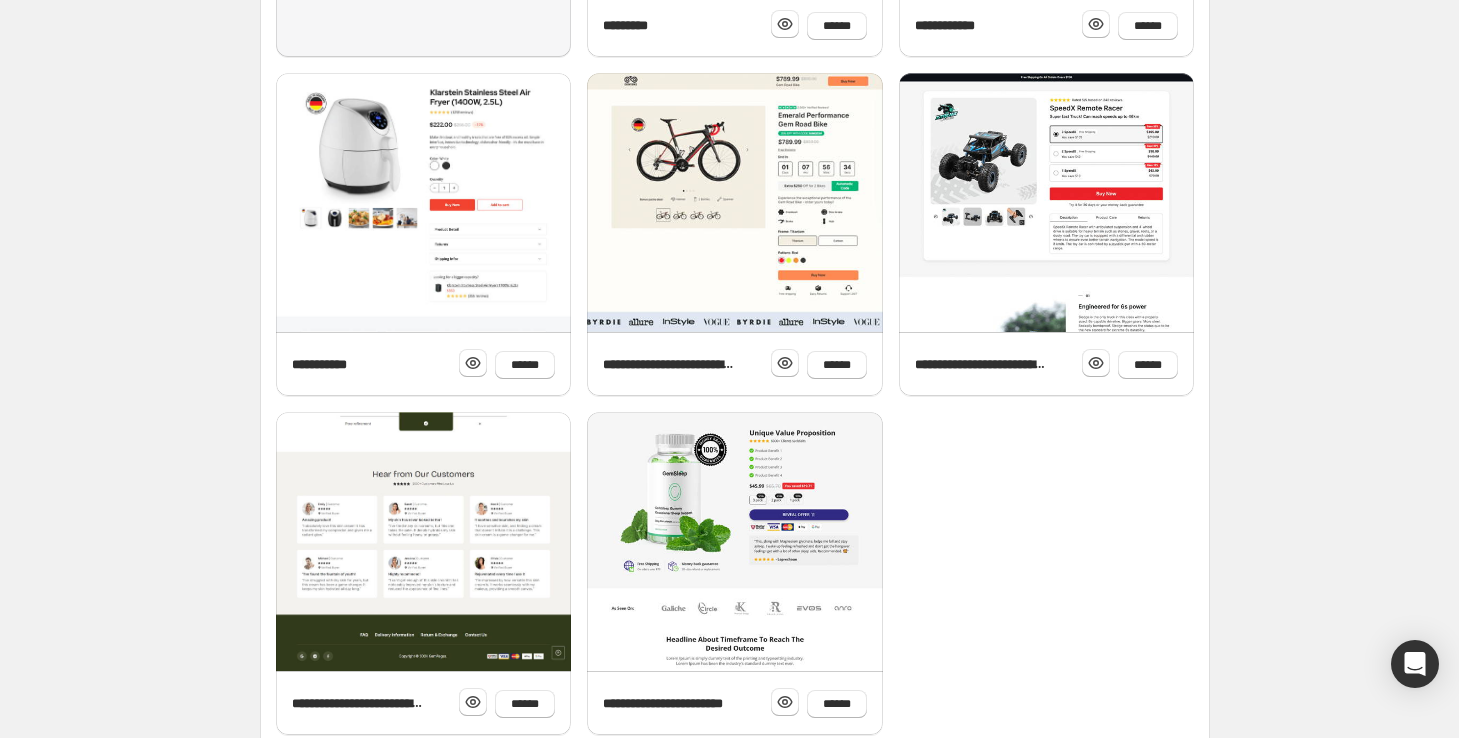 click at bounding box center (423, 37) 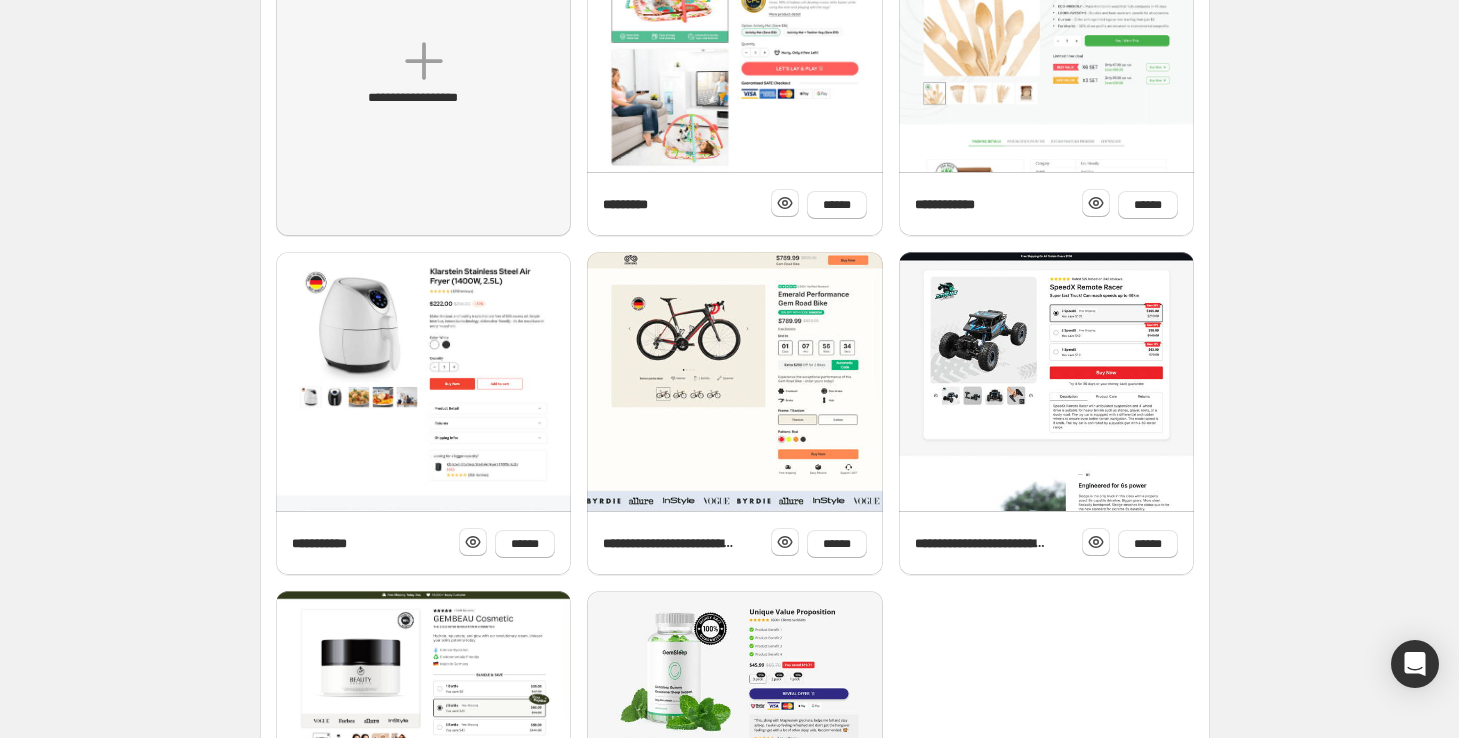 scroll, scrollTop: 0, scrollLeft: 0, axis: both 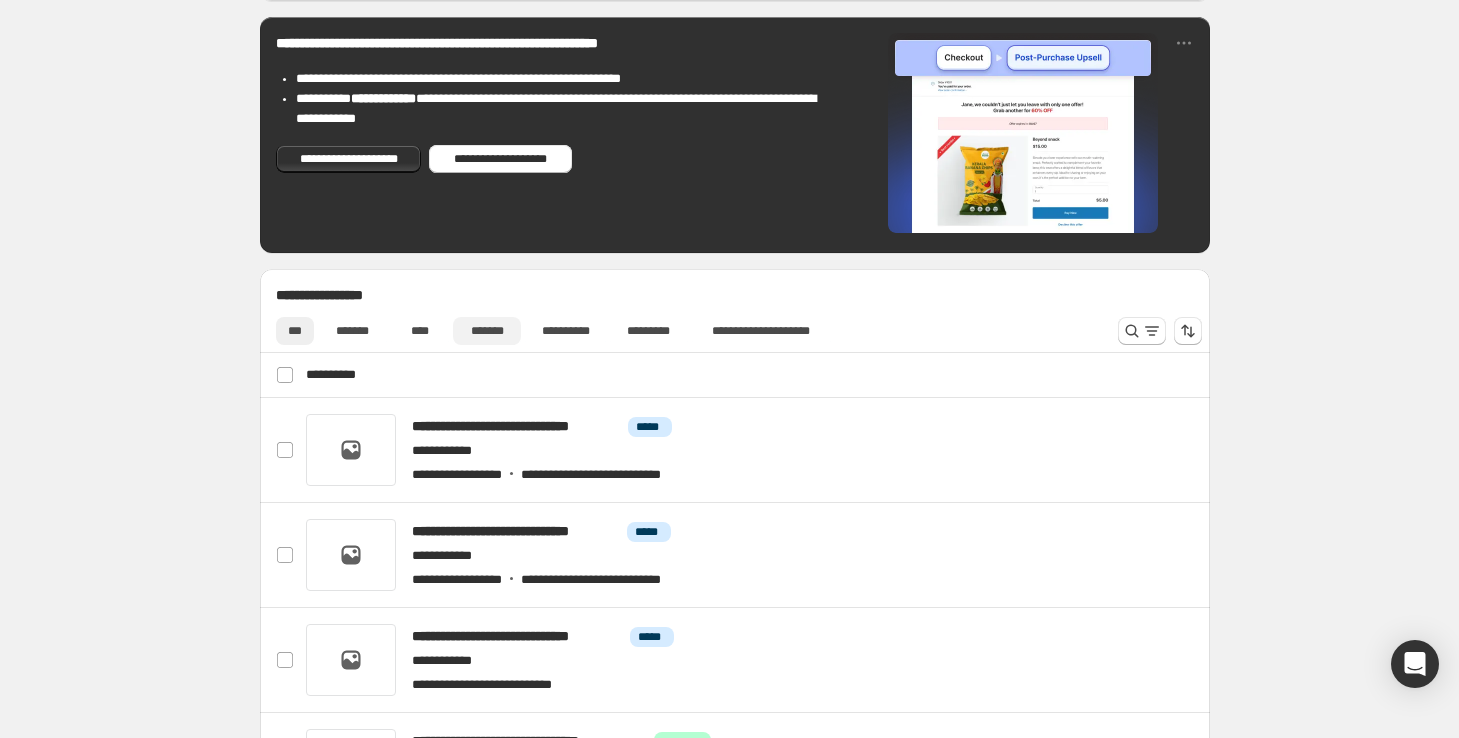 click on "*******" at bounding box center (487, 331) 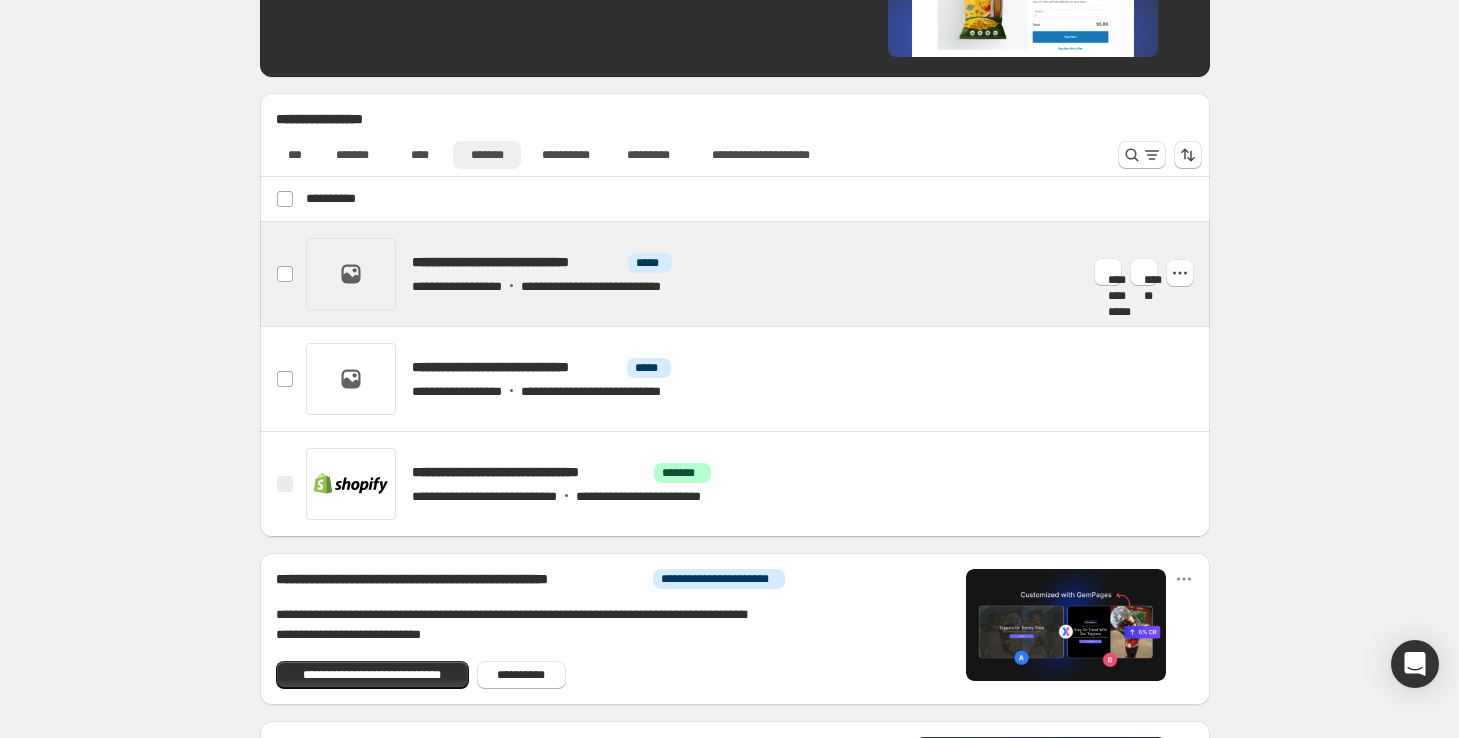 scroll, scrollTop: 618, scrollLeft: 0, axis: vertical 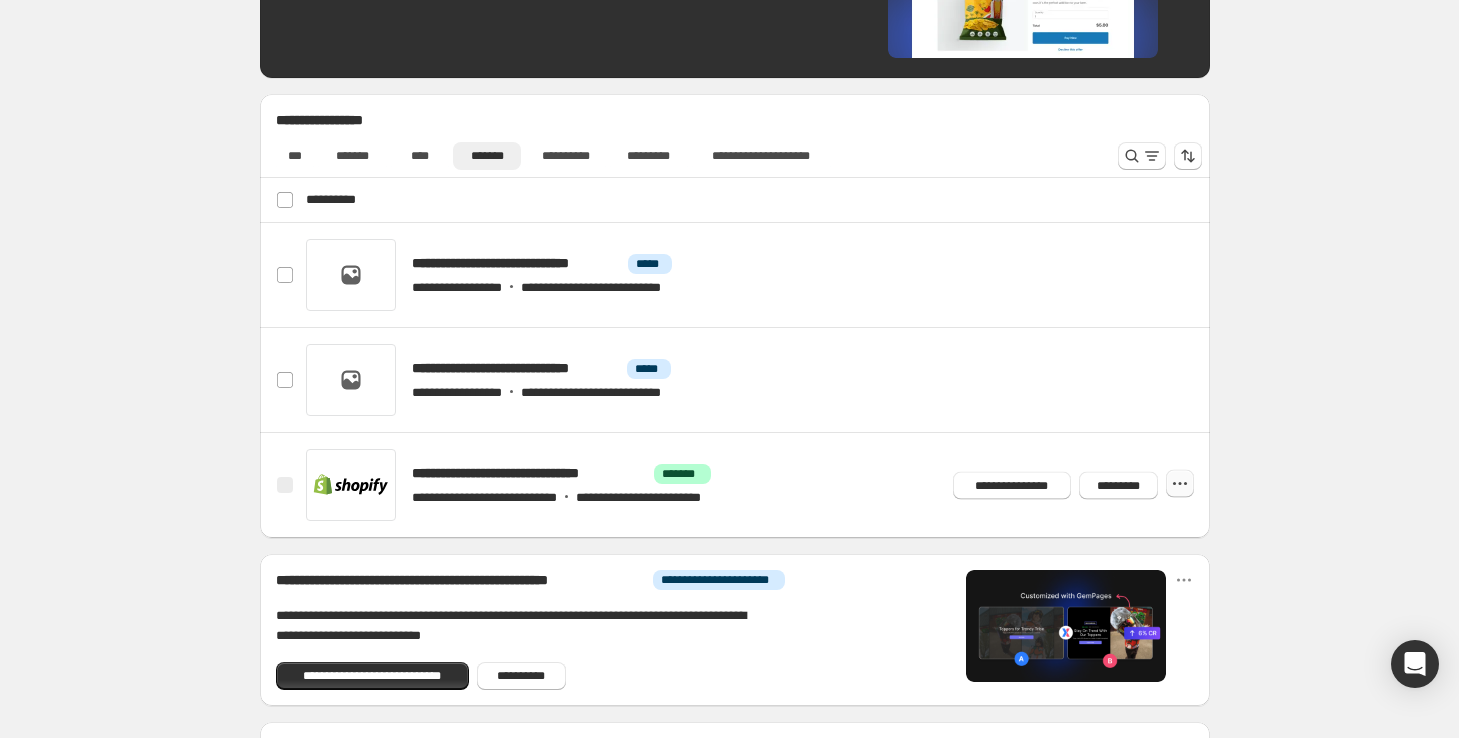 click 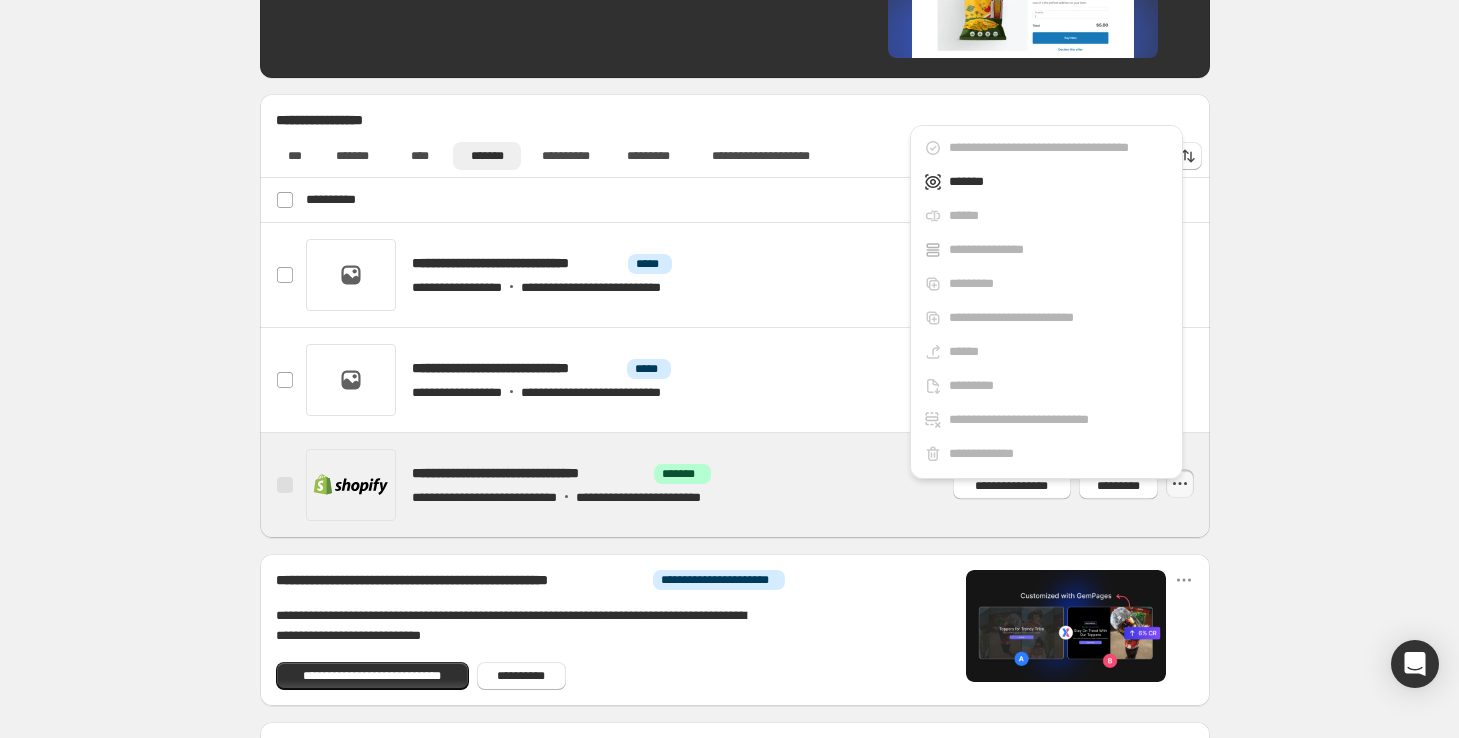 click at bounding box center [759, 485] 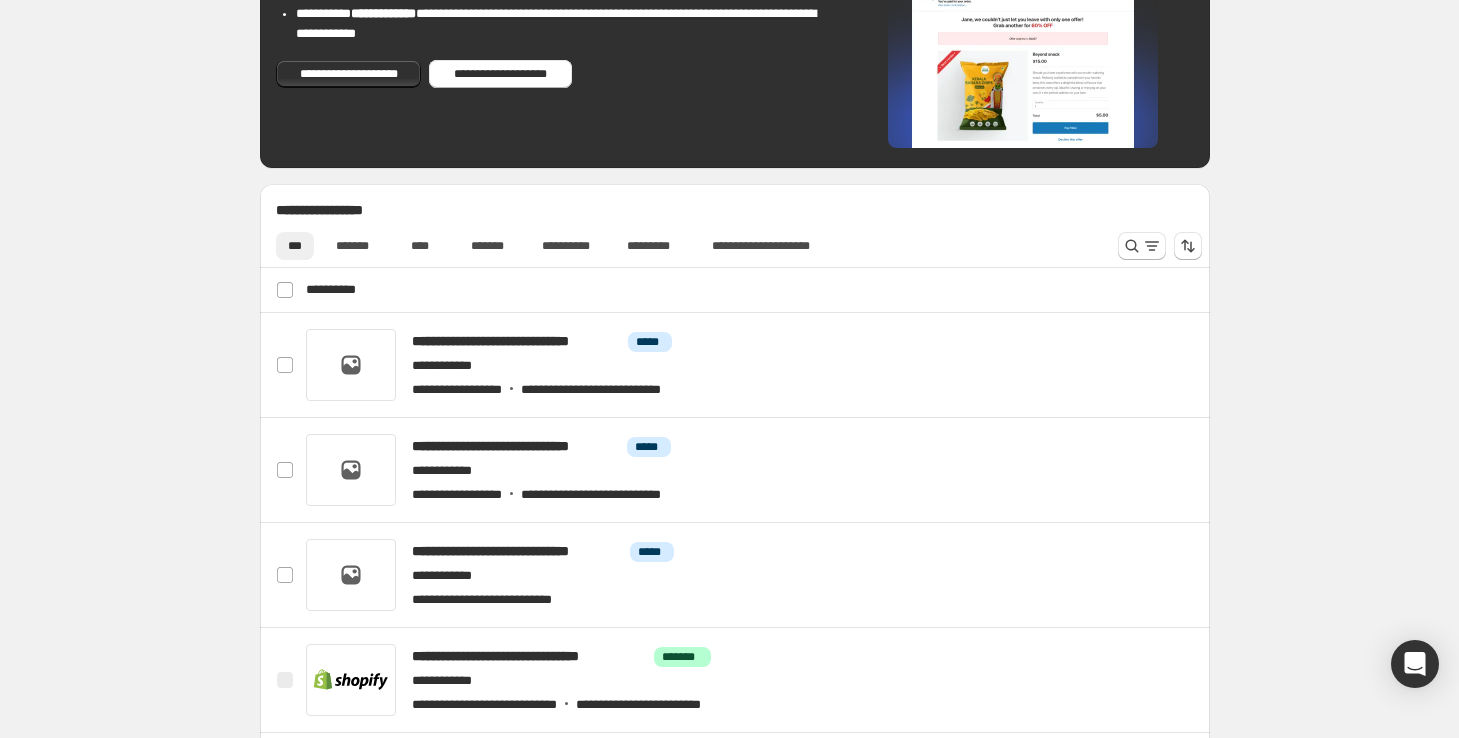 scroll, scrollTop: 531, scrollLeft: 0, axis: vertical 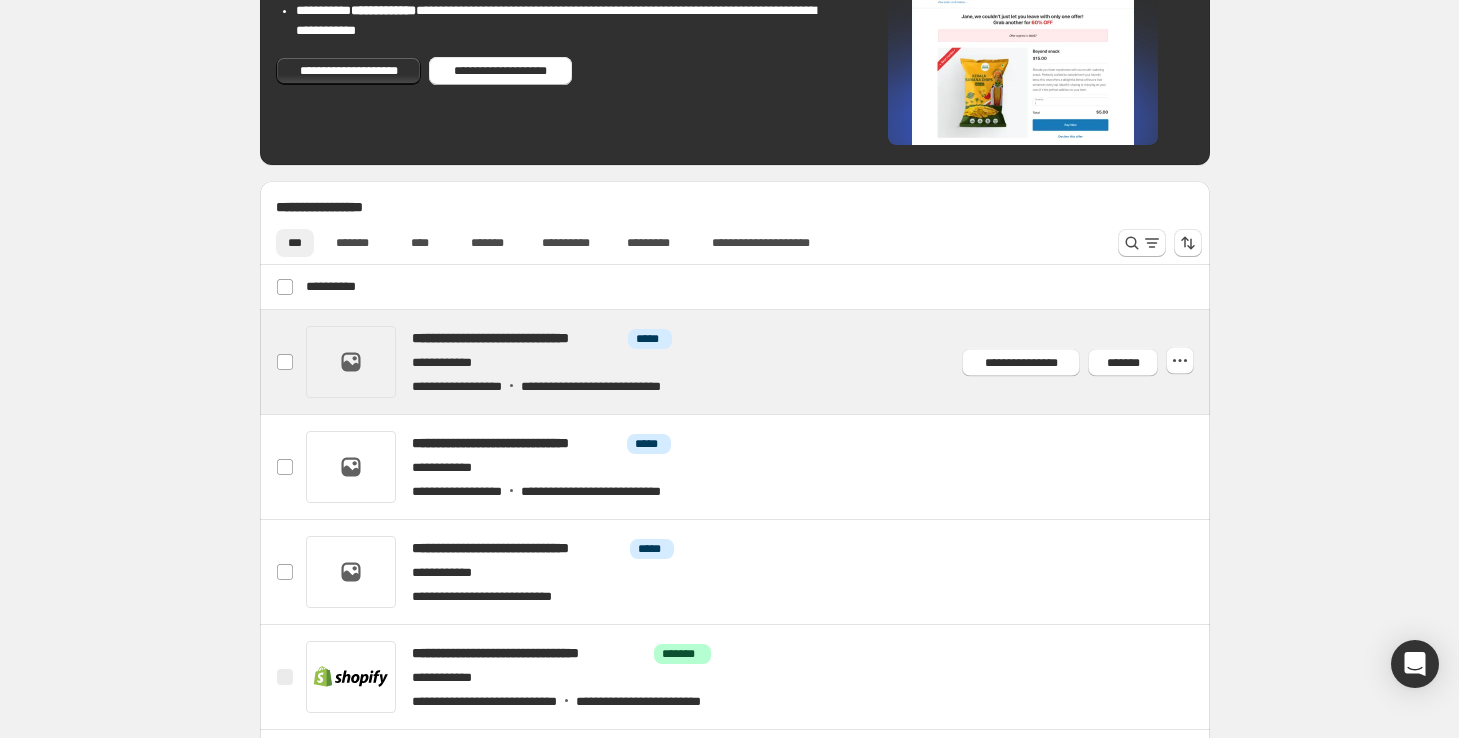 click at bounding box center [759, 362] 